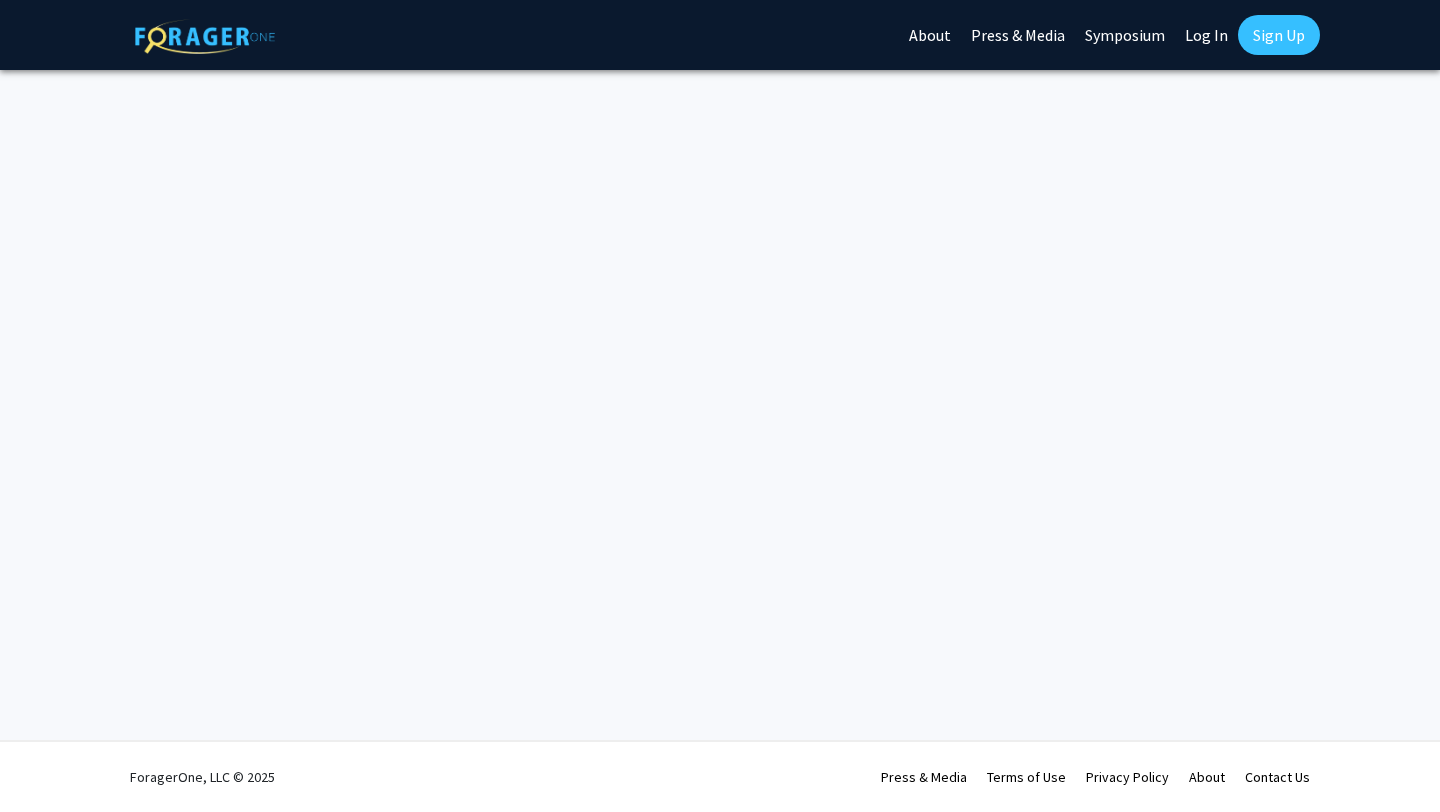 scroll, scrollTop: 0, scrollLeft: 0, axis: both 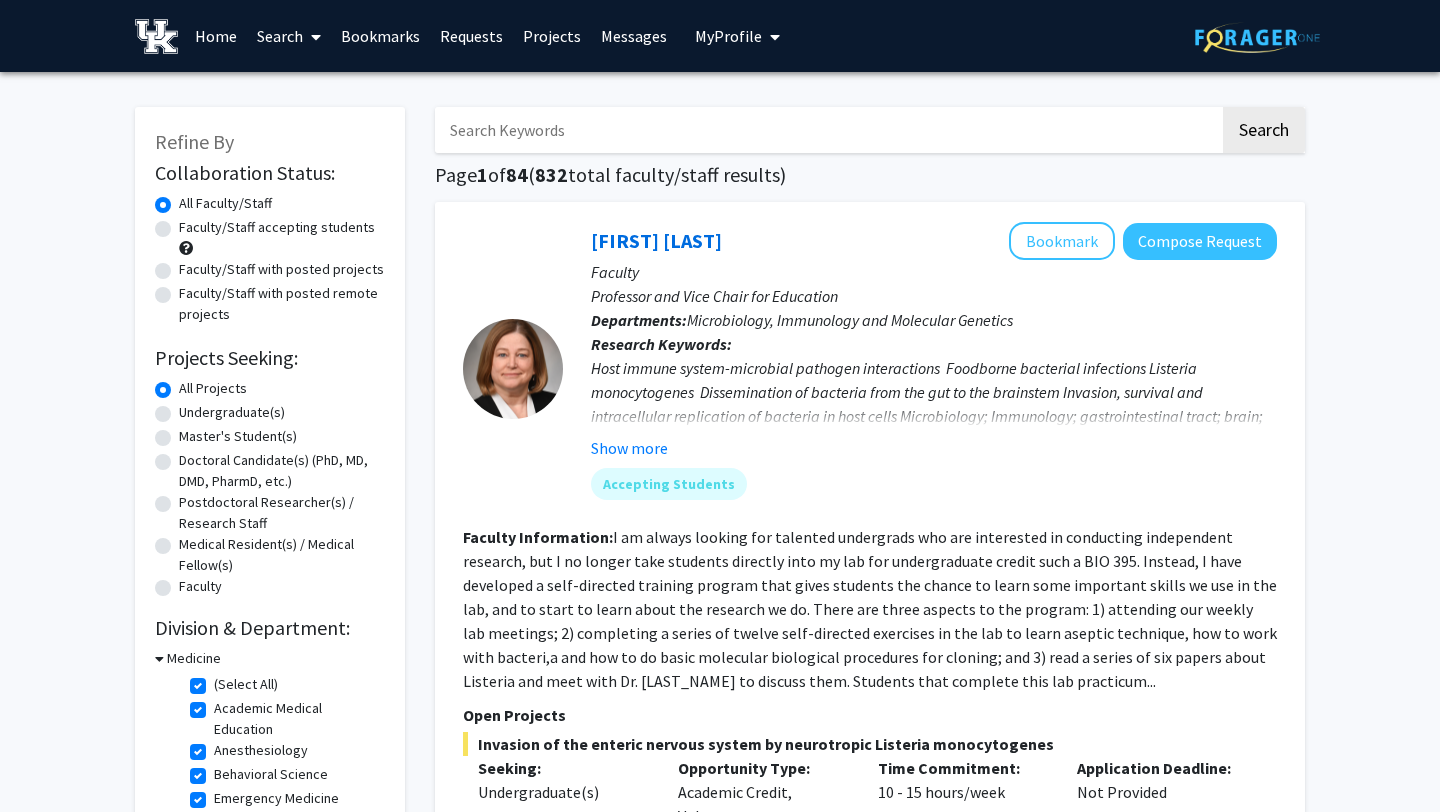 click on "Faculty/Staff accepting students" 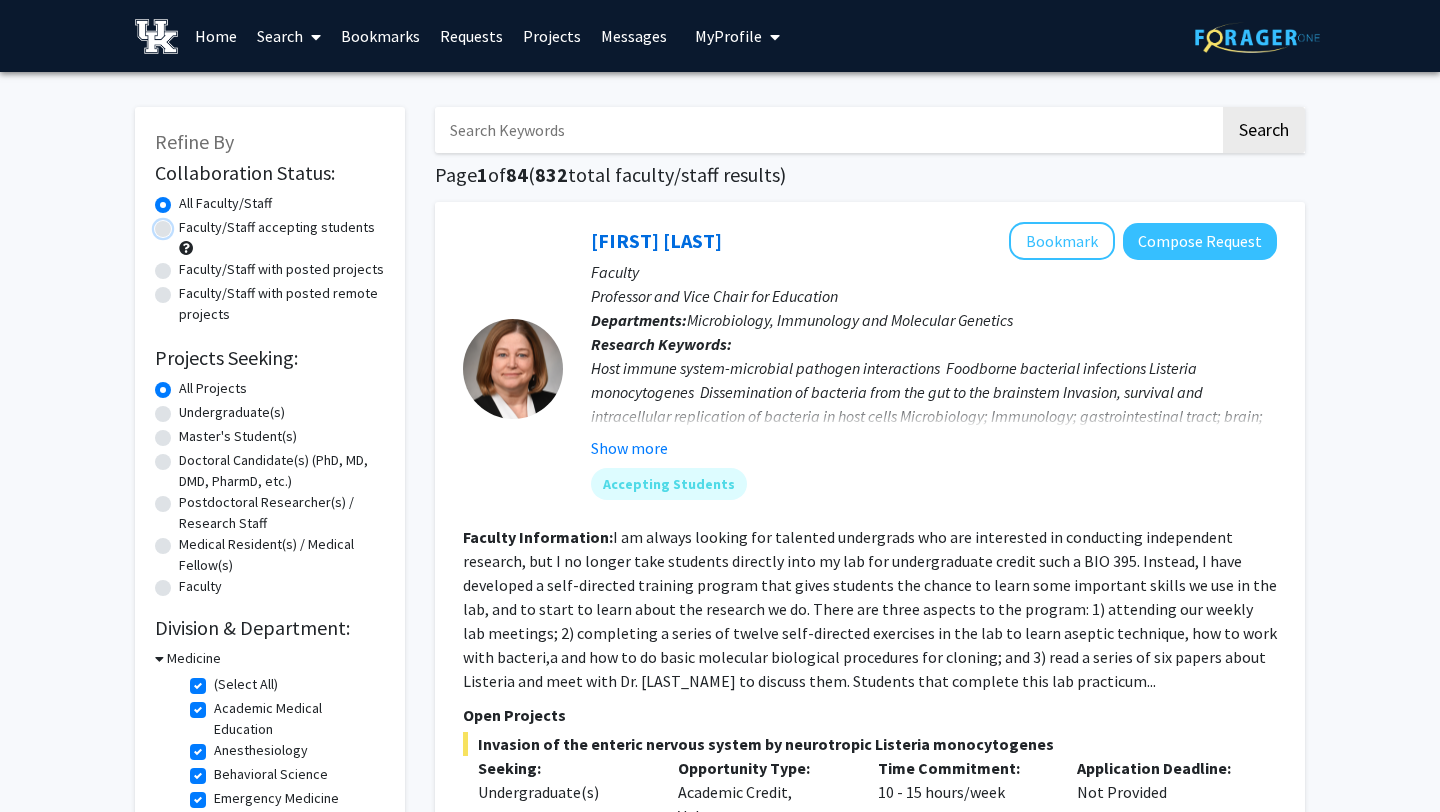 click on "Faculty/Staff accepting students" at bounding box center [185, 223] 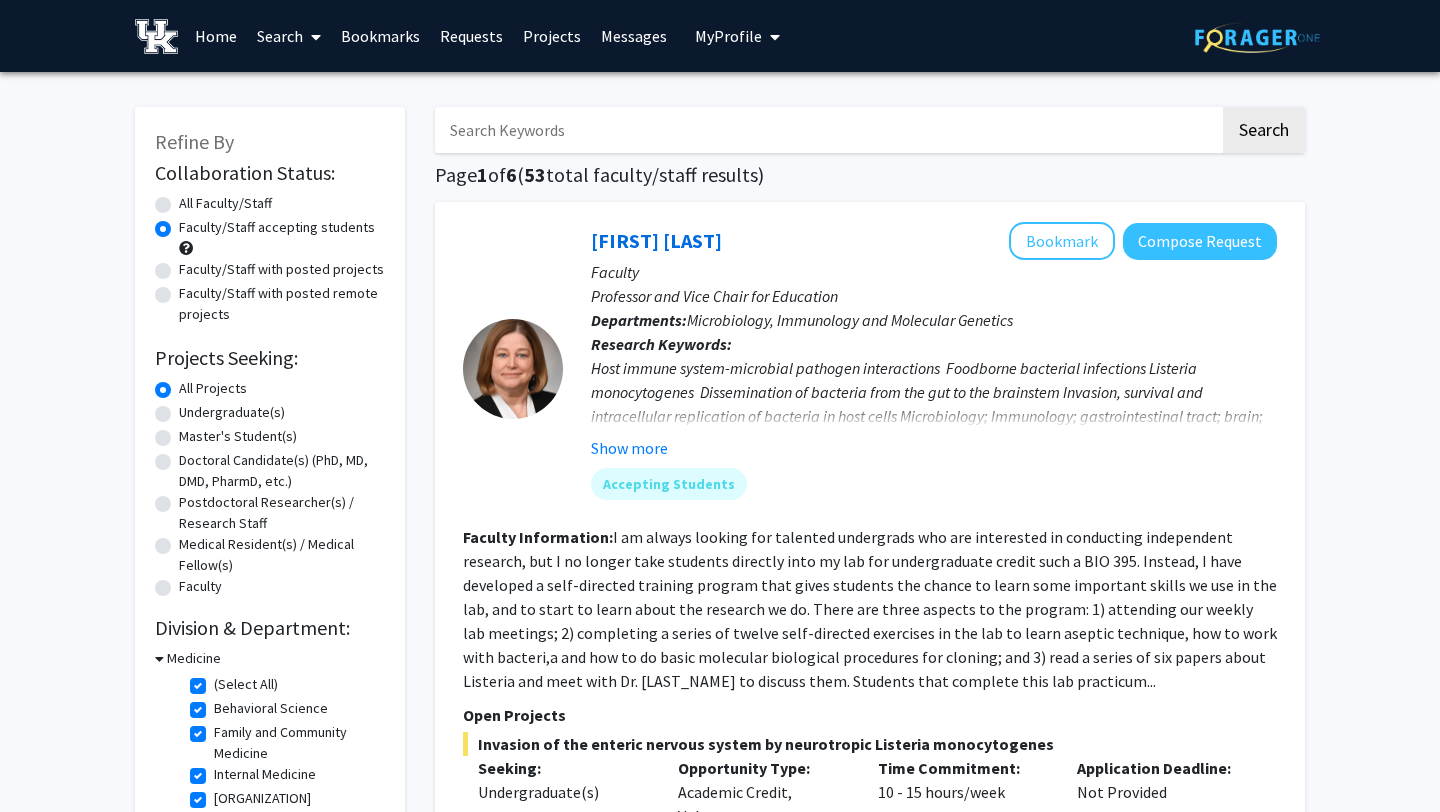 click on "(Select All)" 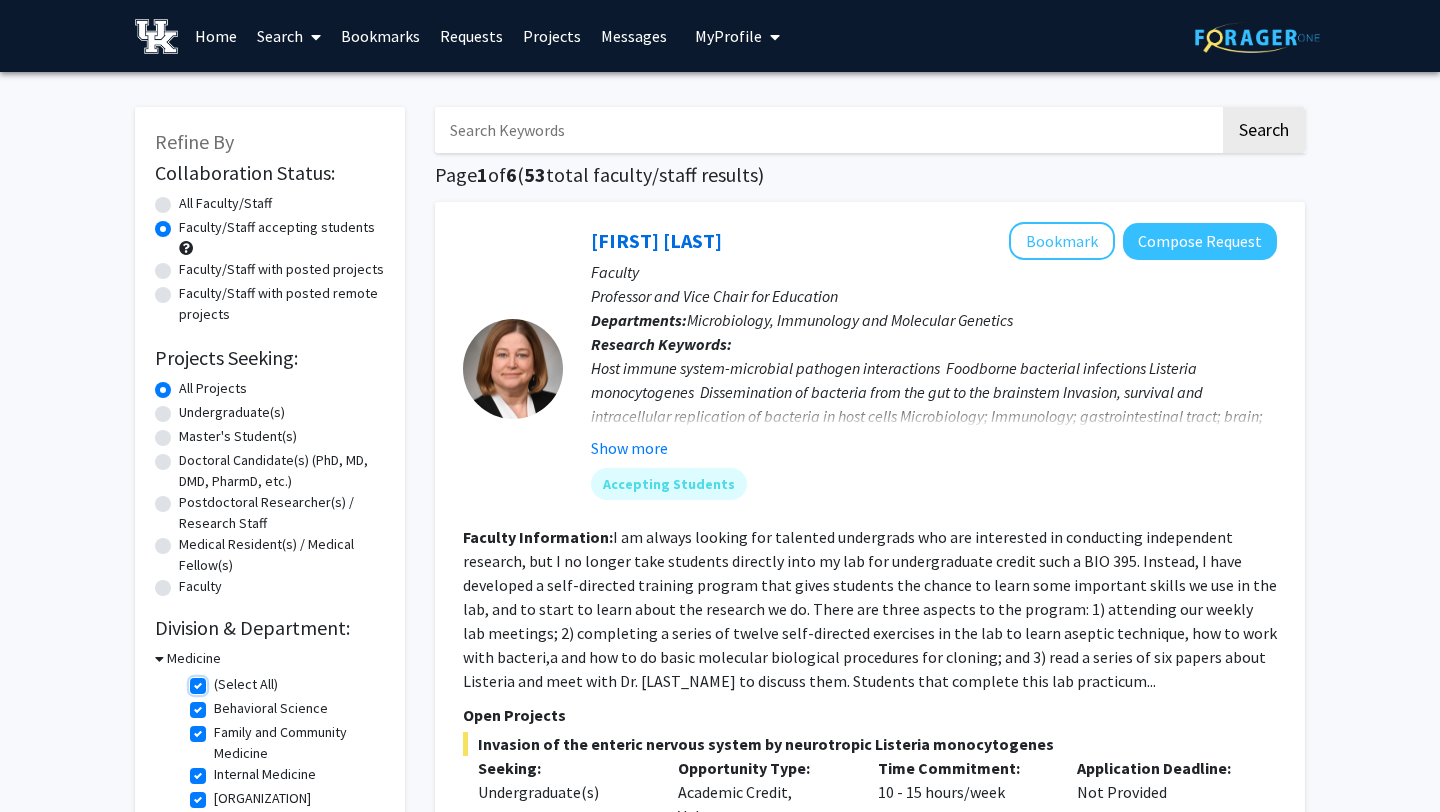 click on "(Select All)" at bounding box center (220, 680) 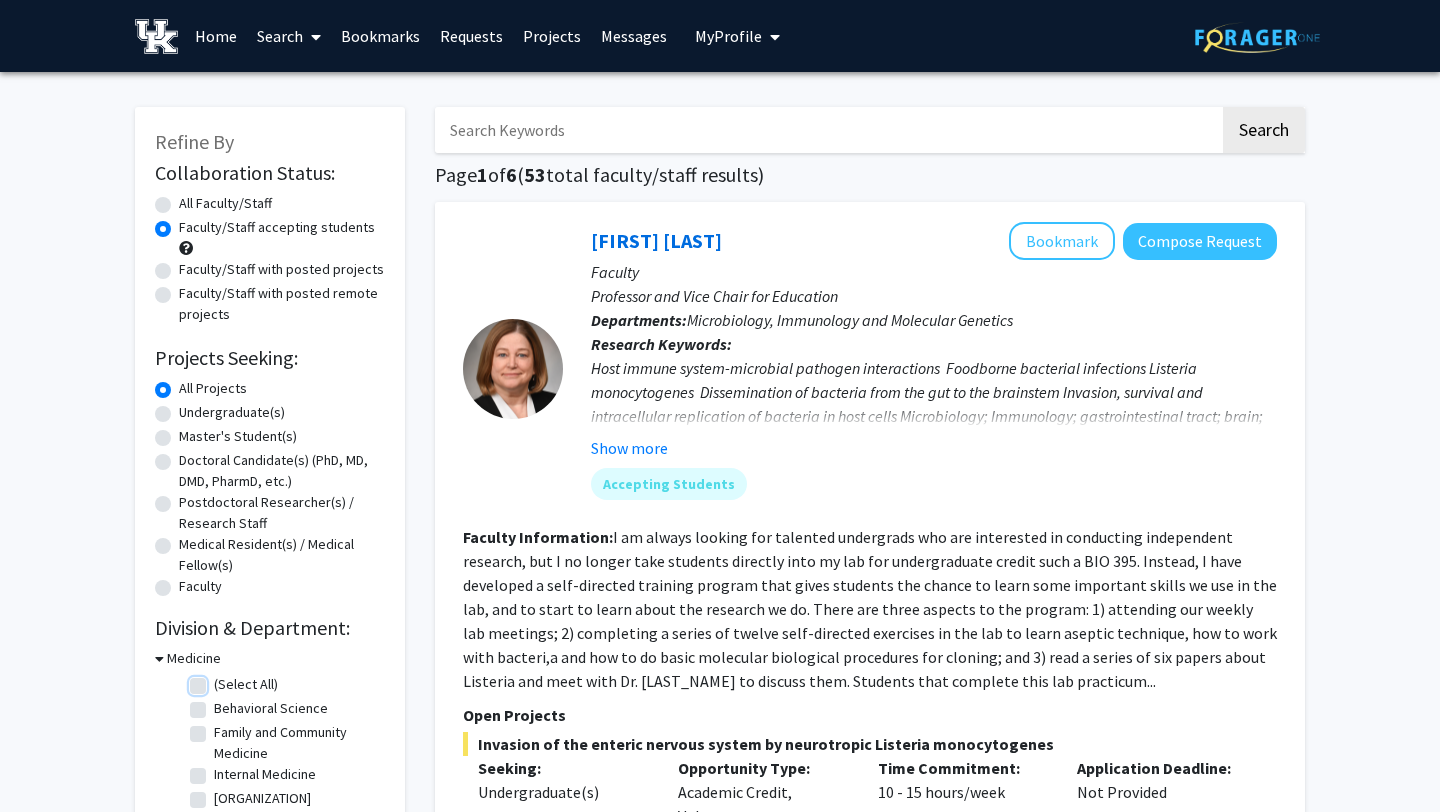 checkbox on "false" 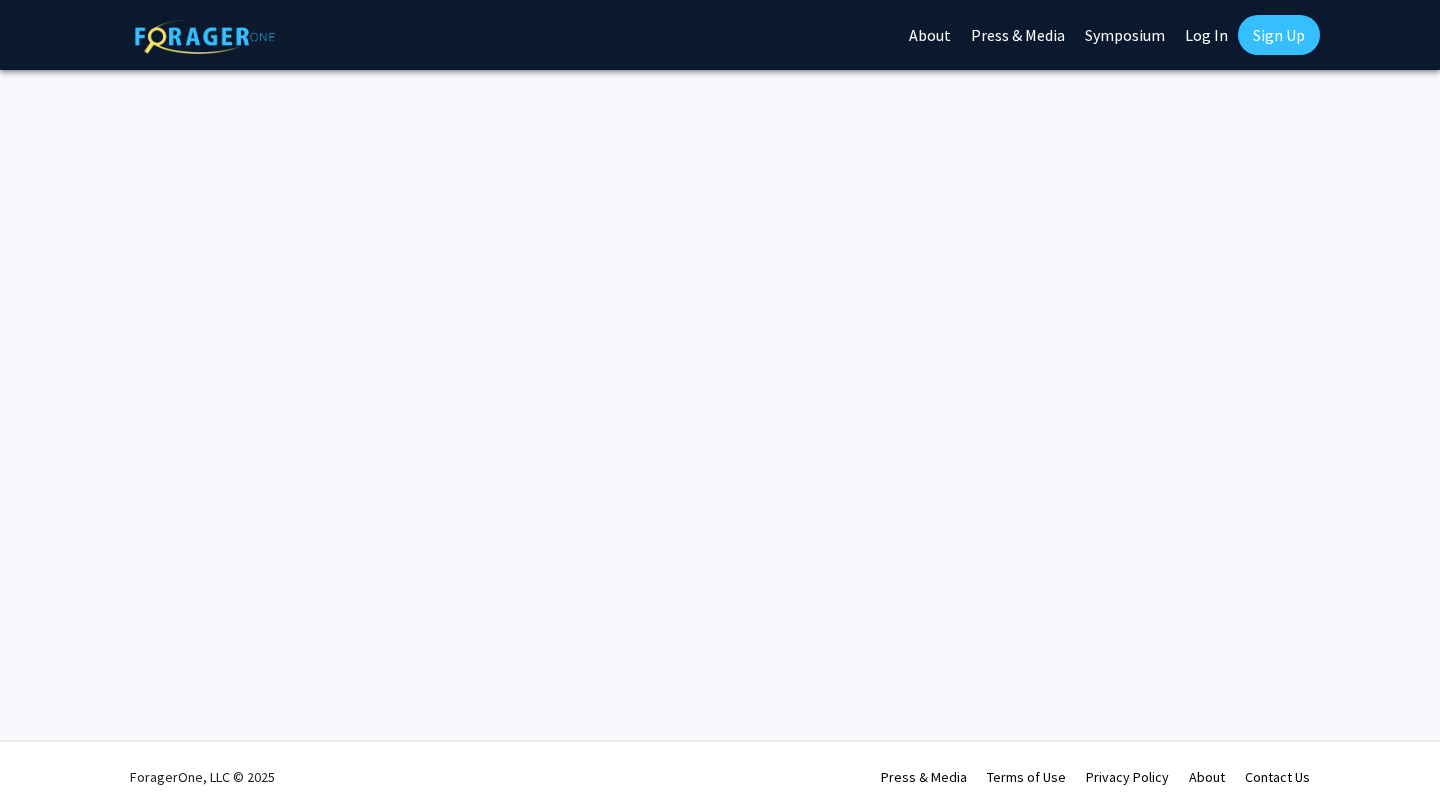 scroll, scrollTop: 0, scrollLeft: 0, axis: both 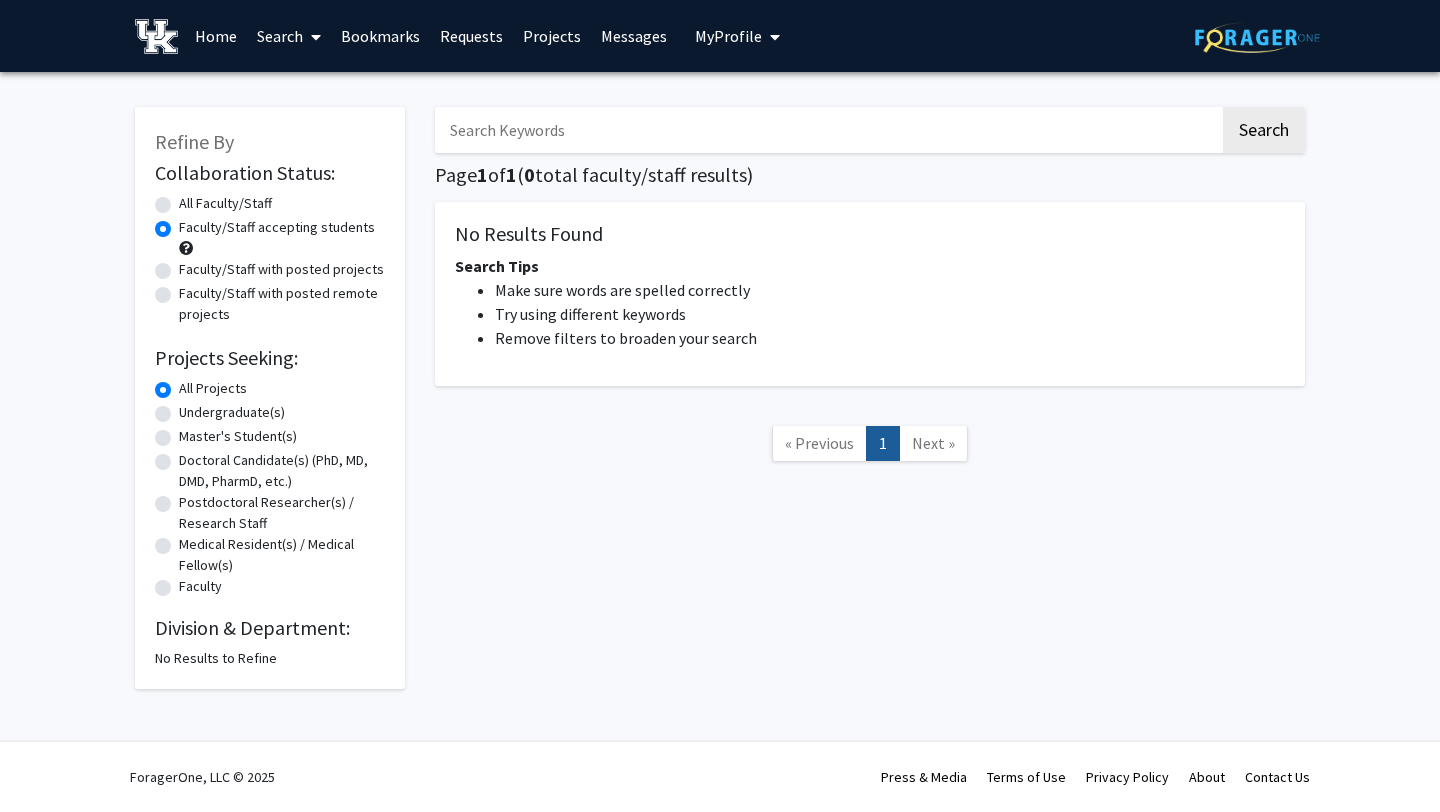 click on "All Faculty/Staff" 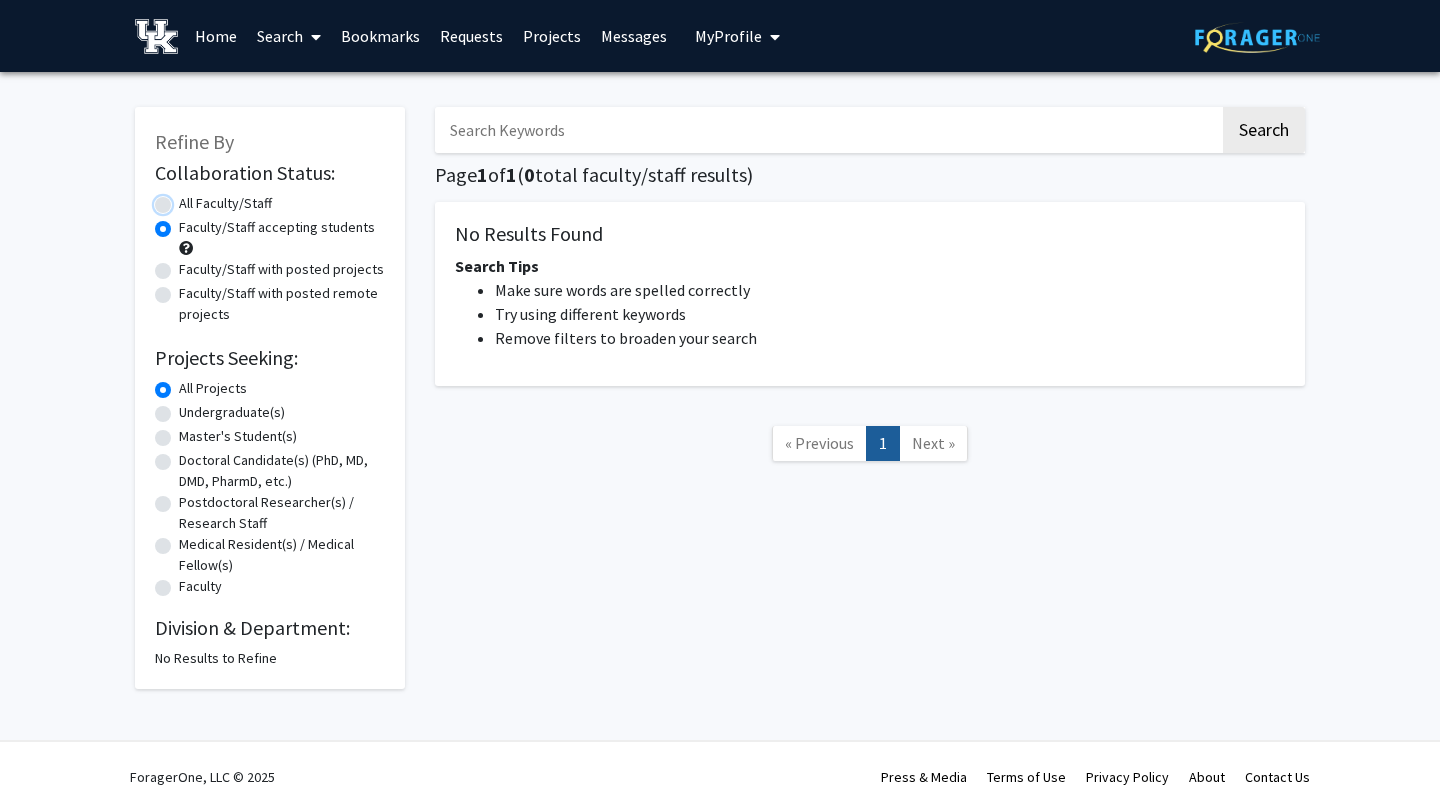 click on "All Faculty/Staff" at bounding box center [185, 199] 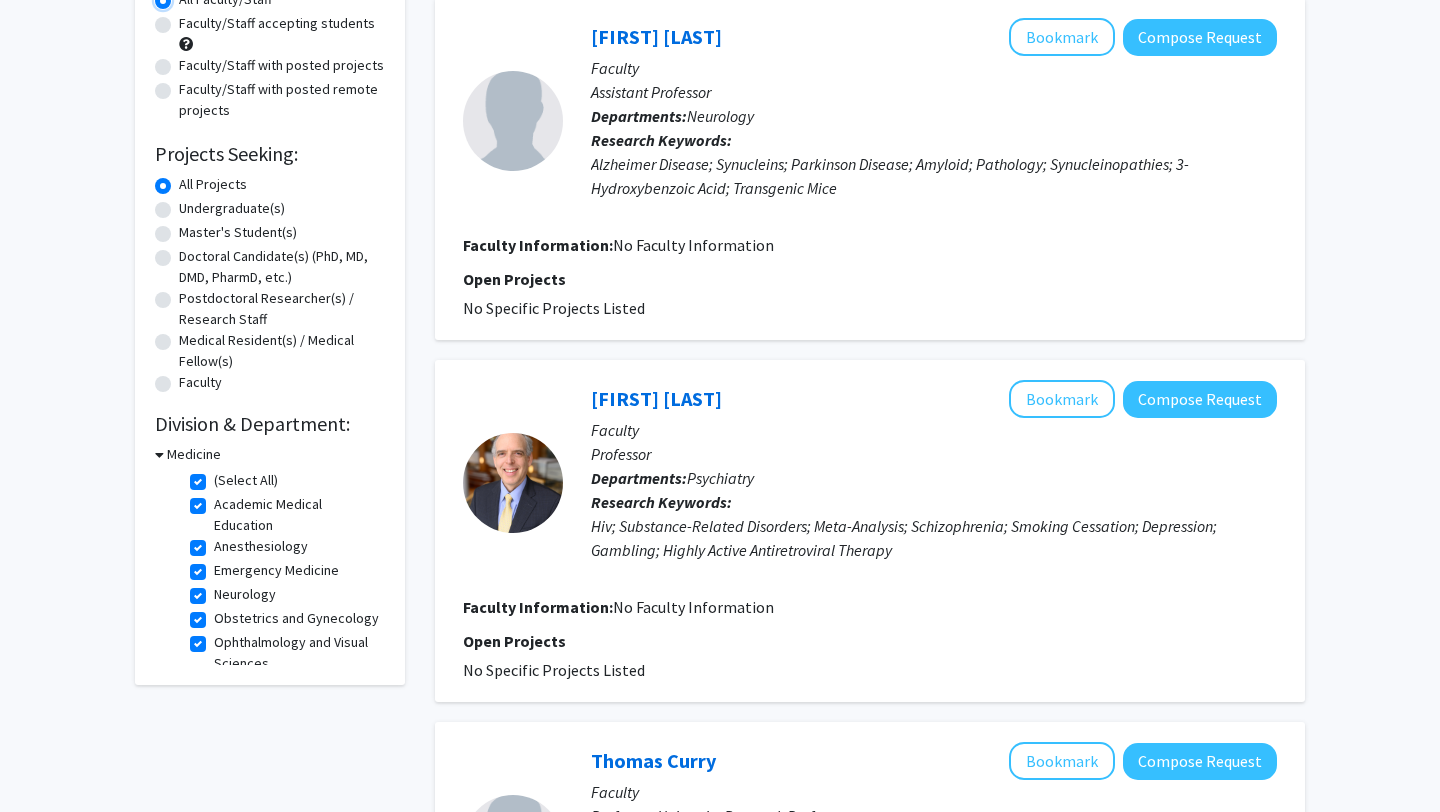 scroll, scrollTop: 220, scrollLeft: 0, axis: vertical 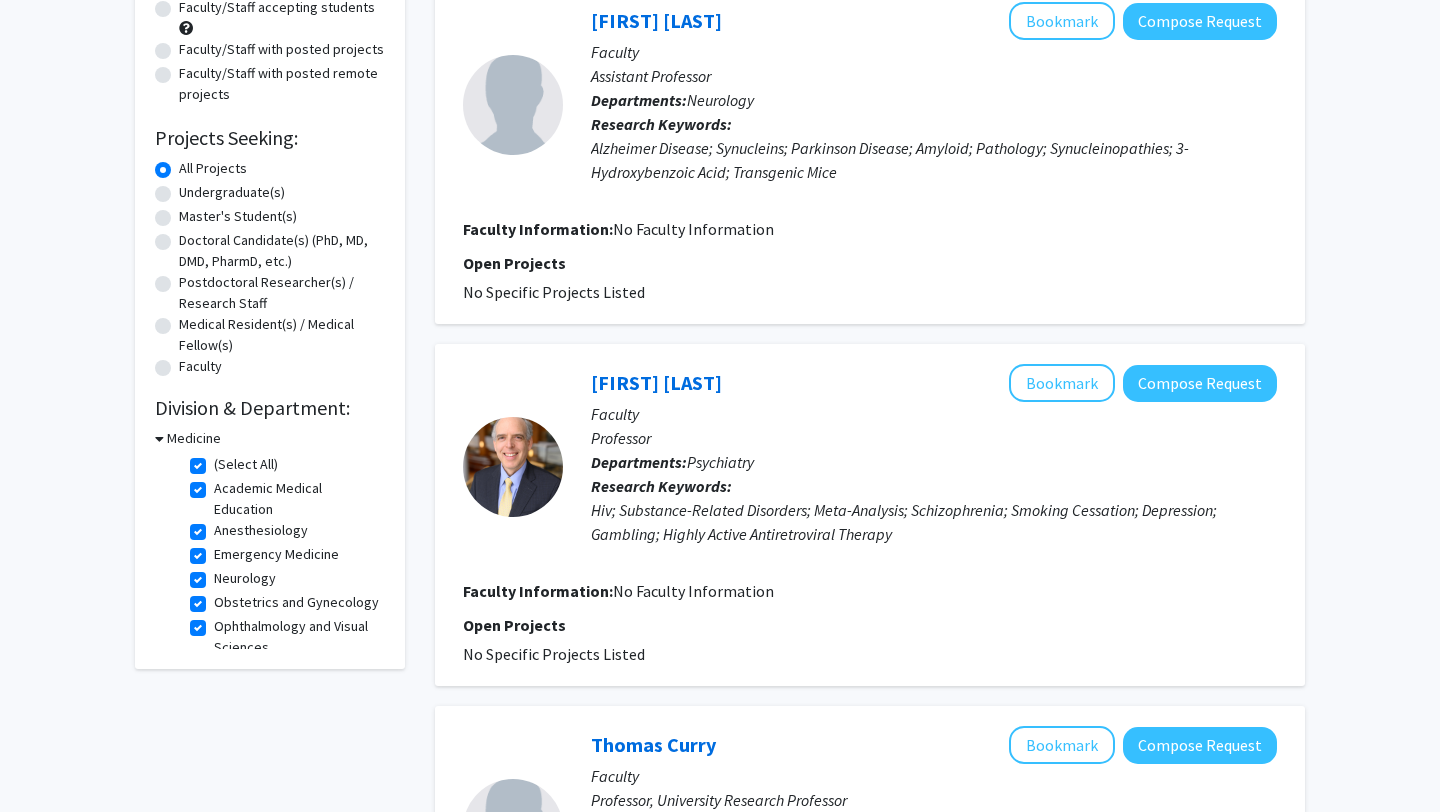 click on "Medicine" at bounding box center [194, 438] 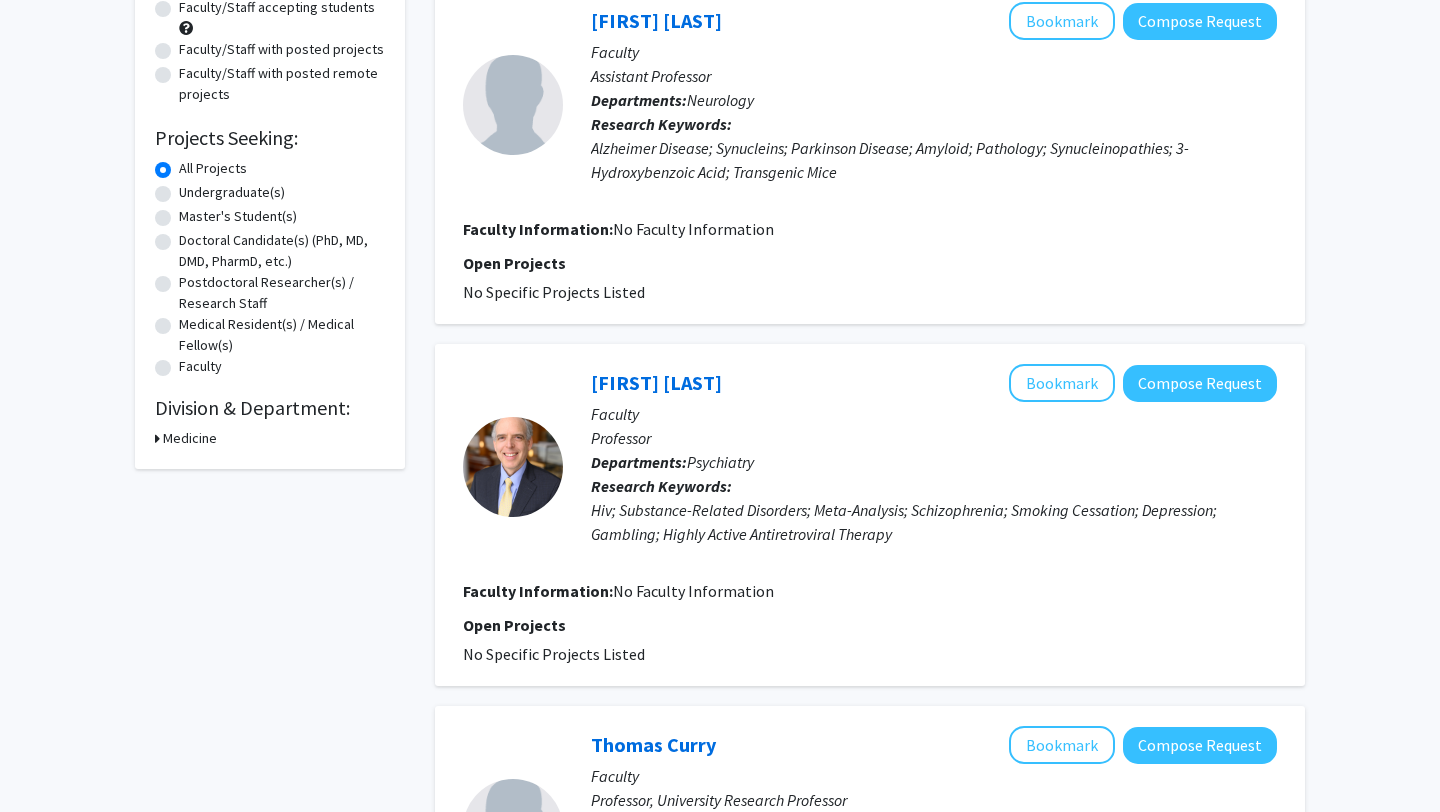 click on "Medicine" at bounding box center [190, 438] 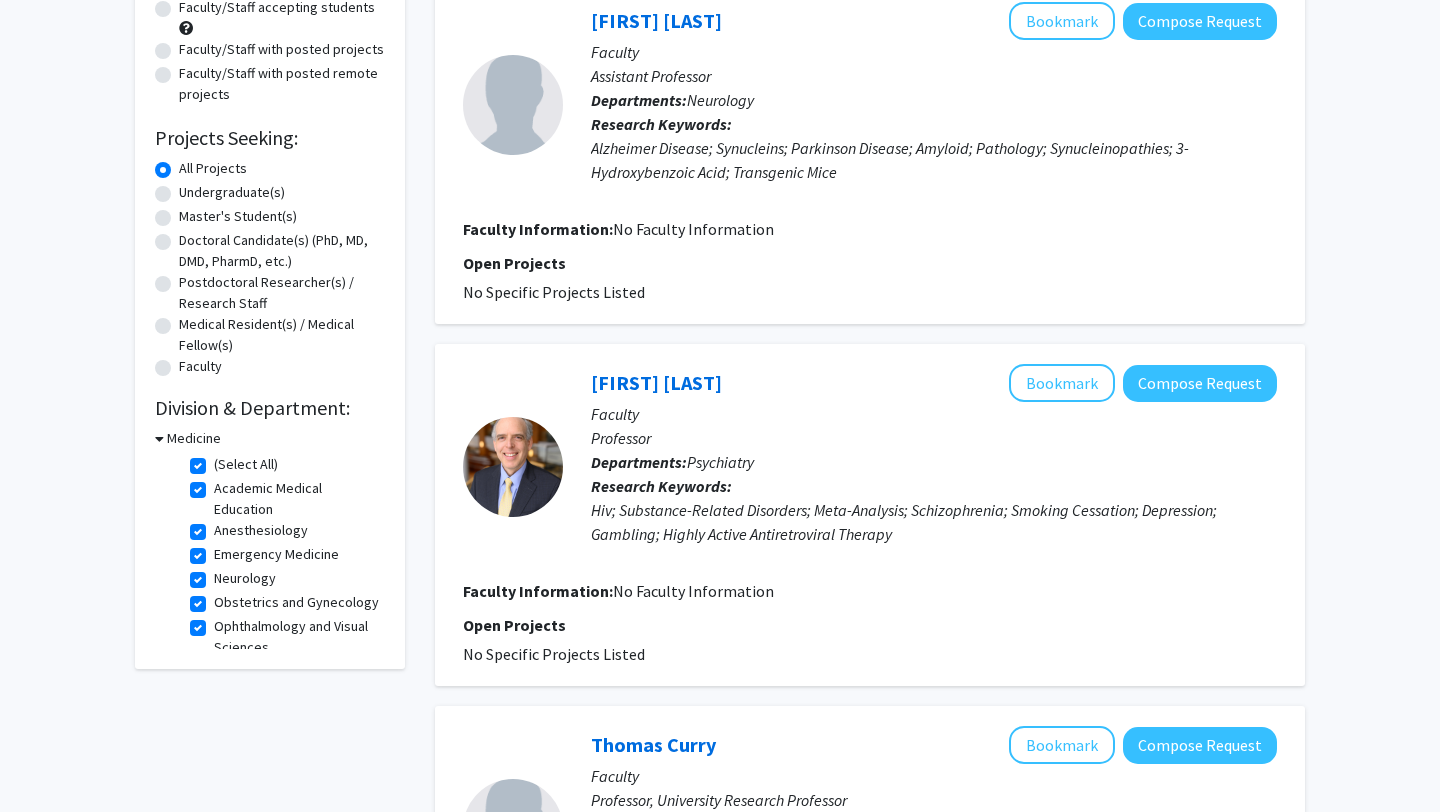 radio on "false" 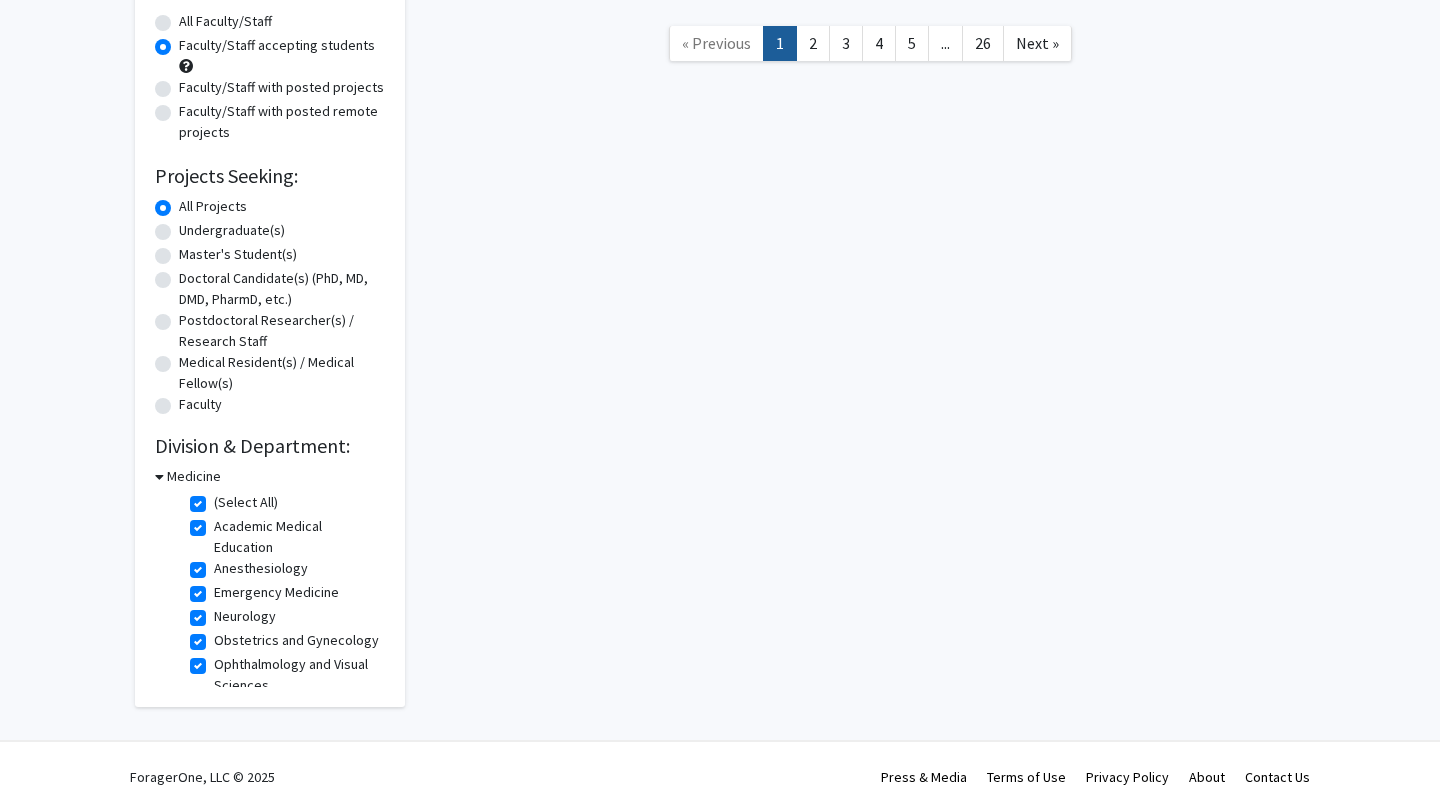 scroll, scrollTop: 0, scrollLeft: 0, axis: both 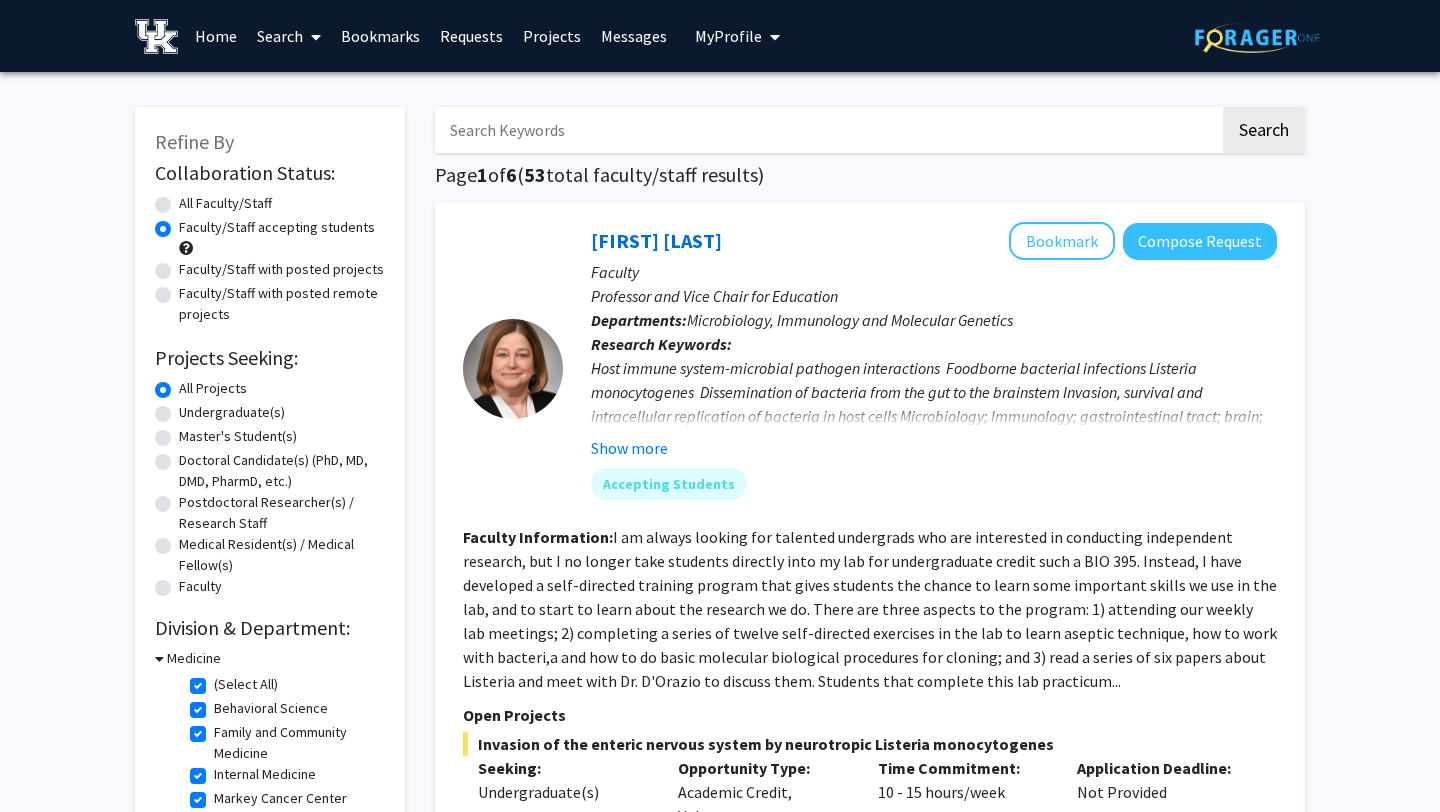 radio on "true" 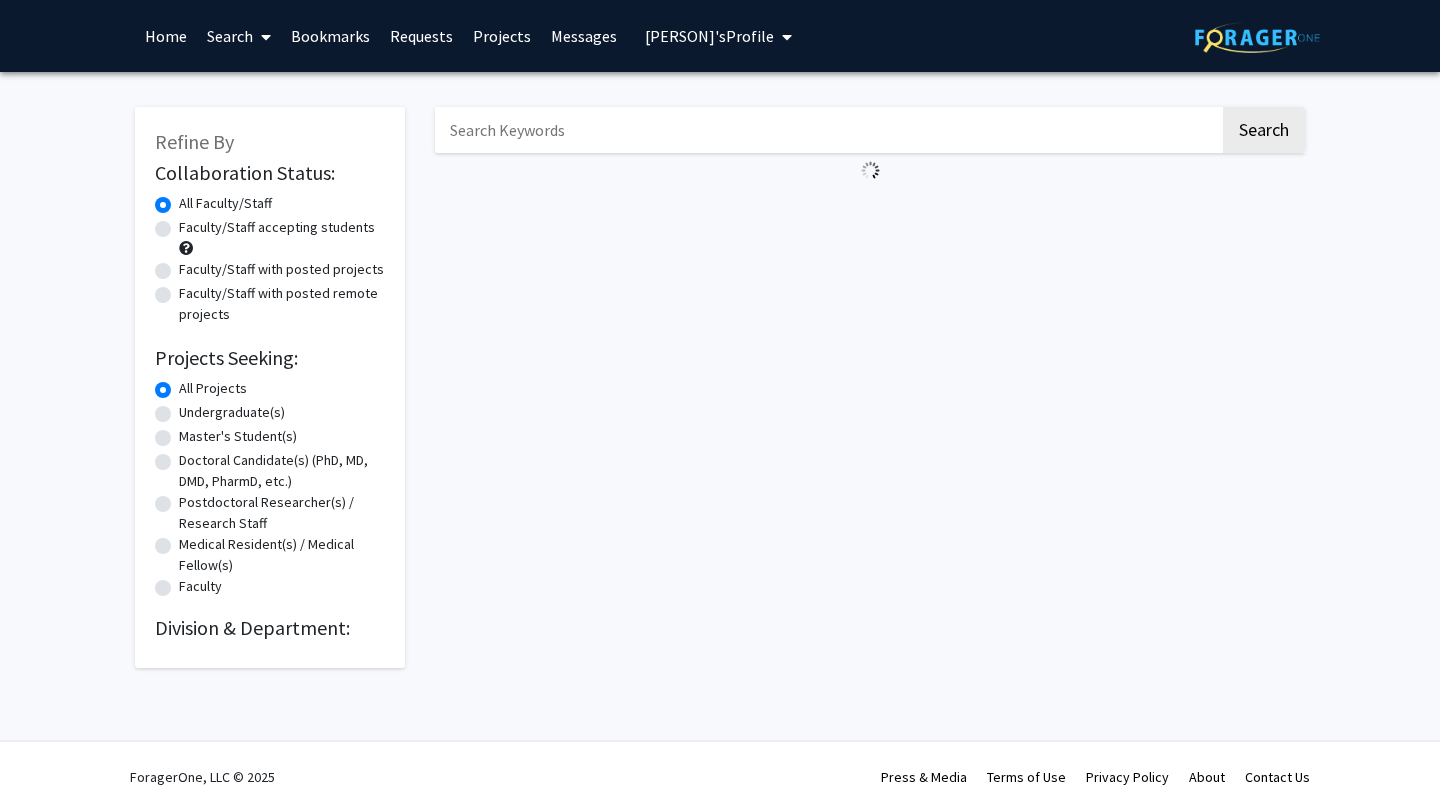 scroll, scrollTop: 0, scrollLeft: 0, axis: both 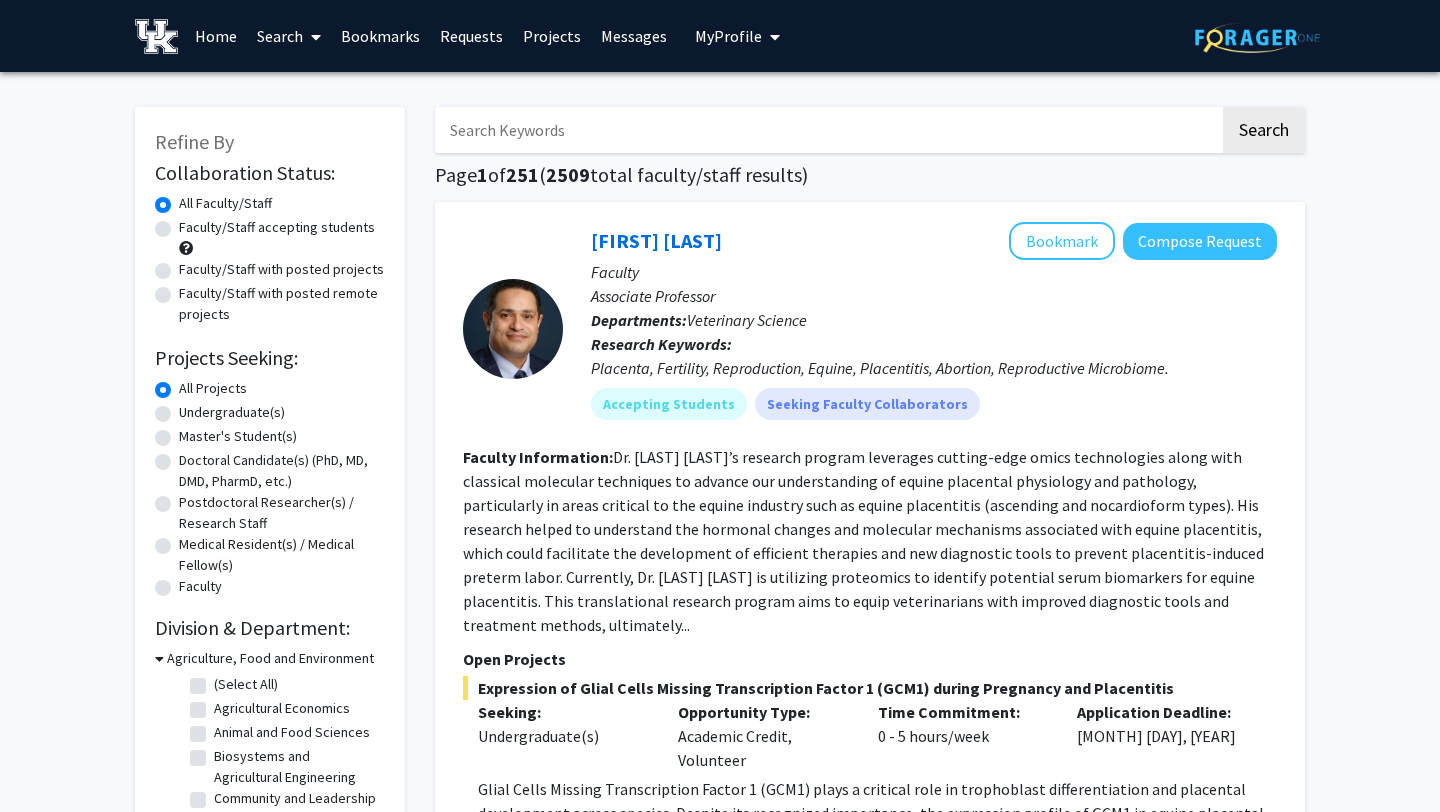 click on "Home" at bounding box center (216, 36) 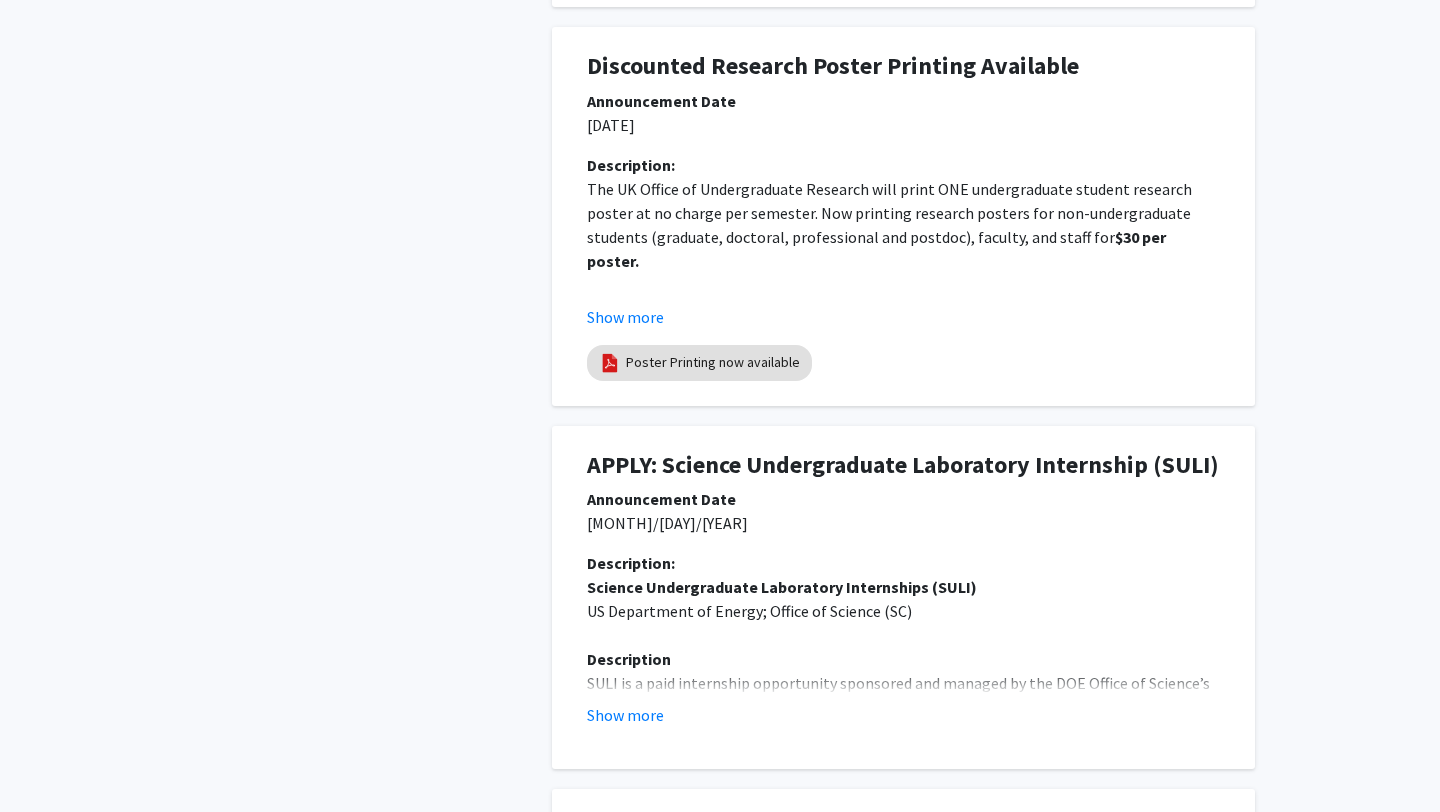 scroll, scrollTop: 0, scrollLeft: 0, axis: both 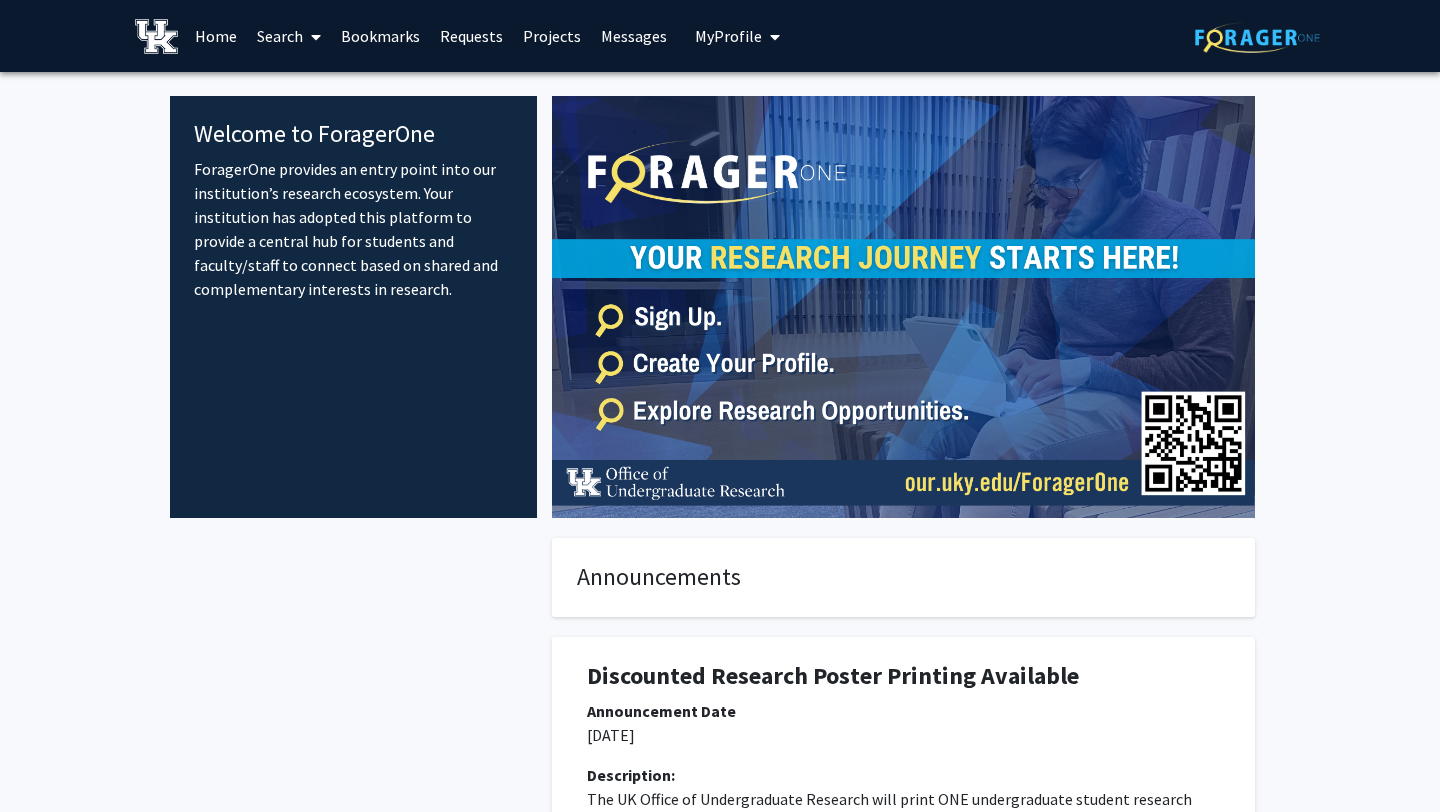 click on "Search" at bounding box center (289, 36) 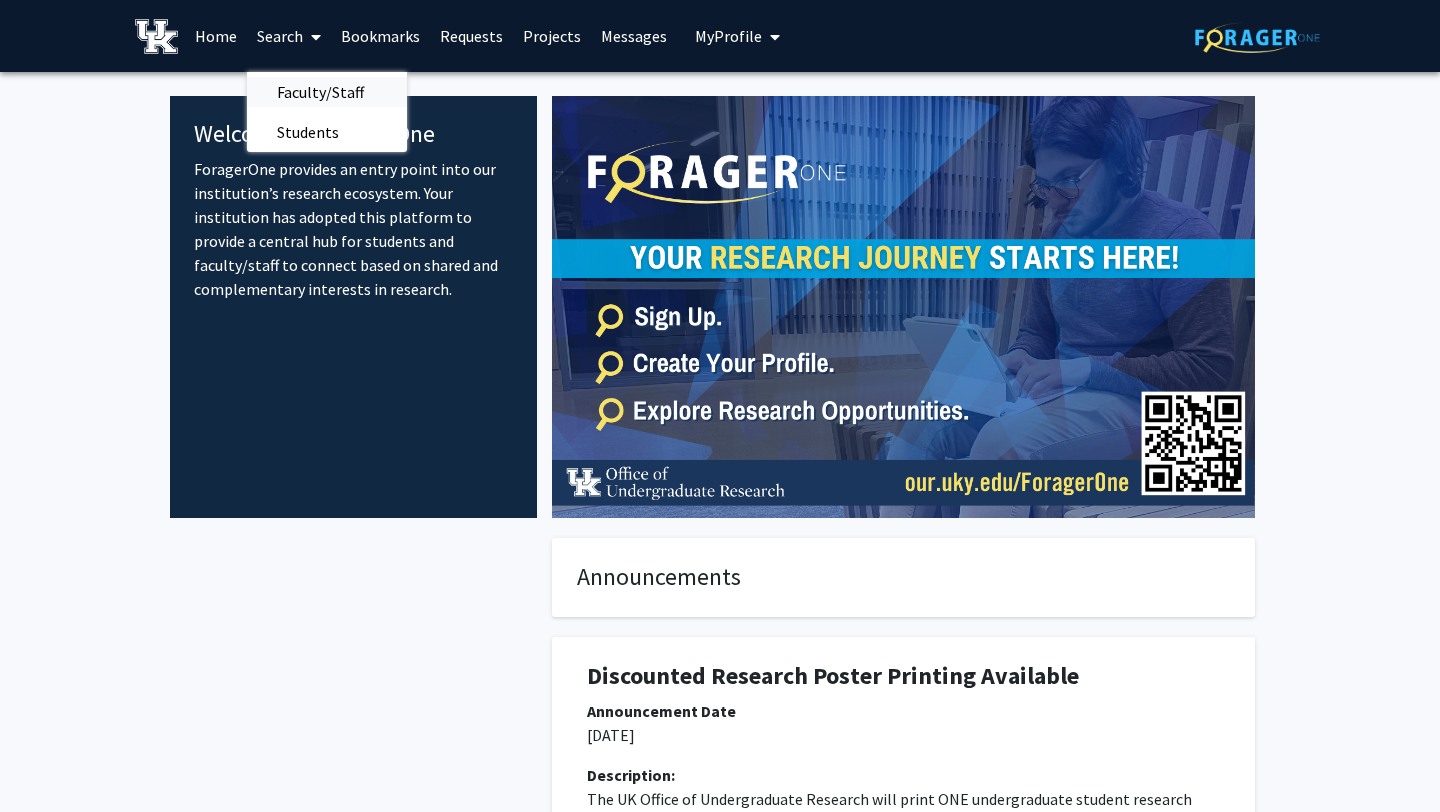 click on "Faculty/Staff" at bounding box center (320, 92) 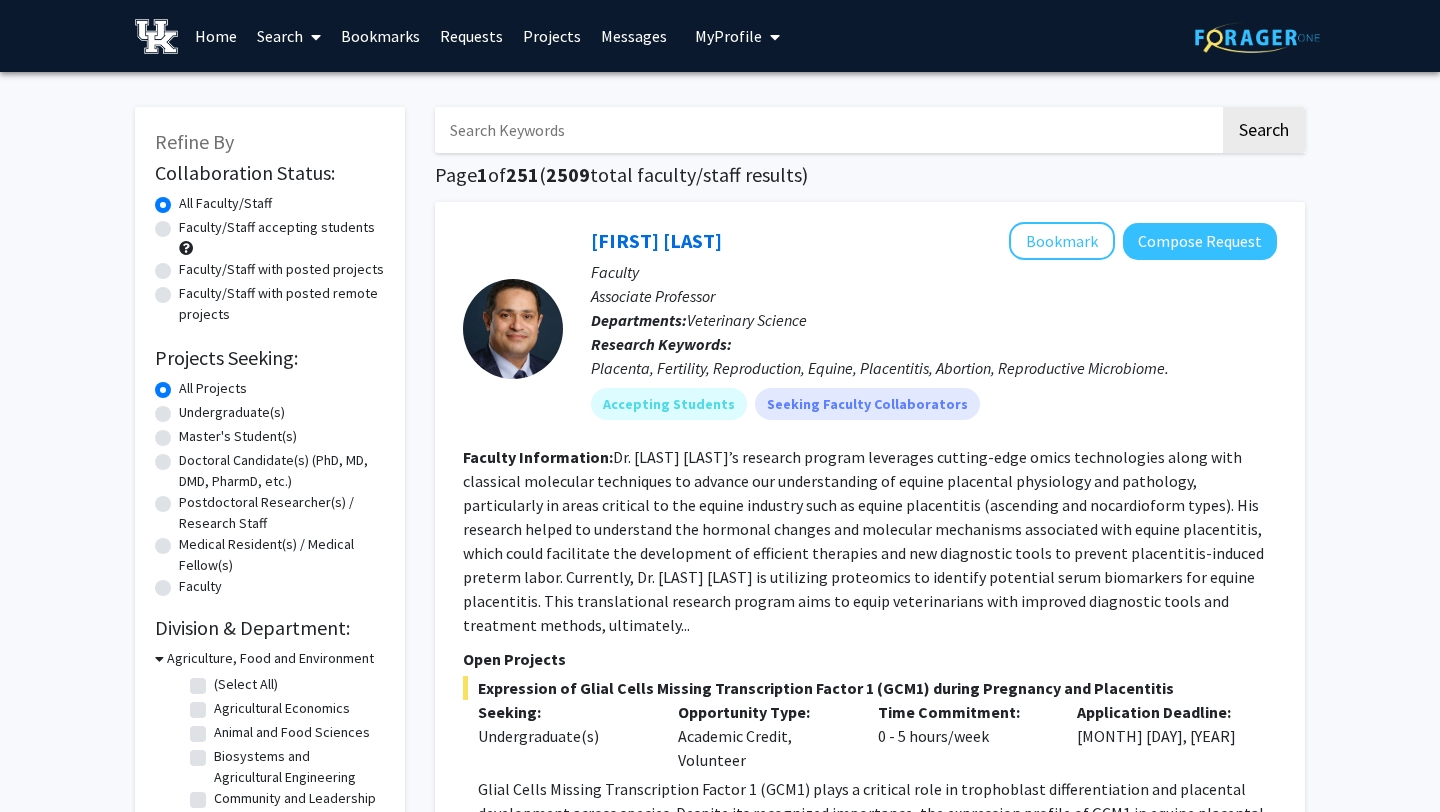 click on "Faculty/Staff accepting students" 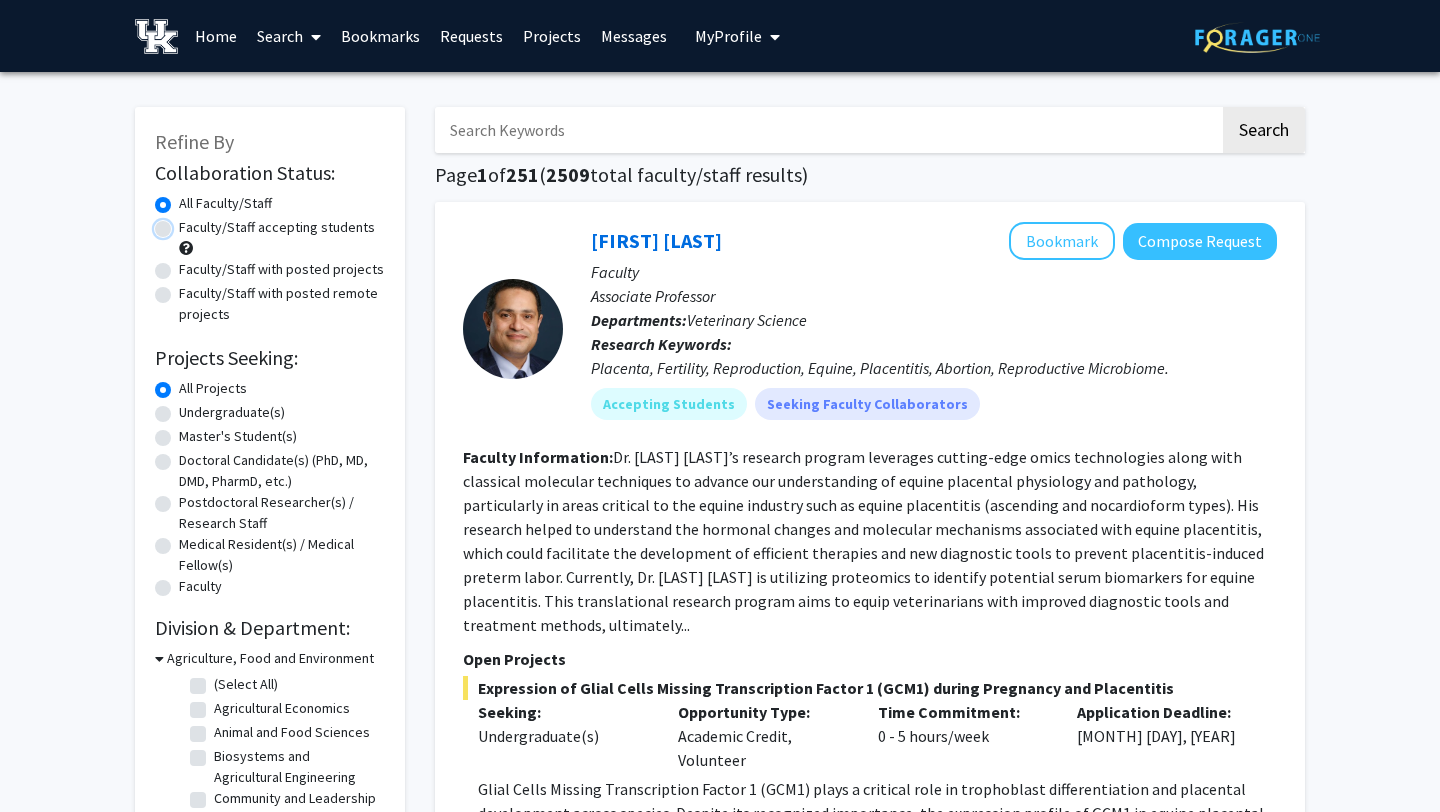 click on "Faculty/Staff accepting students" at bounding box center [185, 223] 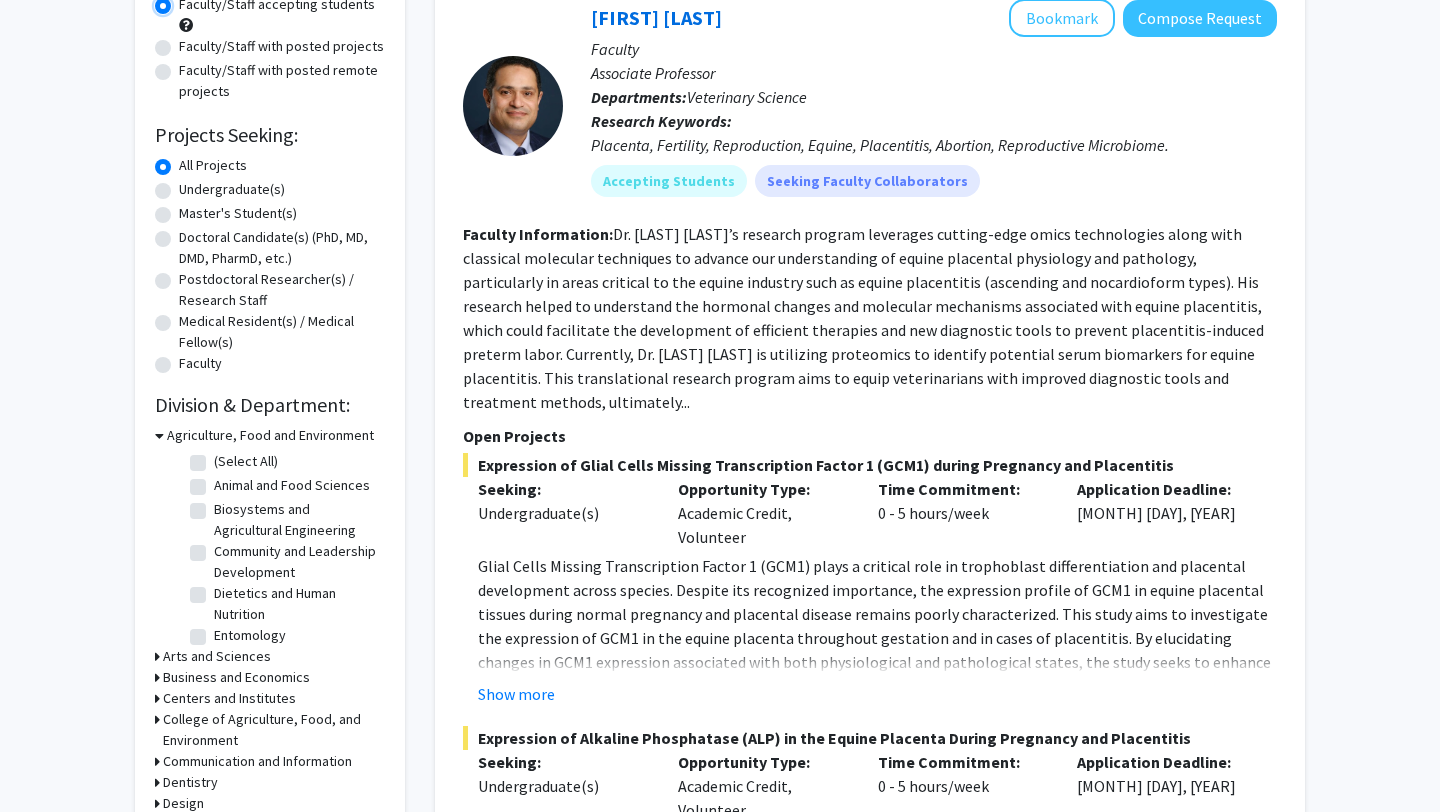 scroll, scrollTop: 0, scrollLeft: 0, axis: both 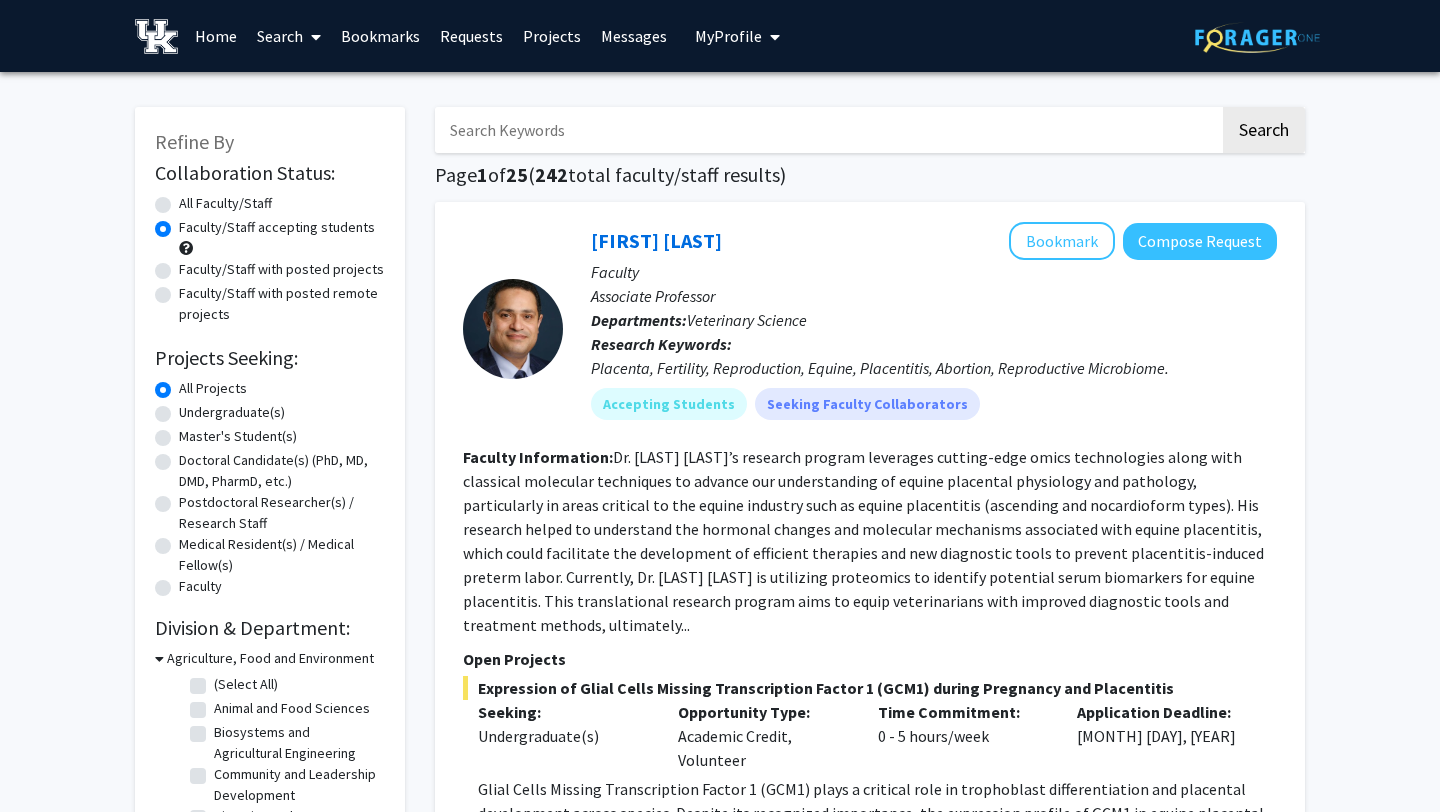 click at bounding box center [827, 130] 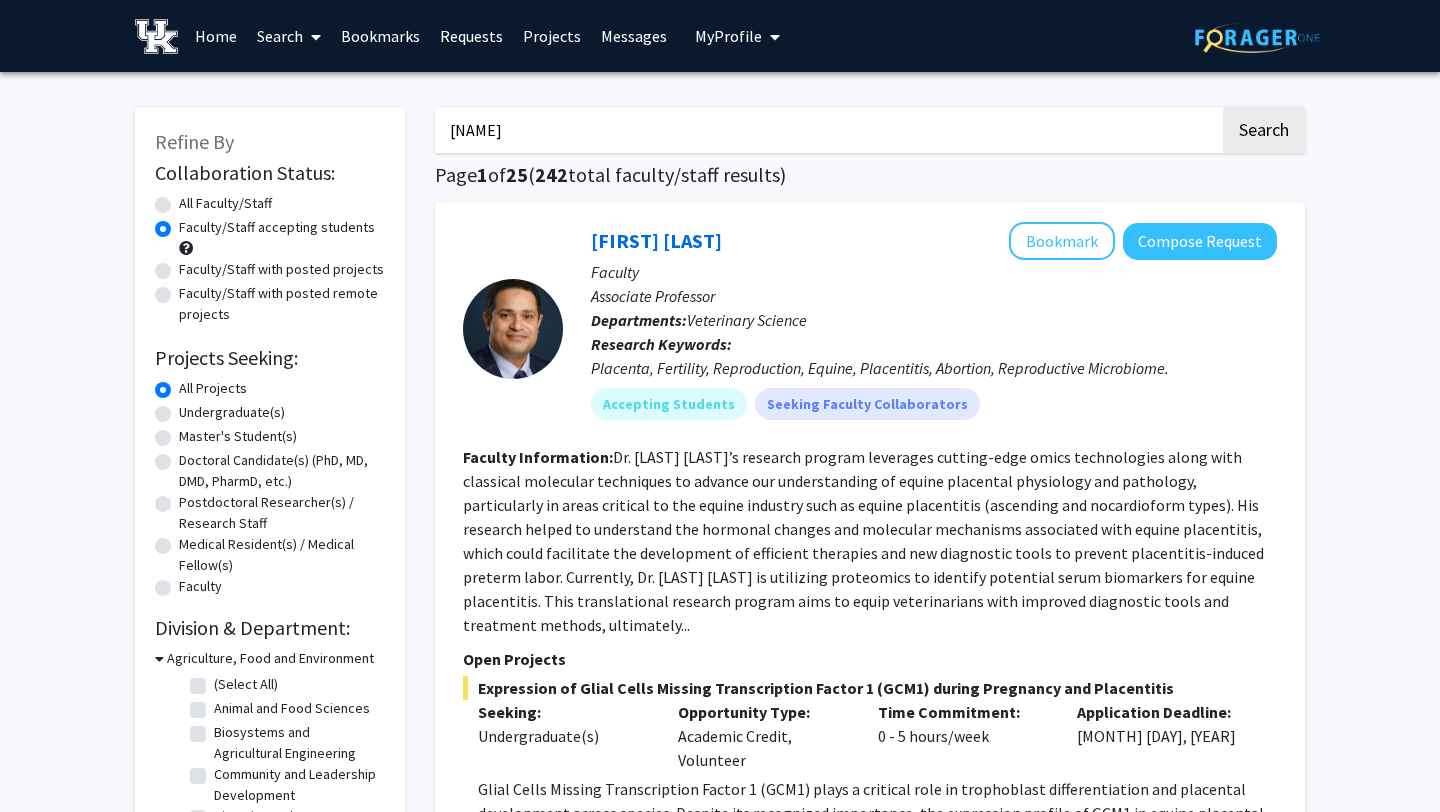 type on "[NAME]" 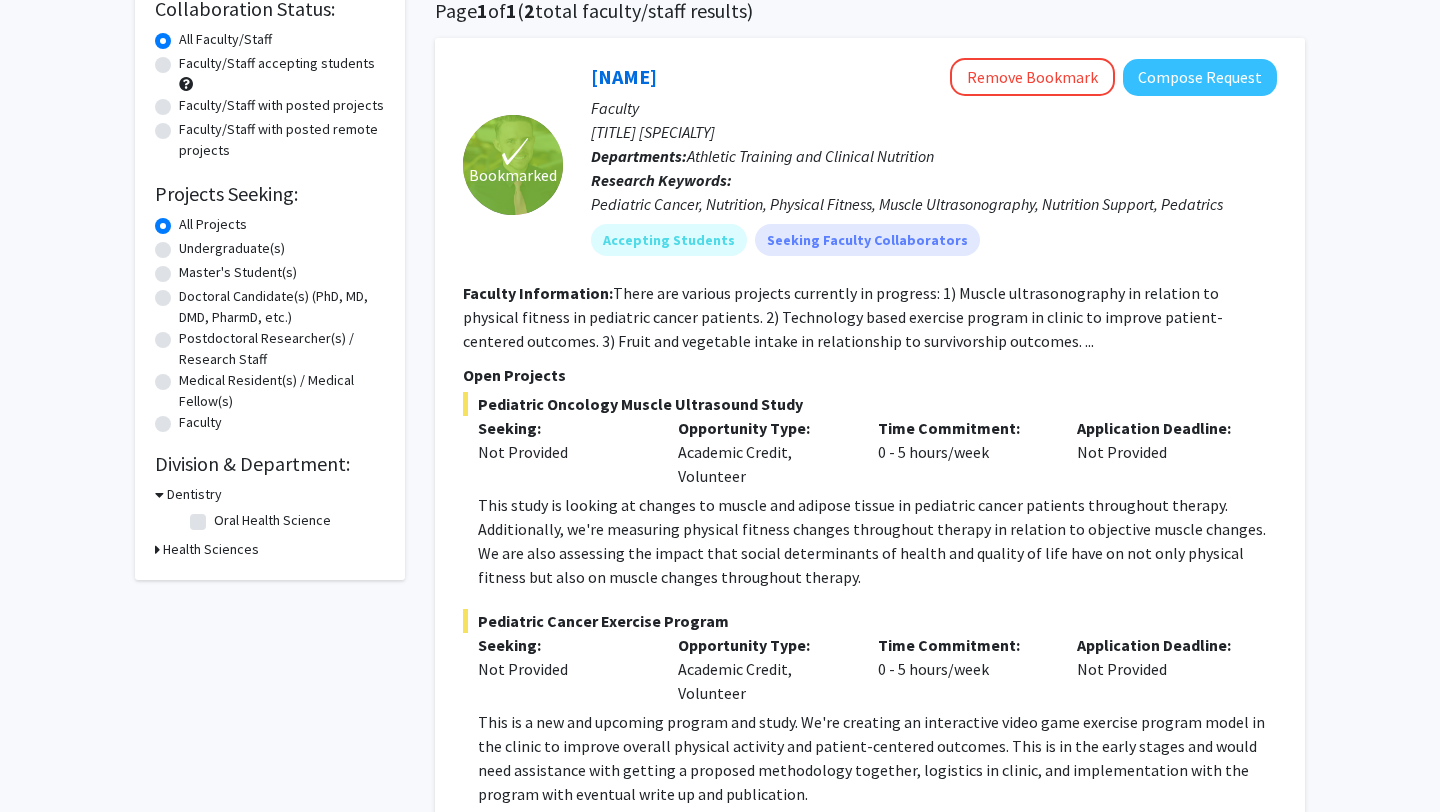 scroll, scrollTop: 163, scrollLeft: 0, axis: vertical 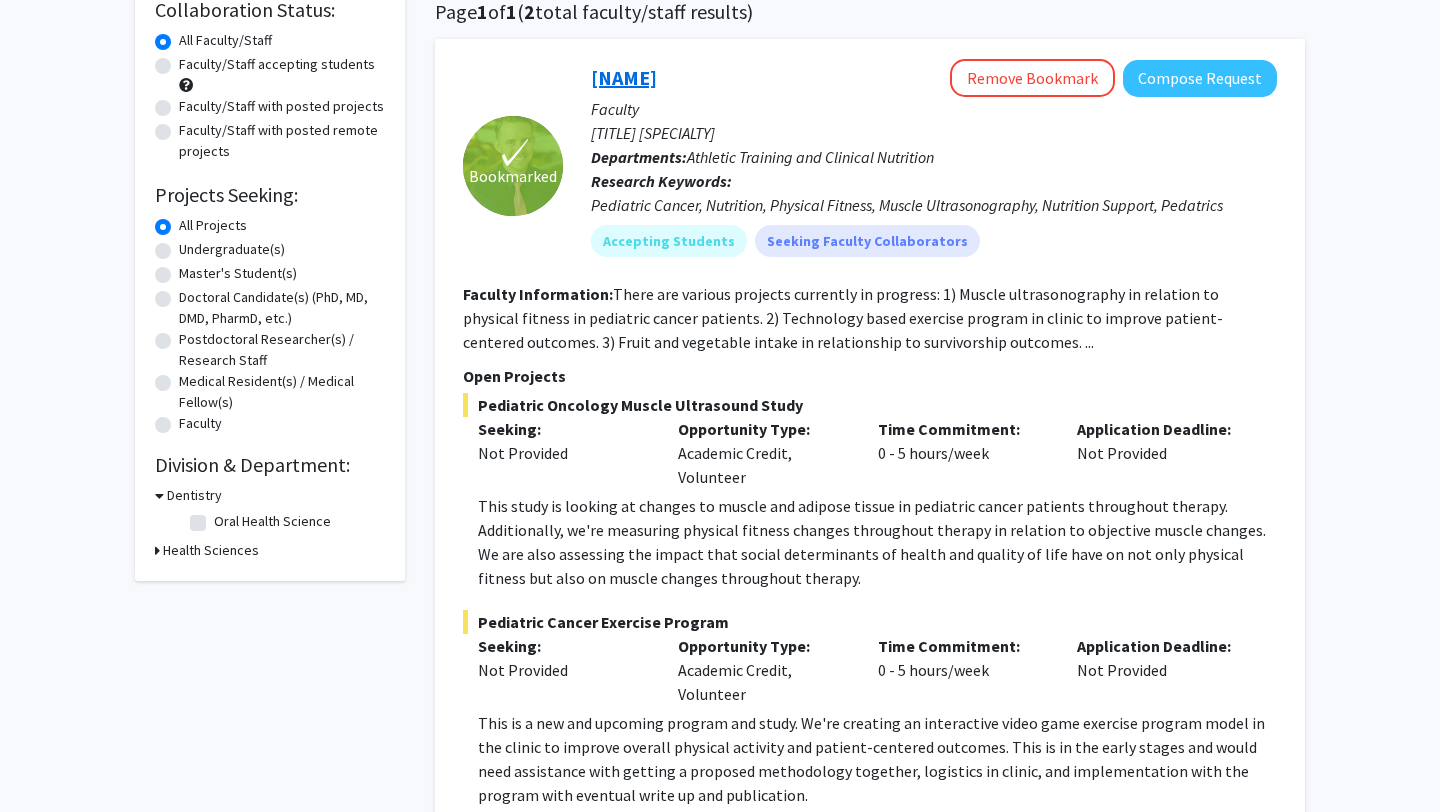 click on "[NAME]" 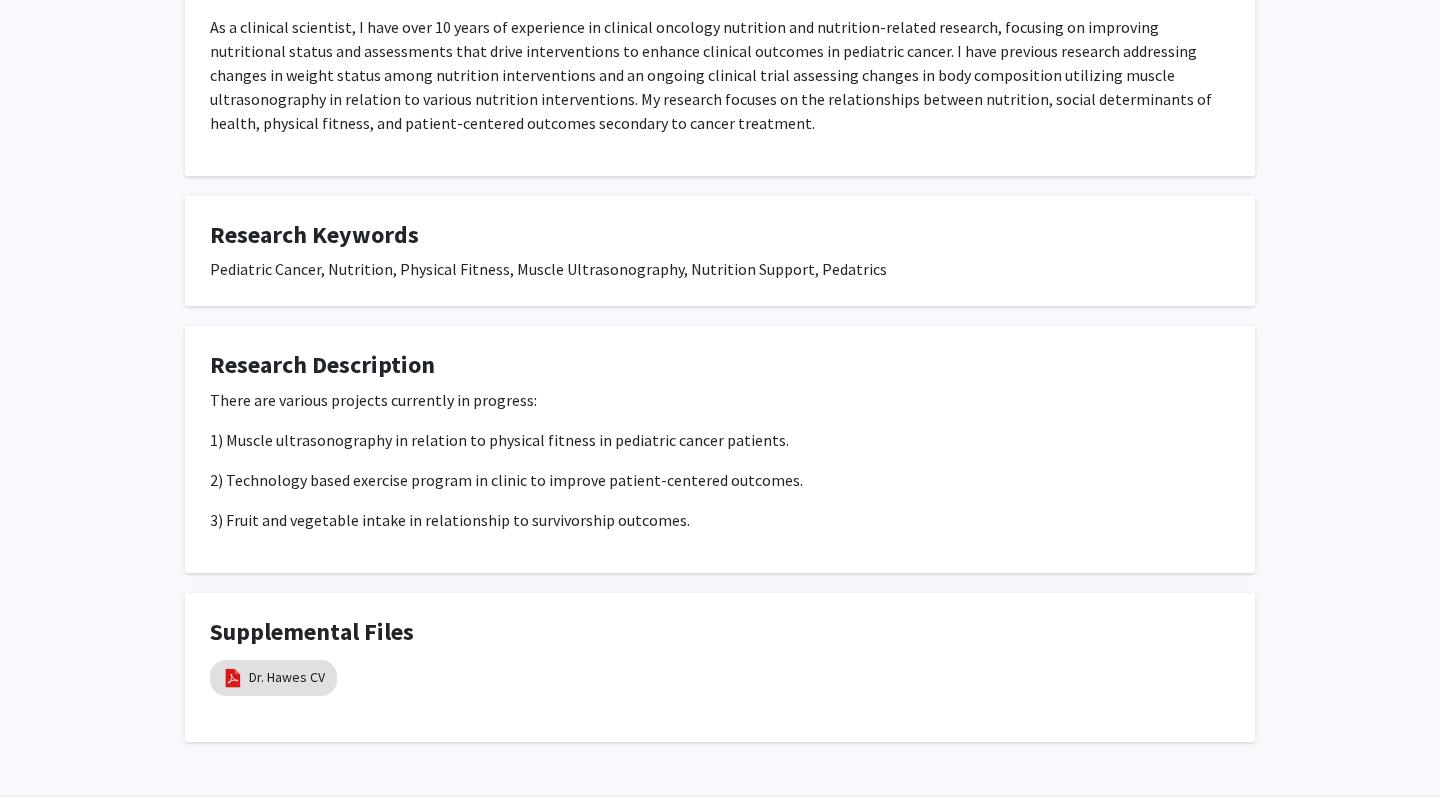 scroll, scrollTop: 1024, scrollLeft: 0, axis: vertical 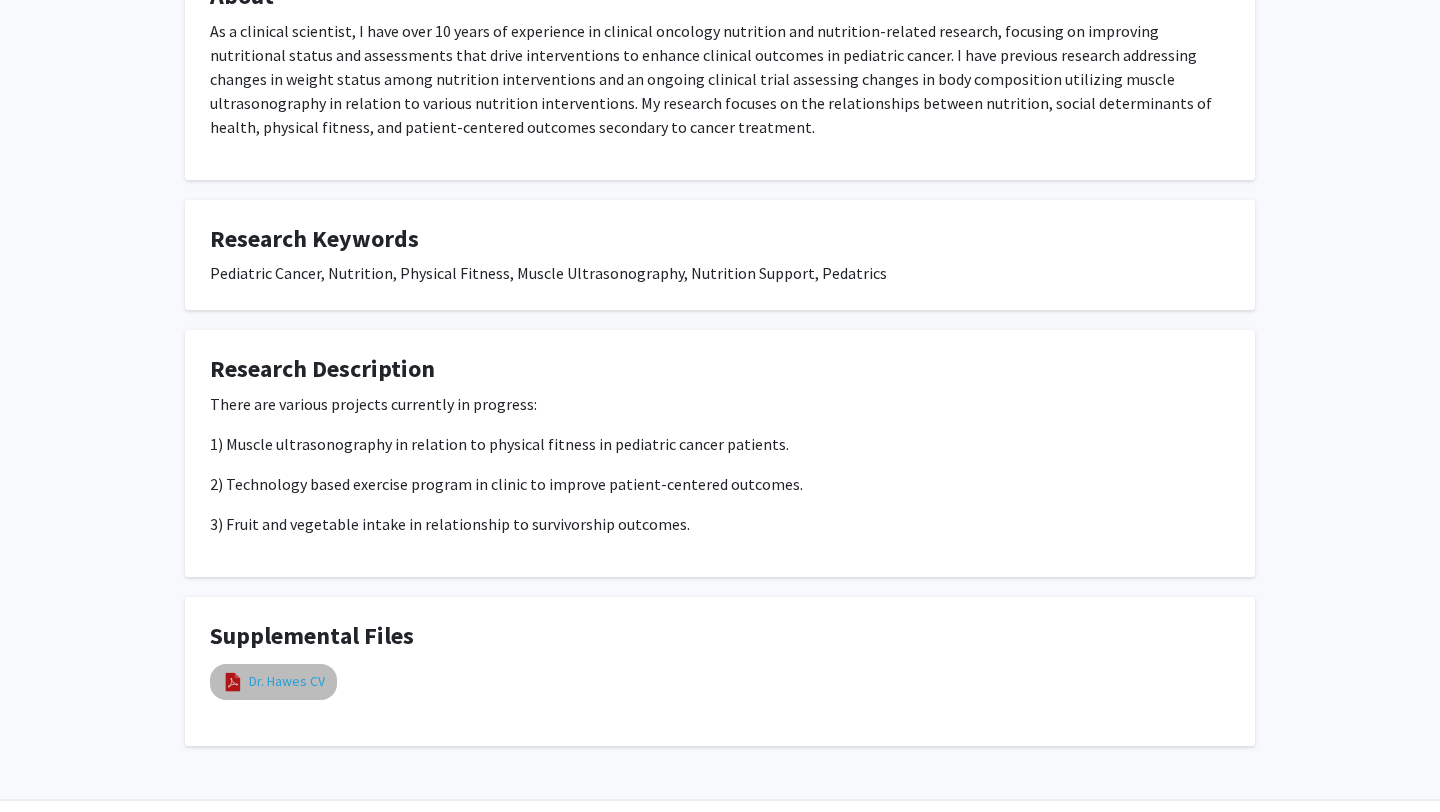 click on "Dr. Hawes CV" at bounding box center (287, 681) 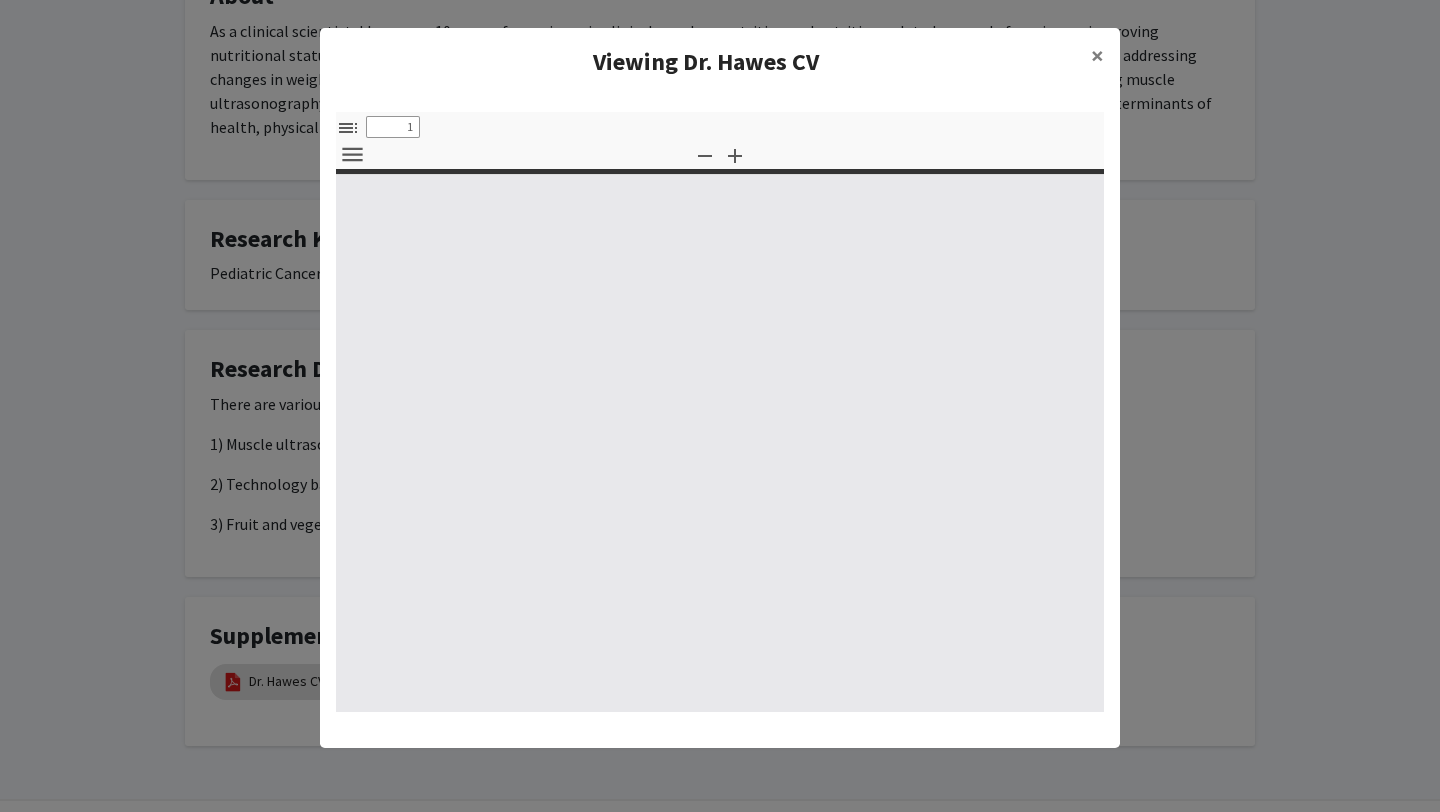 select on "custom" 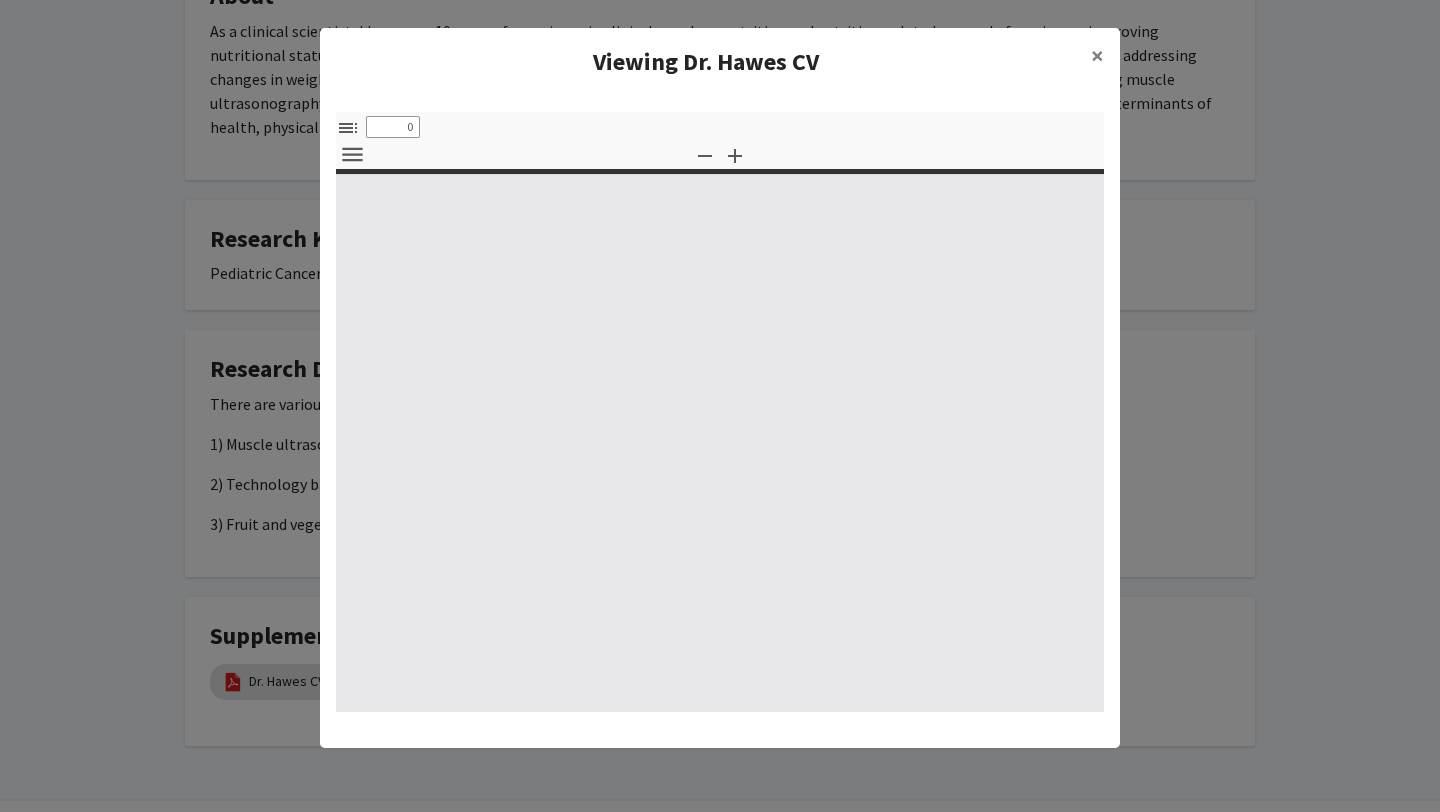 select on "custom" 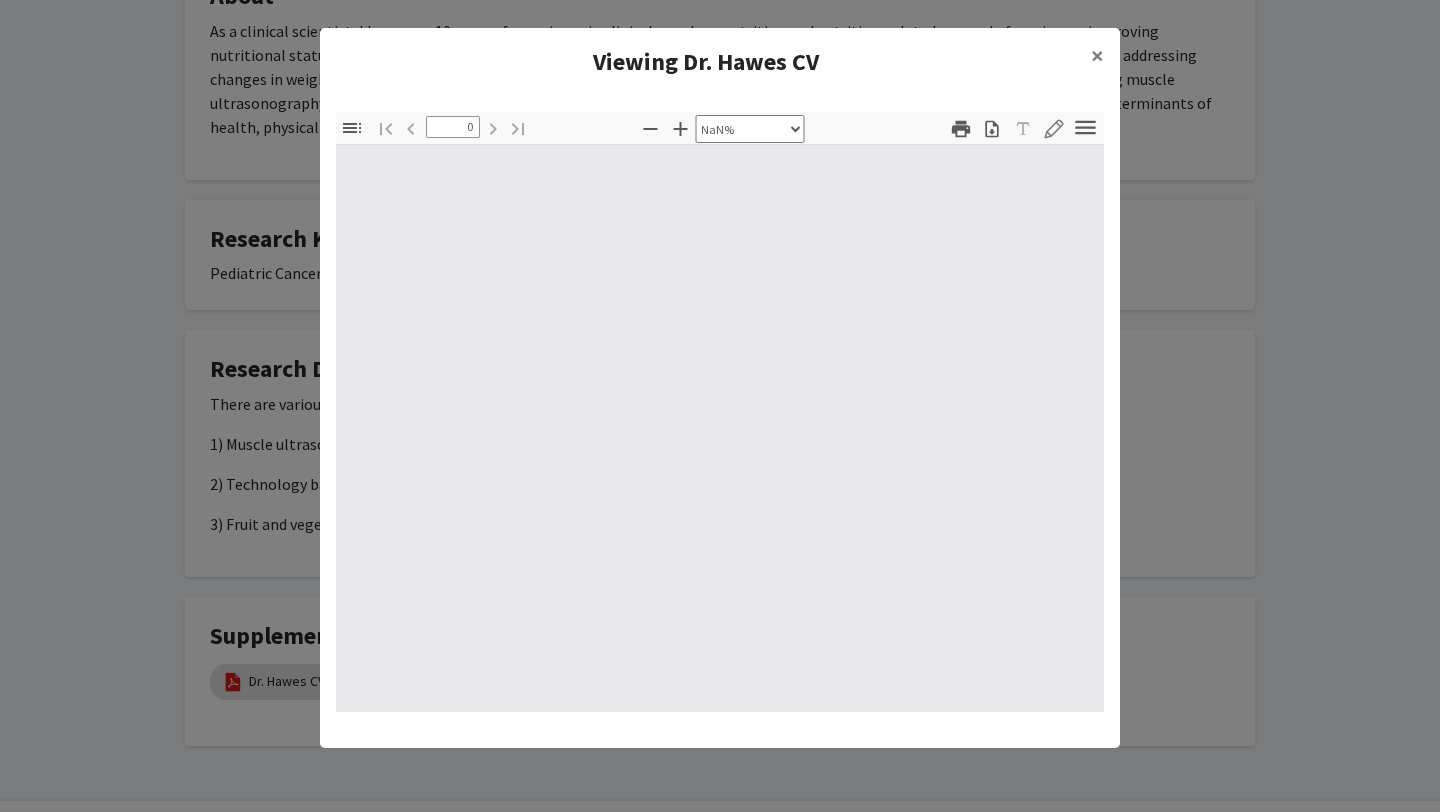 type on "1" 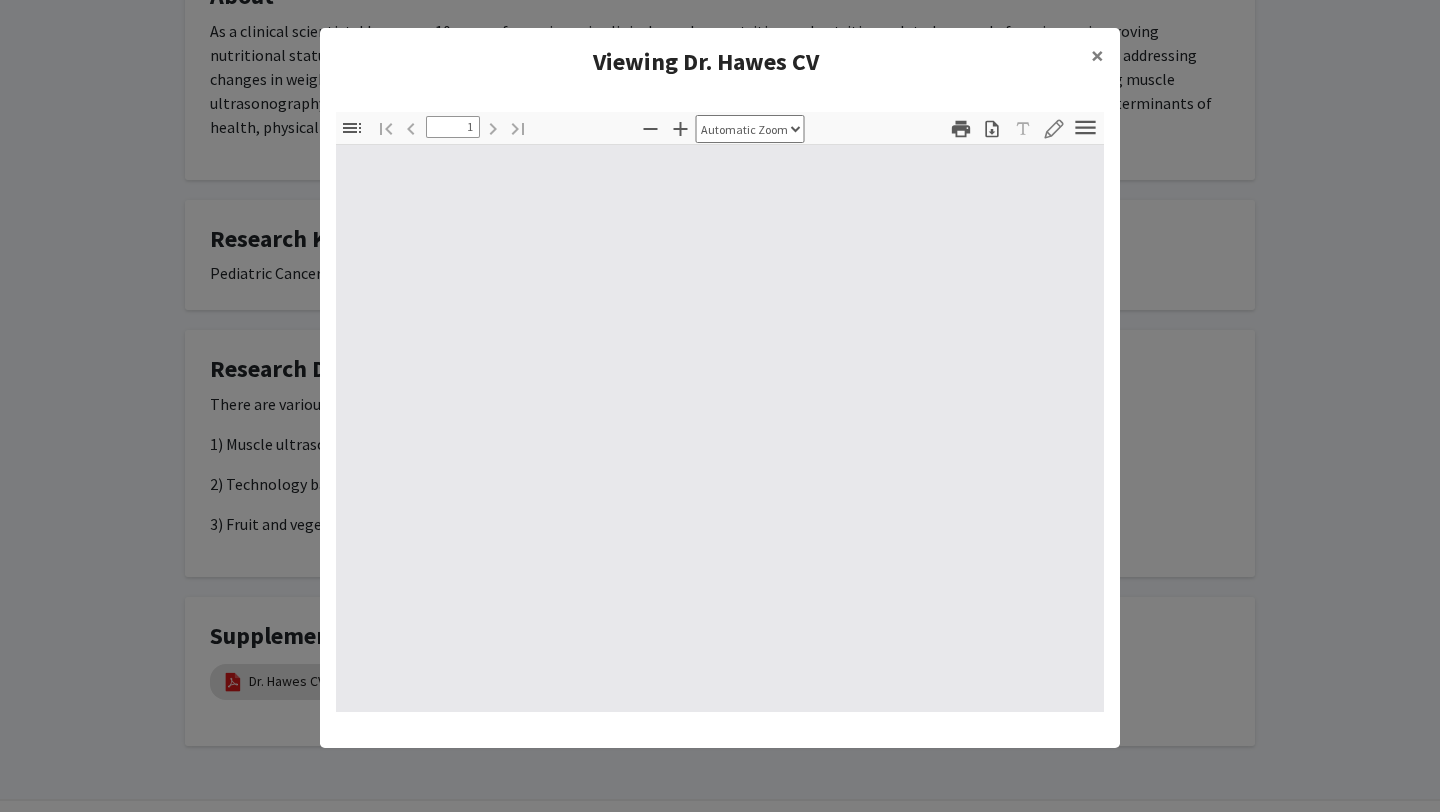 select on "auto" 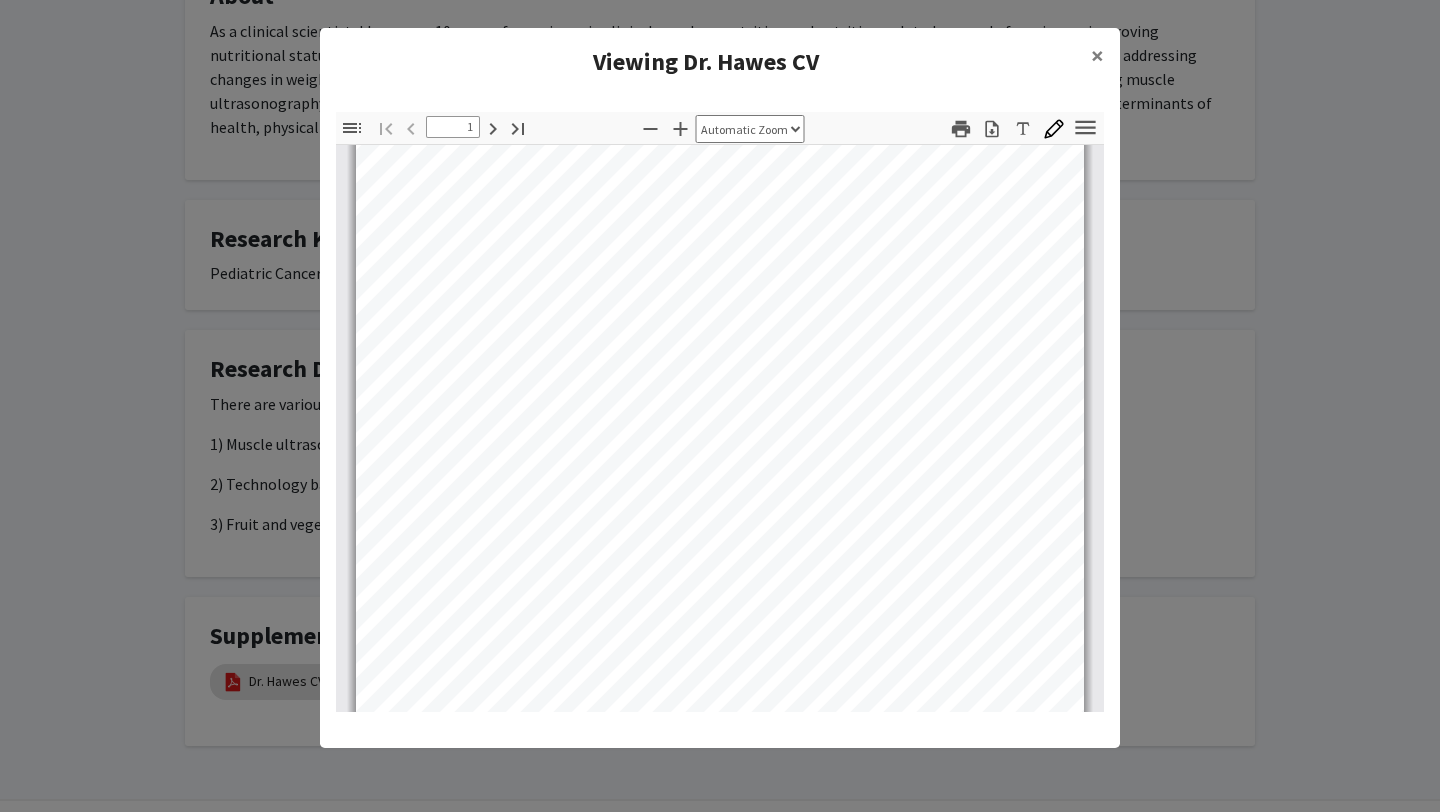 scroll, scrollTop: 42, scrollLeft: 0, axis: vertical 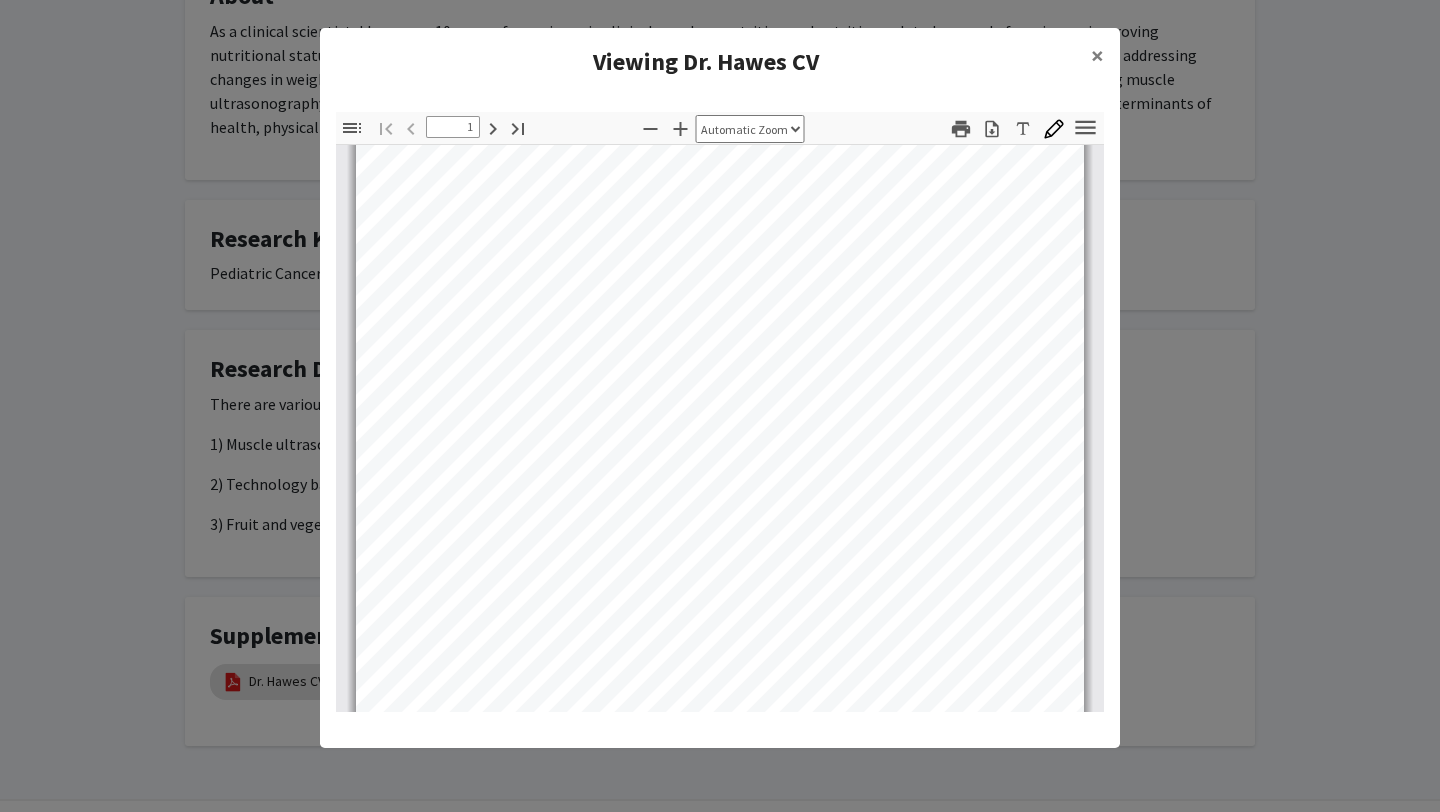 type on "2" 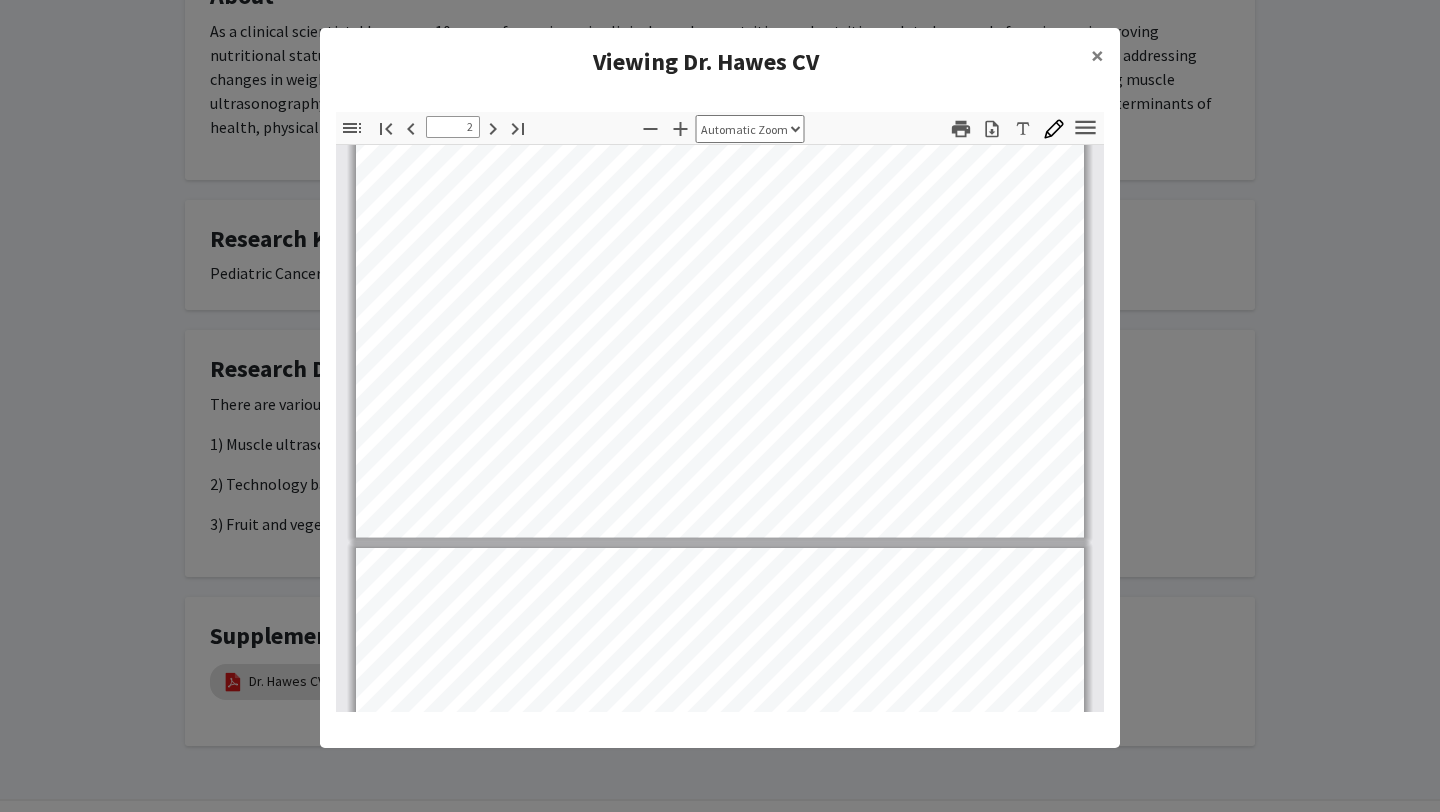 scroll, scrollTop: 1753, scrollLeft: 0, axis: vertical 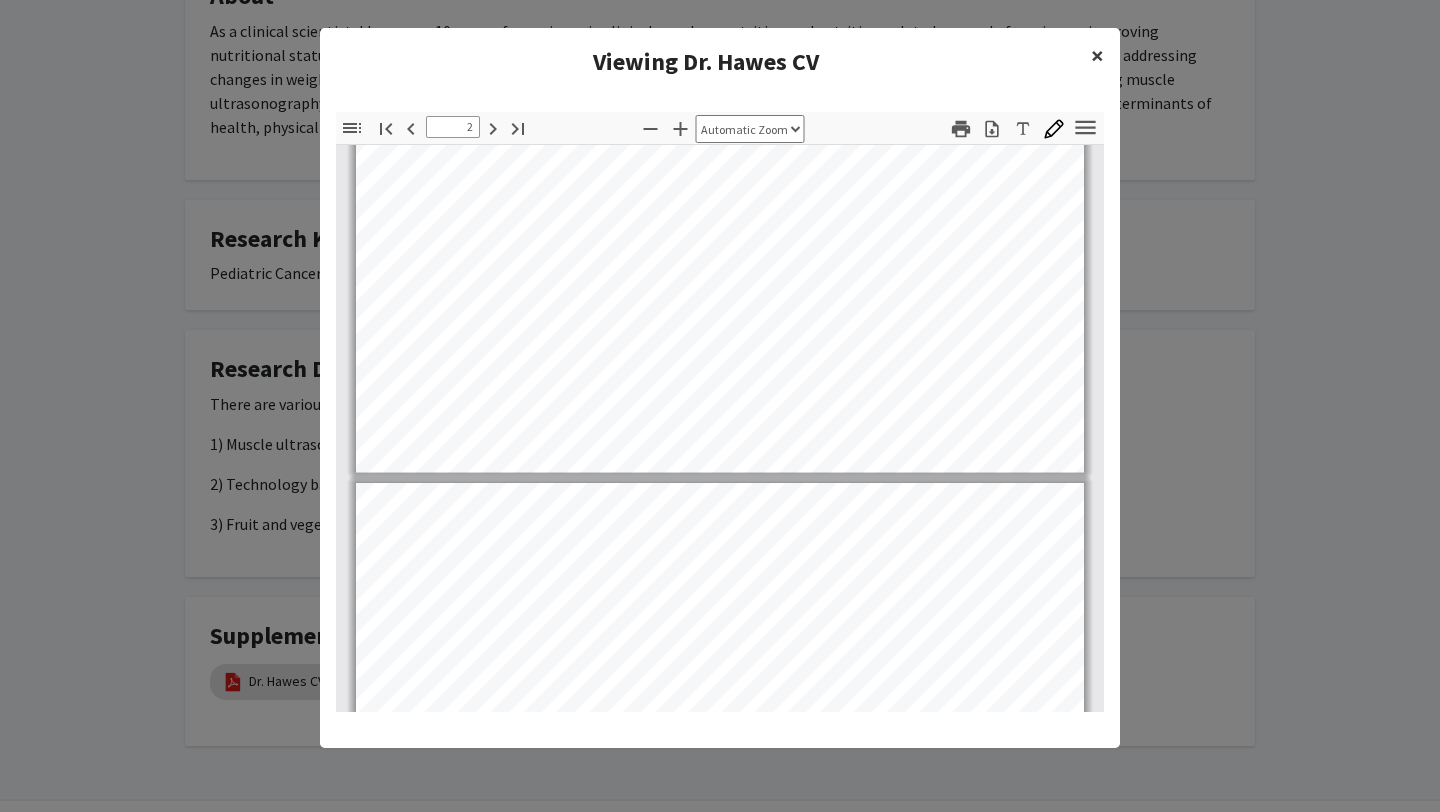 click on "×" 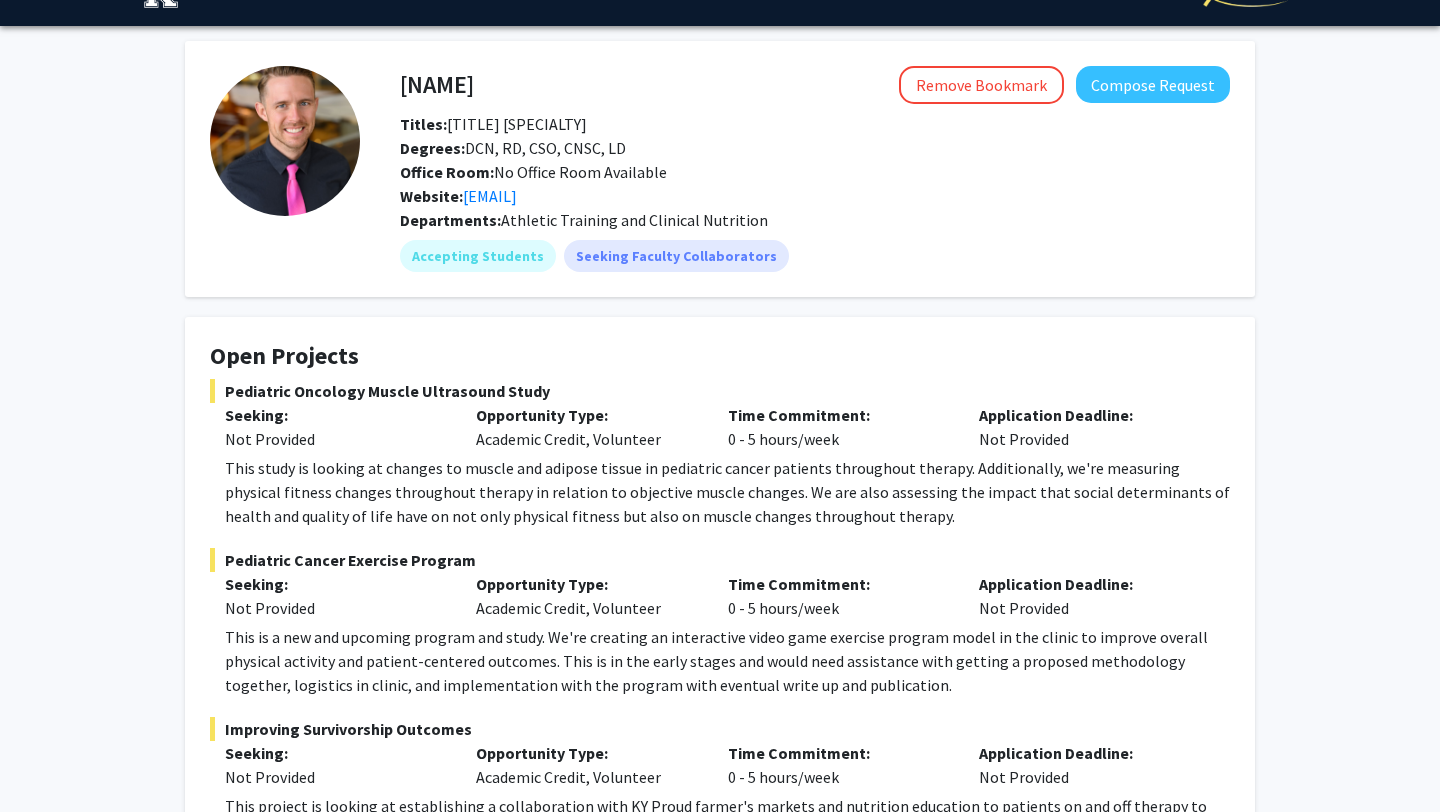 scroll, scrollTop: 52, scrollLeft: 0, axis: vertical 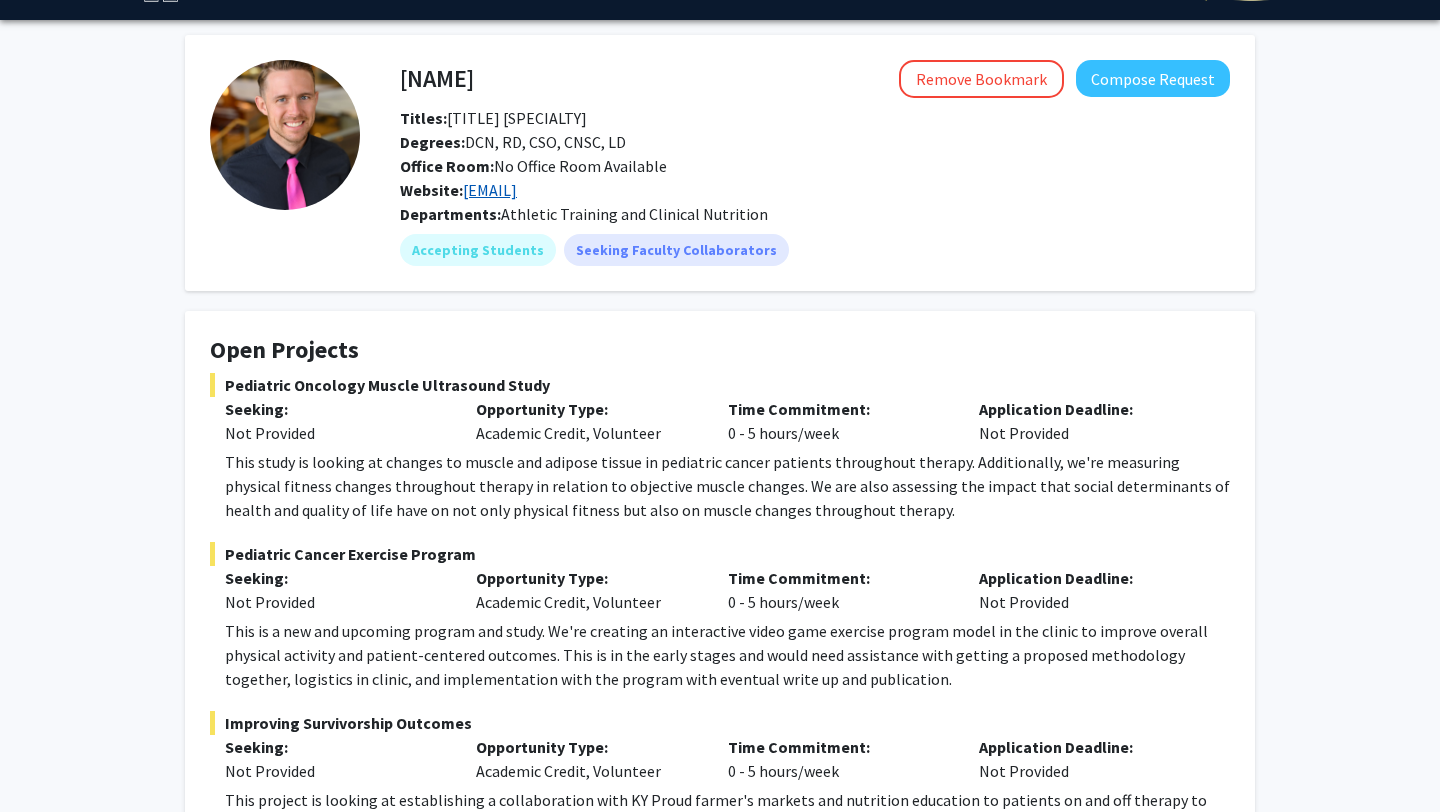 click on "[EMAIL]" 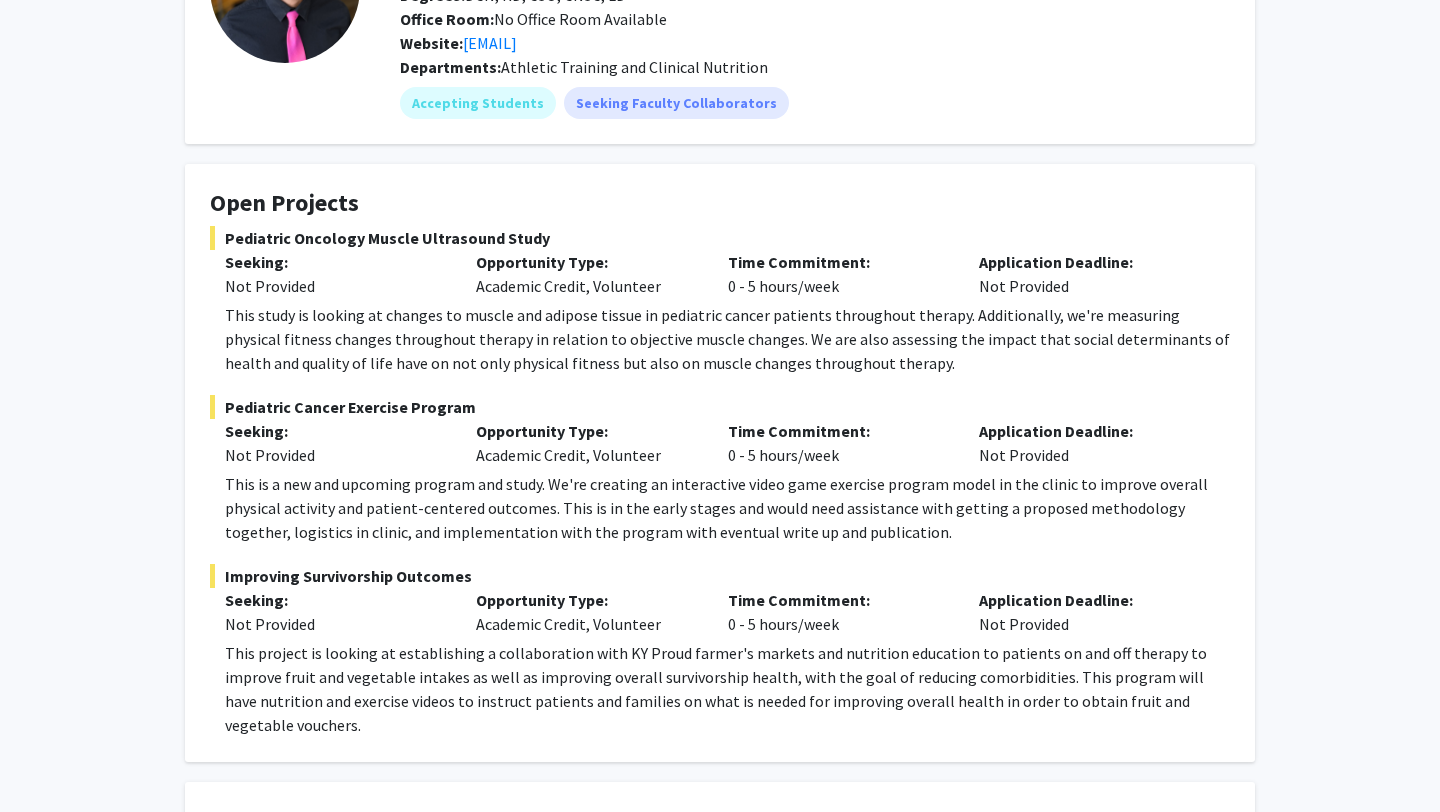 scroll, scrollTop: 0, scrollLeft: 0, axis: both 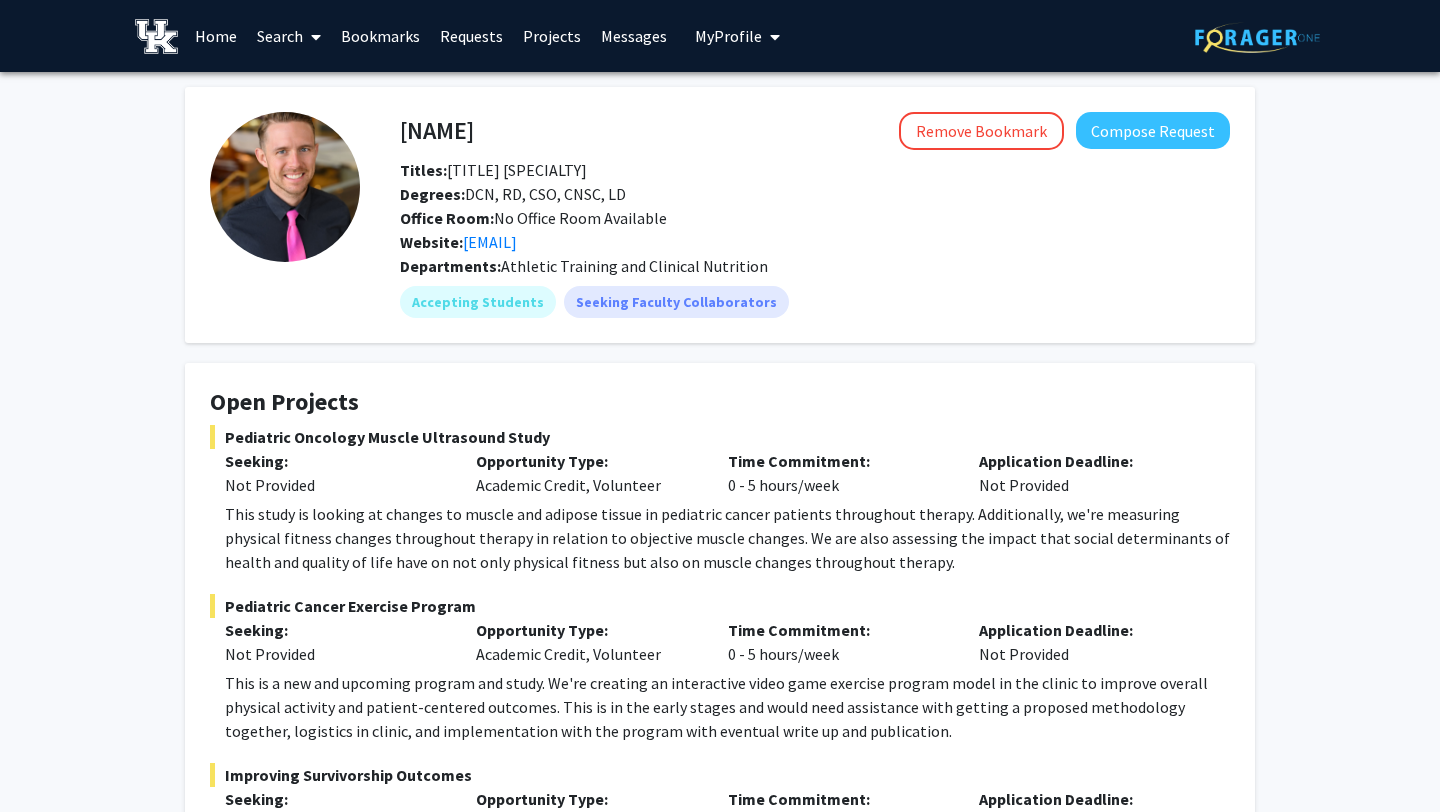 click on "[FIRST] [LAST]  Remove Bookmark  Compose Request  Titles:   Clinical Assistant Professor/Pediatric Oncology Dietitian  Degrees:   DCN, RD, CSO, CNSC, LD  Office Room:   No Office Room Available  Website:  [EMAIL] Departments:   Athletic Training and Clinical Nutrition  Accepting Students  Seeking Faculty Collaborators" 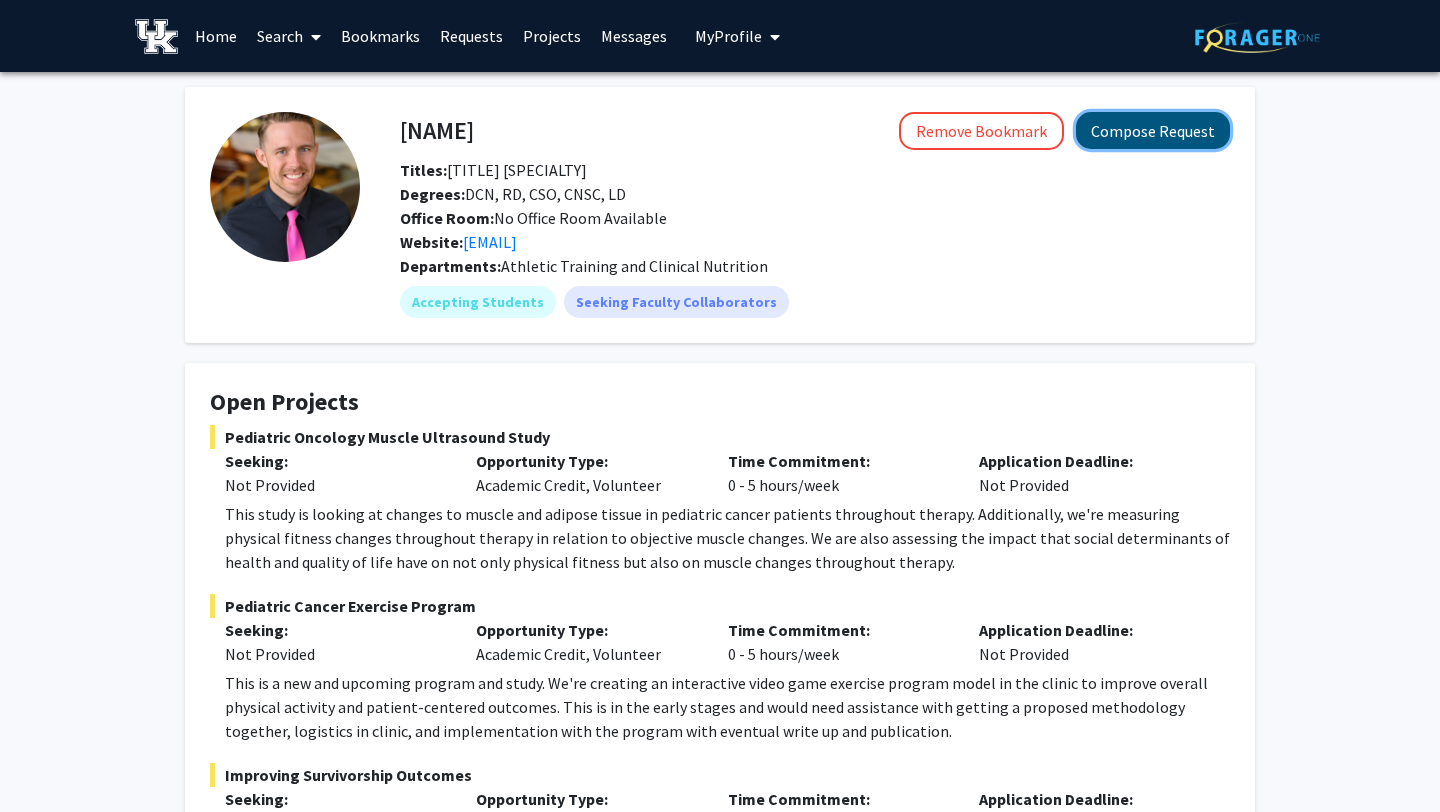 click on "Compose Request" 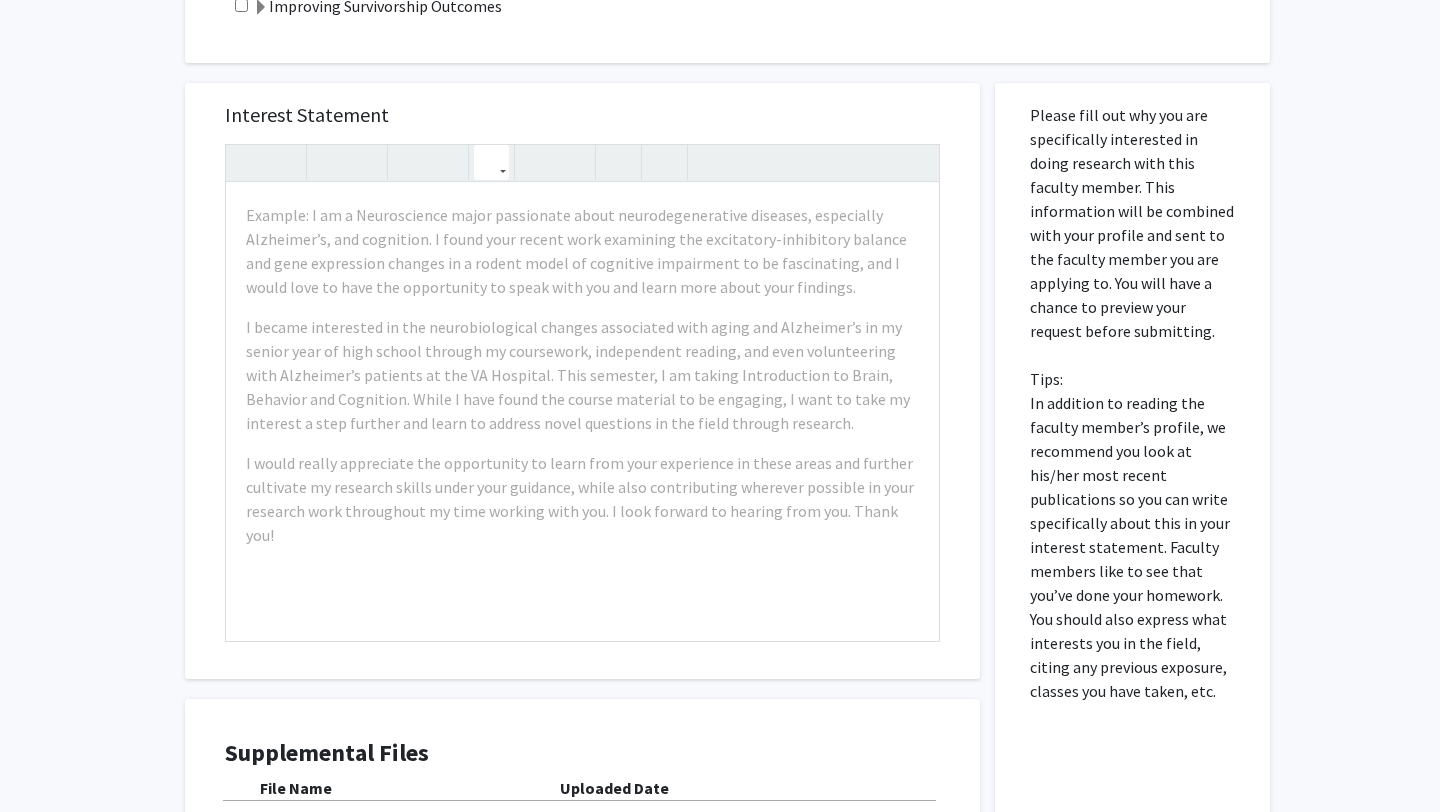 scroll, scrollTop: 839, scrollLeft: 0, axis: vertical 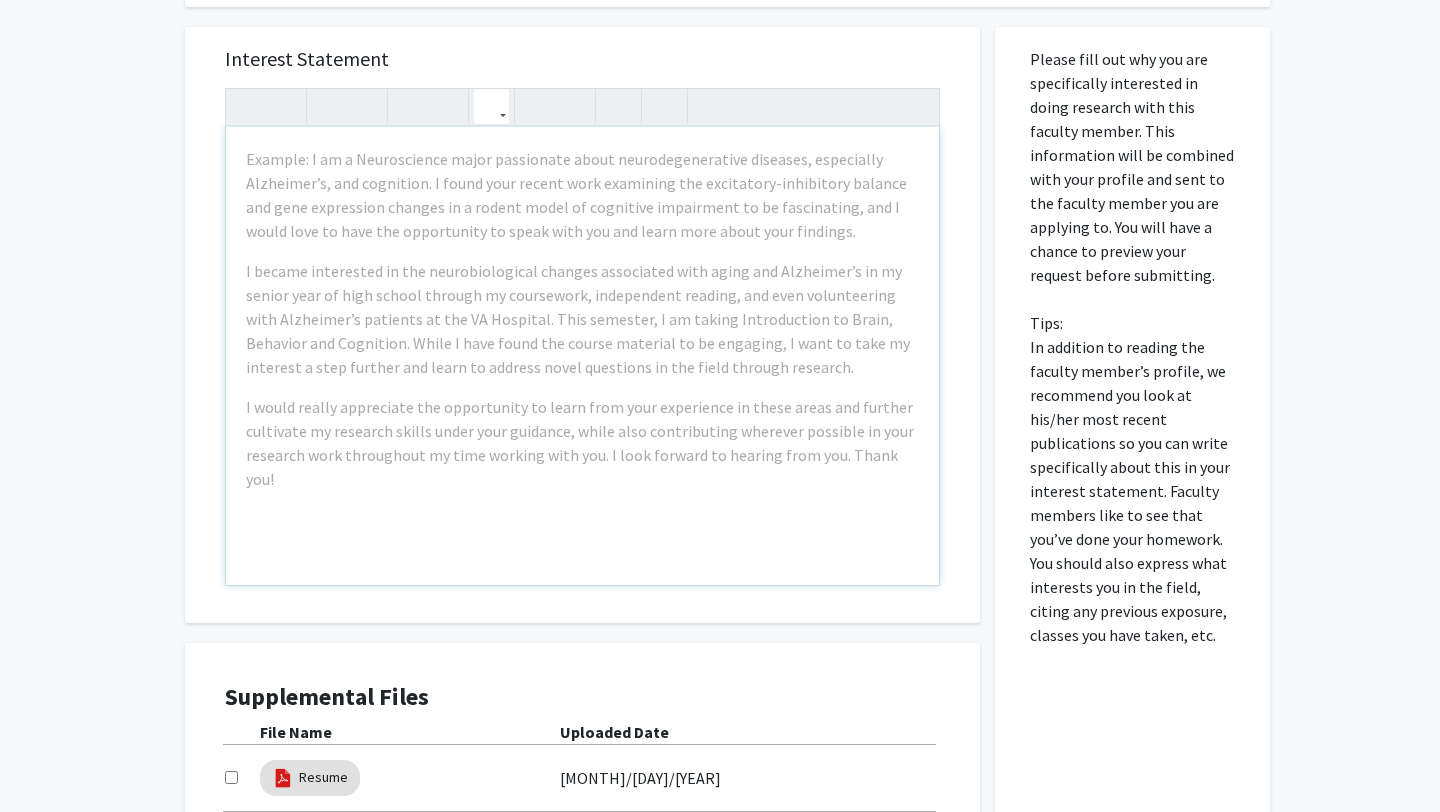 click on "Example: I am a Neuroscience major passionate about neurodegenerative diseases, especially Alzheimer’s, and cognition. I found your recent work examining the excitatory-inhibitory balance and gene expression changes in a rodent model of cognitive impairment to be fascinating, and I would love to have the opportunity to speak with you and learn more about your findings. I became interested in the neurobiological changes associated with aging and Alzheimer’s in my senior year of high school through my coursework, independent reading, and even volunteering with Alzheimer’s patients at the VA Hospital. This semester, I am taking Introduction to Brain, Behavior and Cognition. While I have found the course material to be engaging, I want to take my interest a step further and learn to address novel questions in the field through research." at bounding box center [582, 356] 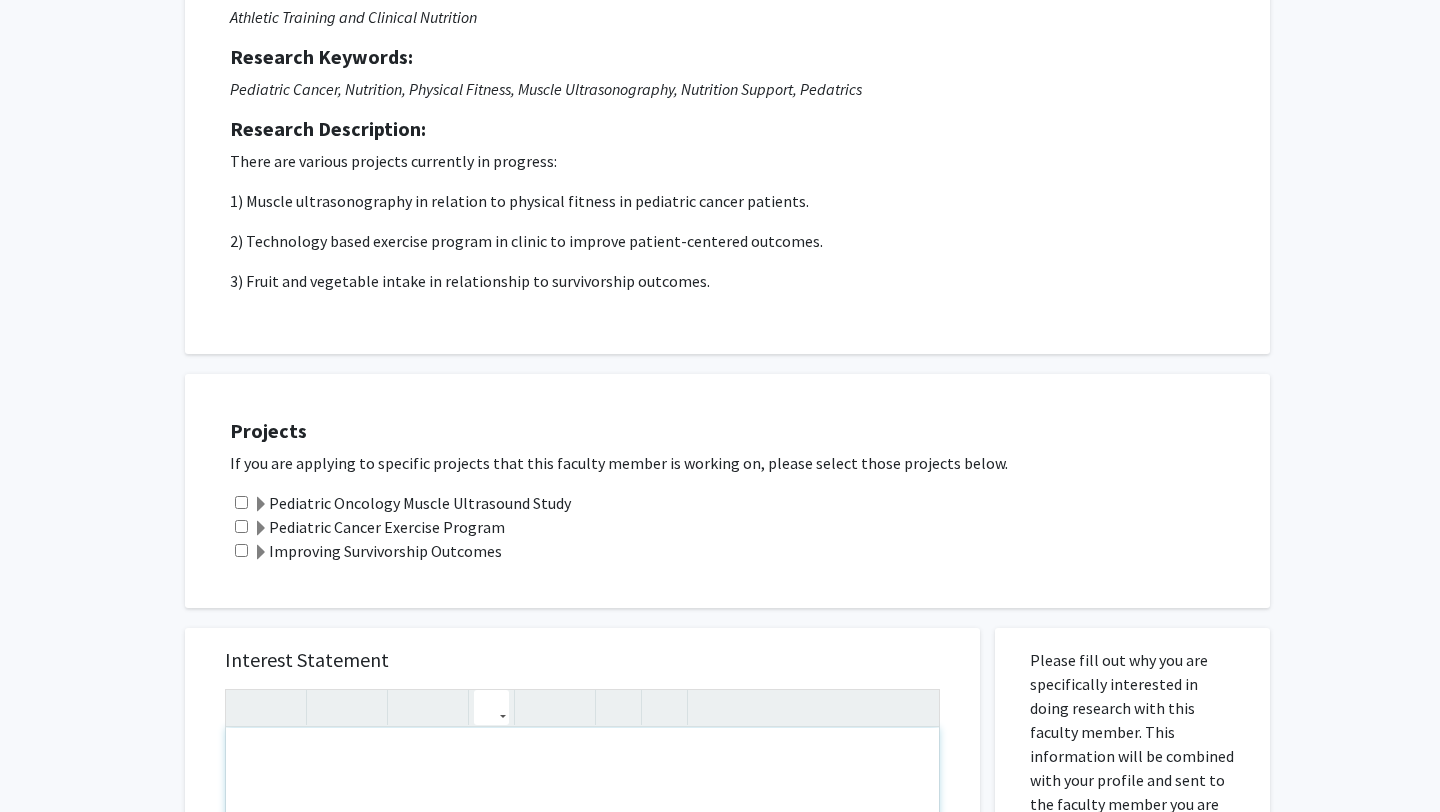 scroll, scrollTop: 167, scrollLeft: 0, axis: vertical 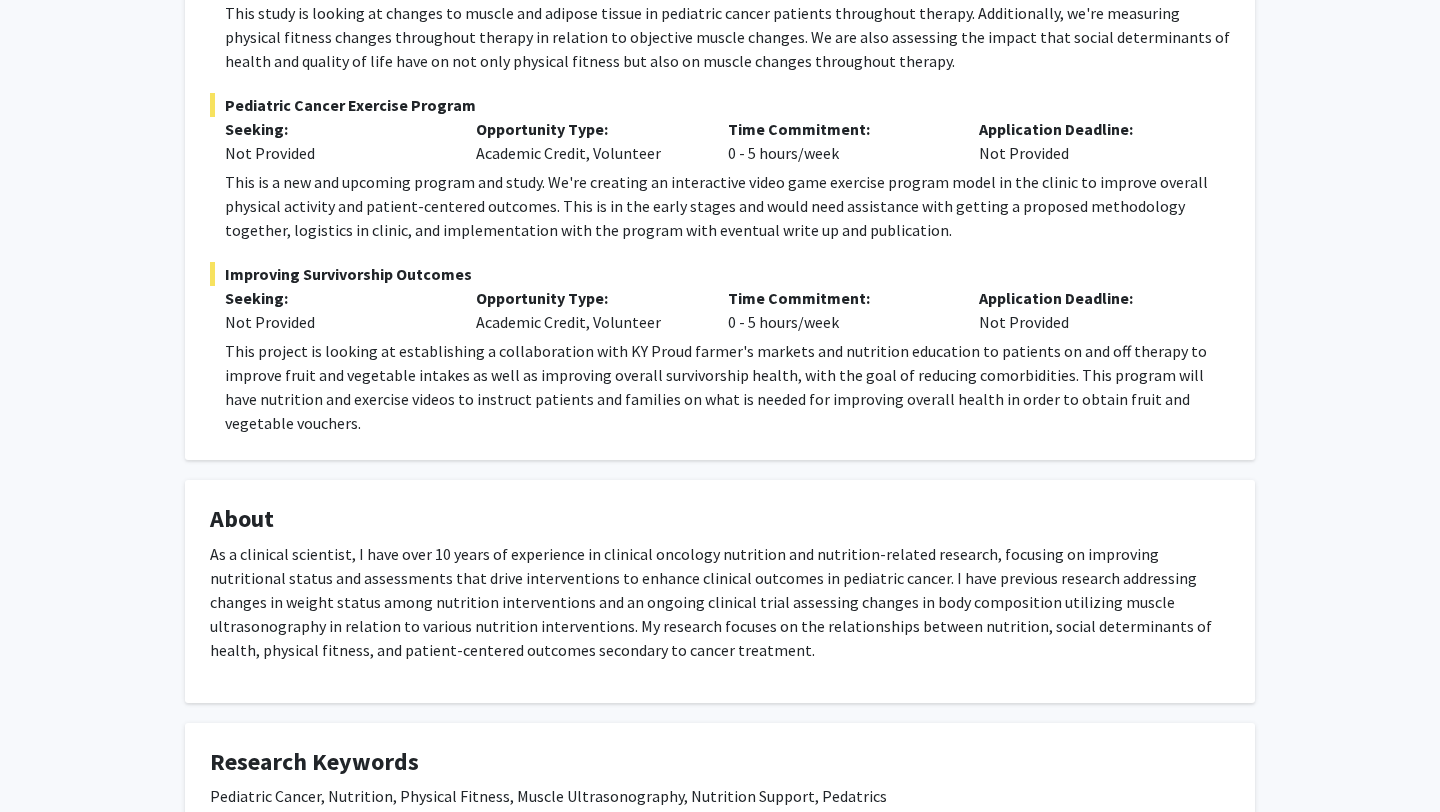 click on "This project is looking at establishing a collaboration with KY Proud farmer's markets and nutrition education to patients on and off therapy to improve fruit and vegetable intakes as well as improving overall survivorship health, with the goal of reducing comorbidities. This program will have nutrition and exercise videos to instruct patients and families on what is needed for improving overall health in order to obtain fruit and vegetable vouchers." 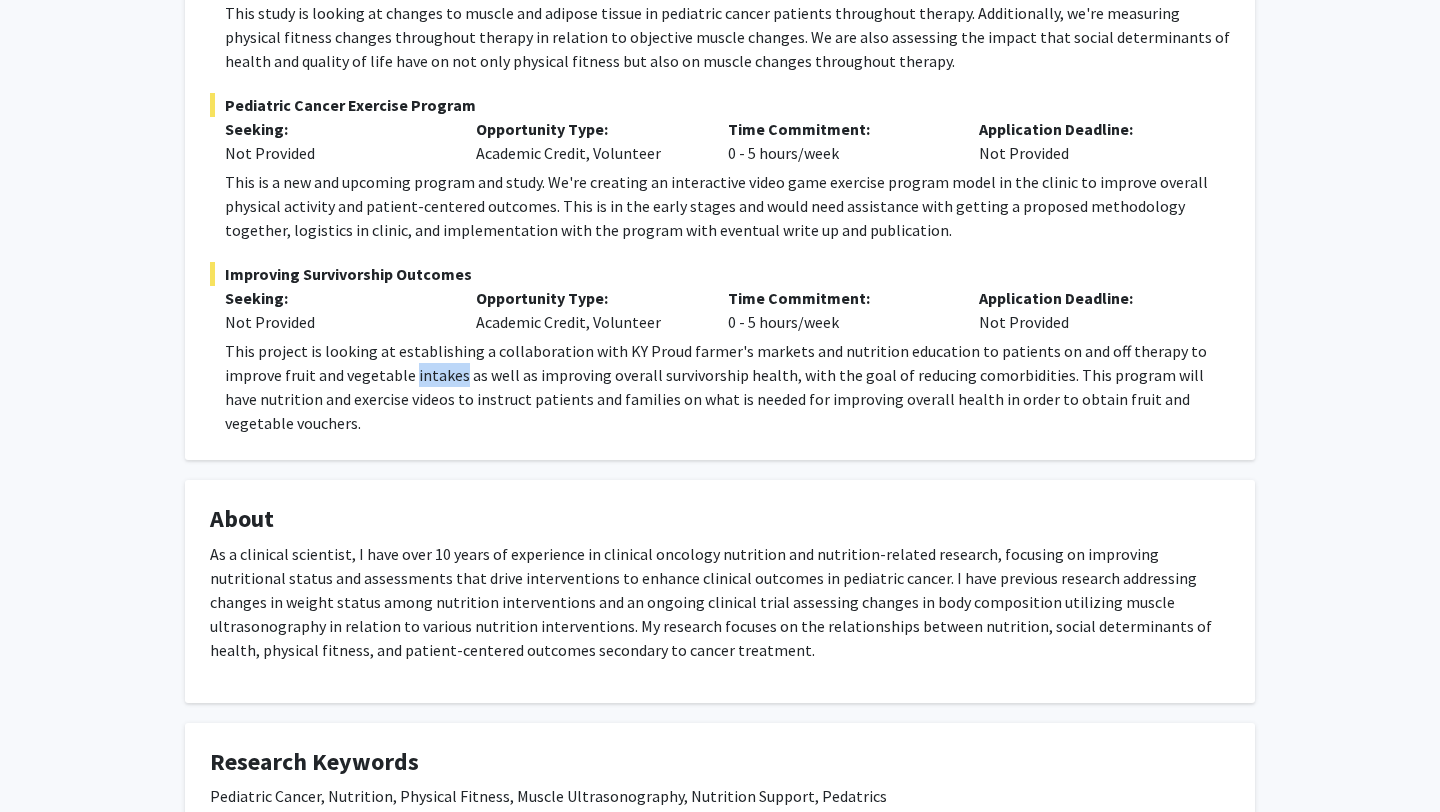 click on "This project is looking at establishing a collaboration with KY Proud farmer's markets and nutrition education to patients on and off therapy to improve fruit and vegetable intakes as well as improving overall survivorship health, with the goal of reducing comorbidities. This program will have nutrition and exercise videos to instruct patients and families on what is needed for improving overall health in order to obtain fruit and vegetable vouchers." 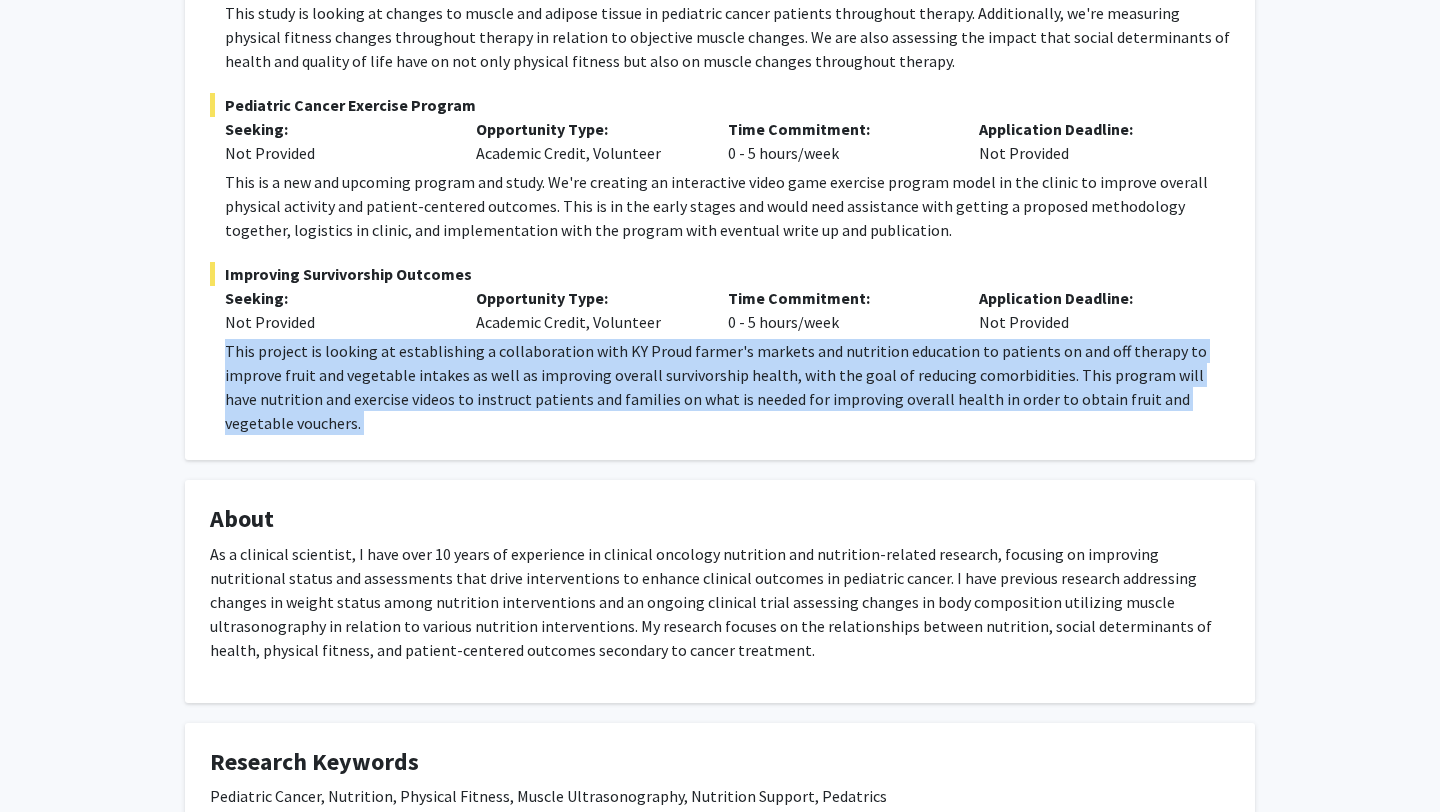 click on "This project is looking at establishing a collaboration with KY Proud farmer's markets and nutrition education to patients on and off therapy to improve fruit and vegetable intakes as well as improving overall survivorship health, with the goal of reducing comorbidities. This program will have nutrition and exercise videos to instruct patients and families on what is needed for improving overall health in order to obtain fruit and vegetable vouchers." 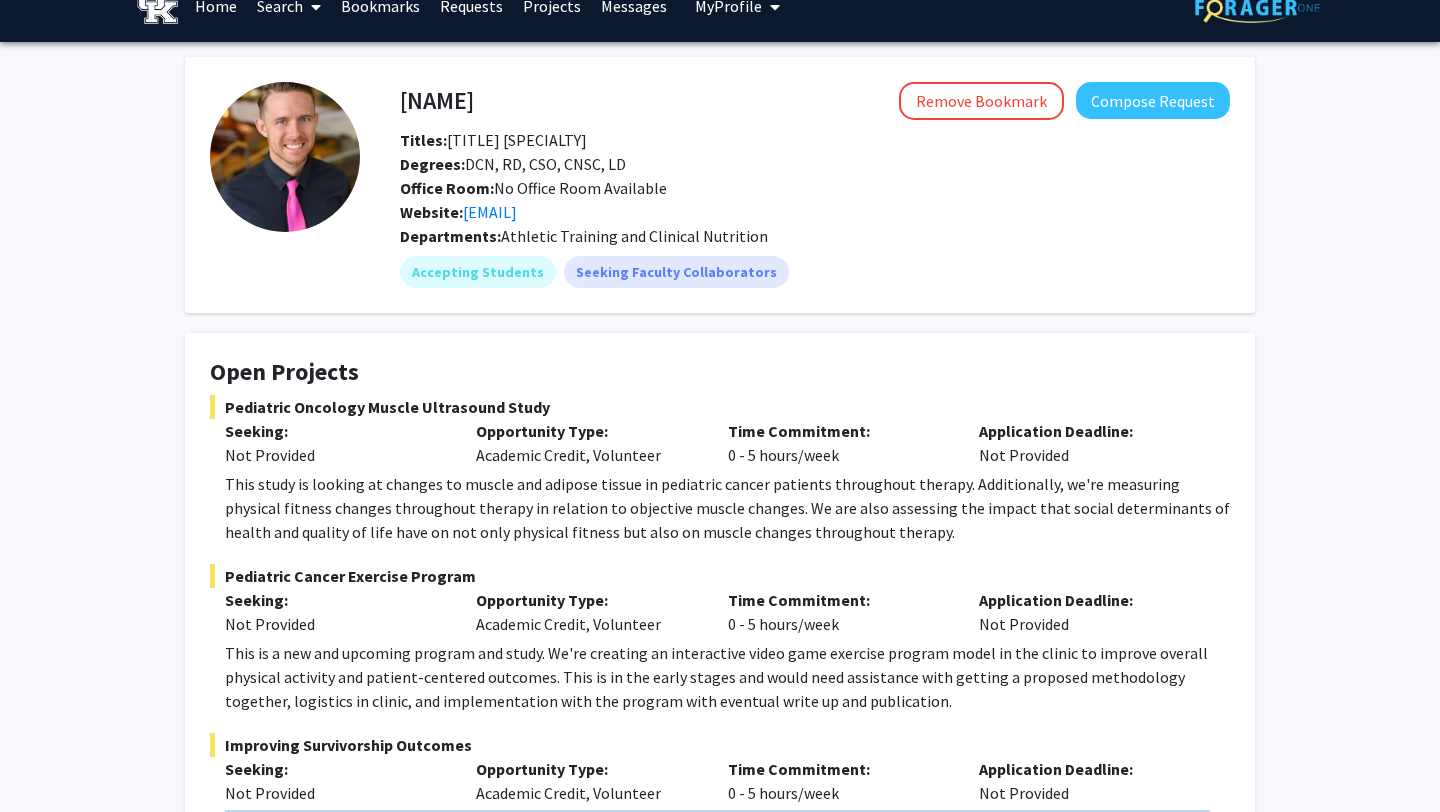 scroll, scrollTop: 16, scrollLeft: 0, axis: vertical 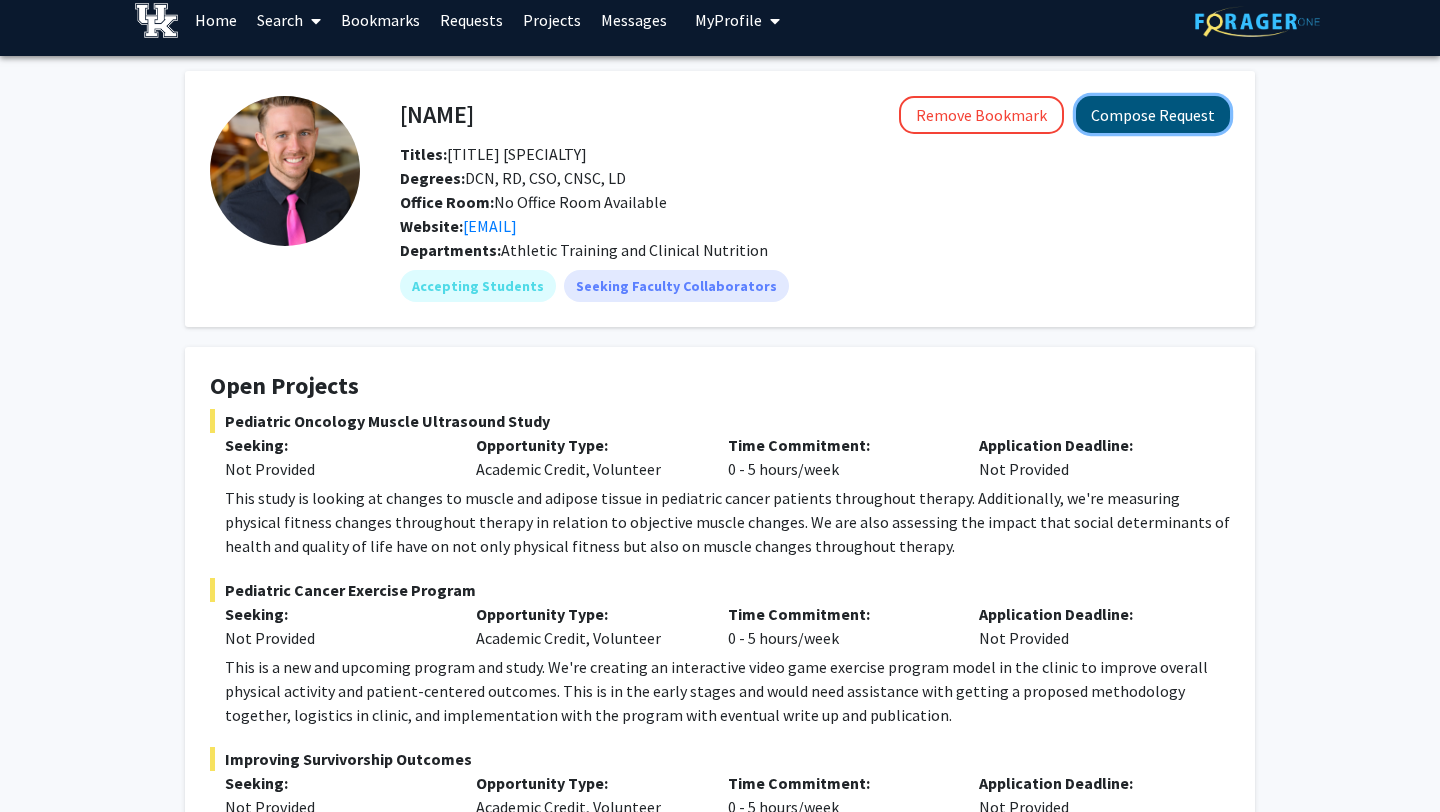 click on "Compose Request" 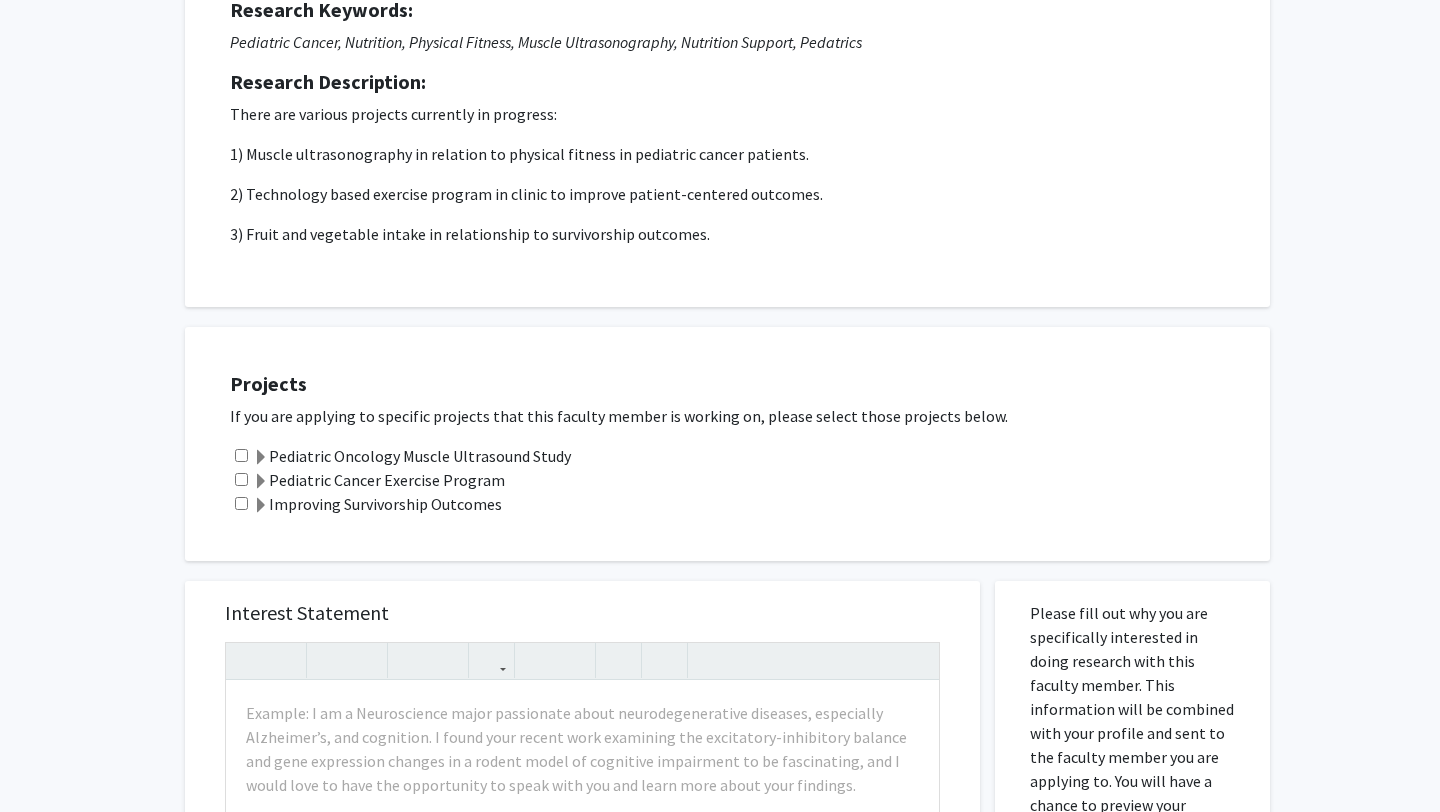 scroll, scrollTop: 286, scrollLeft: 0, axis: vertical 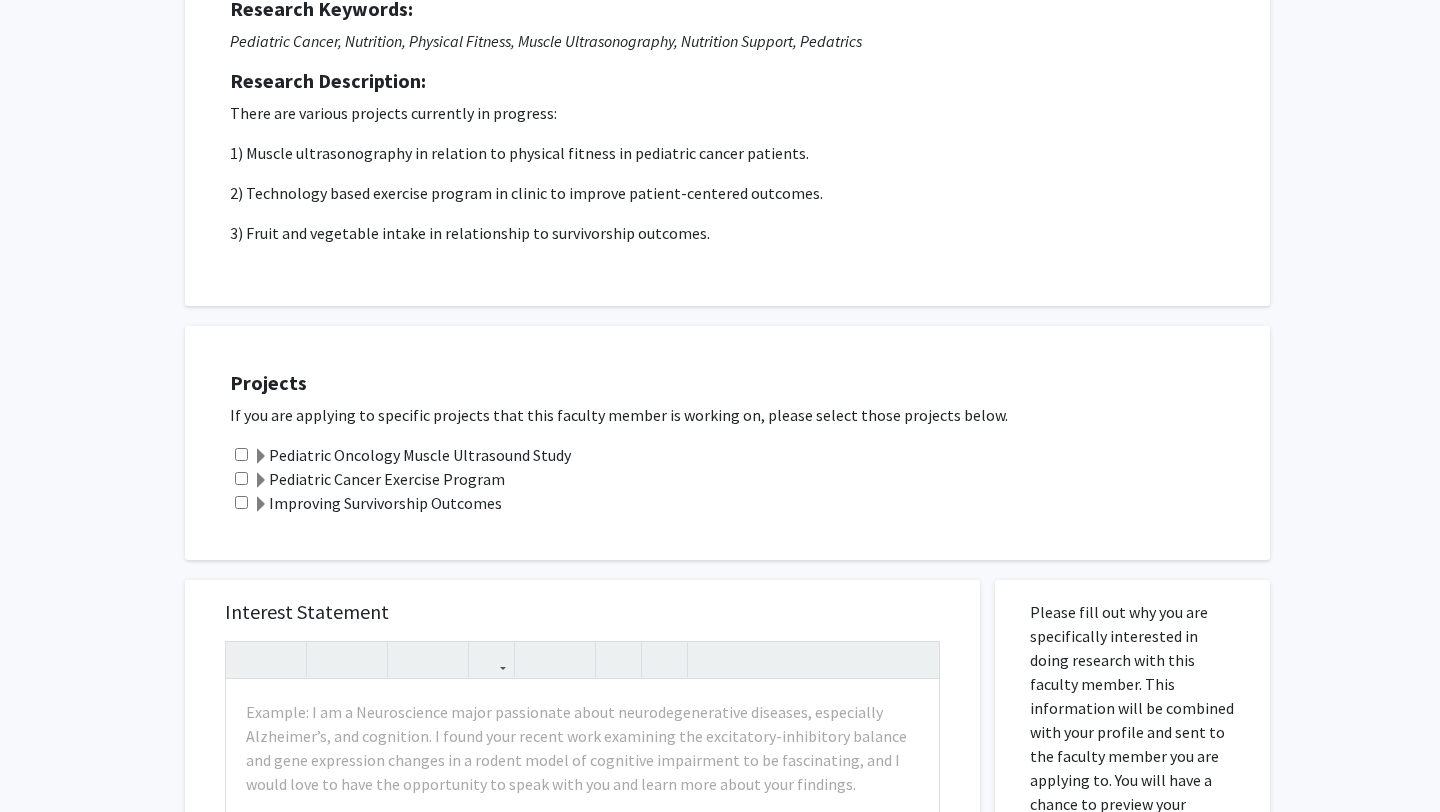 click on "Improving Survivorship Outcomes" 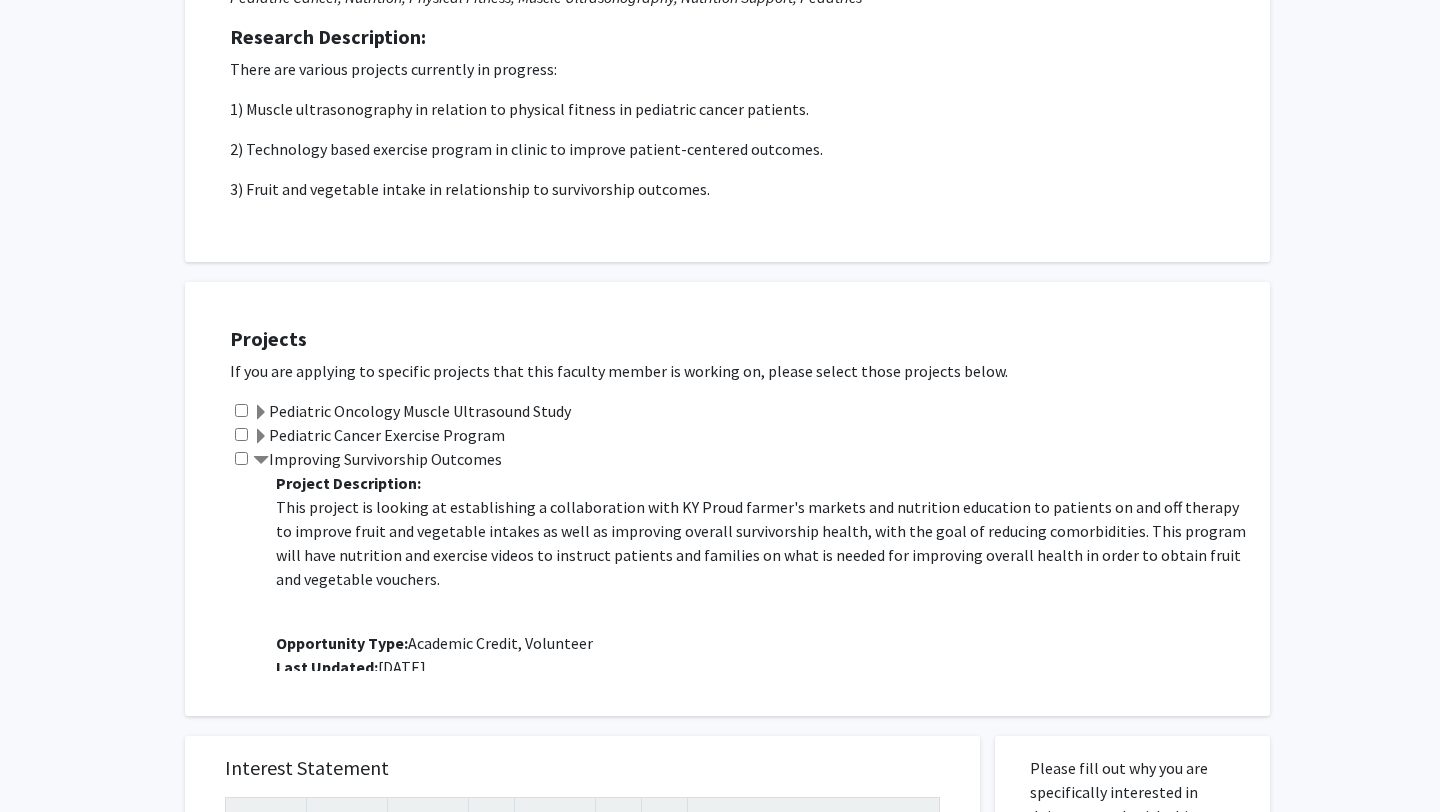 scroll, scrollTop: 331, scrollLeft: 0, axis: vertical 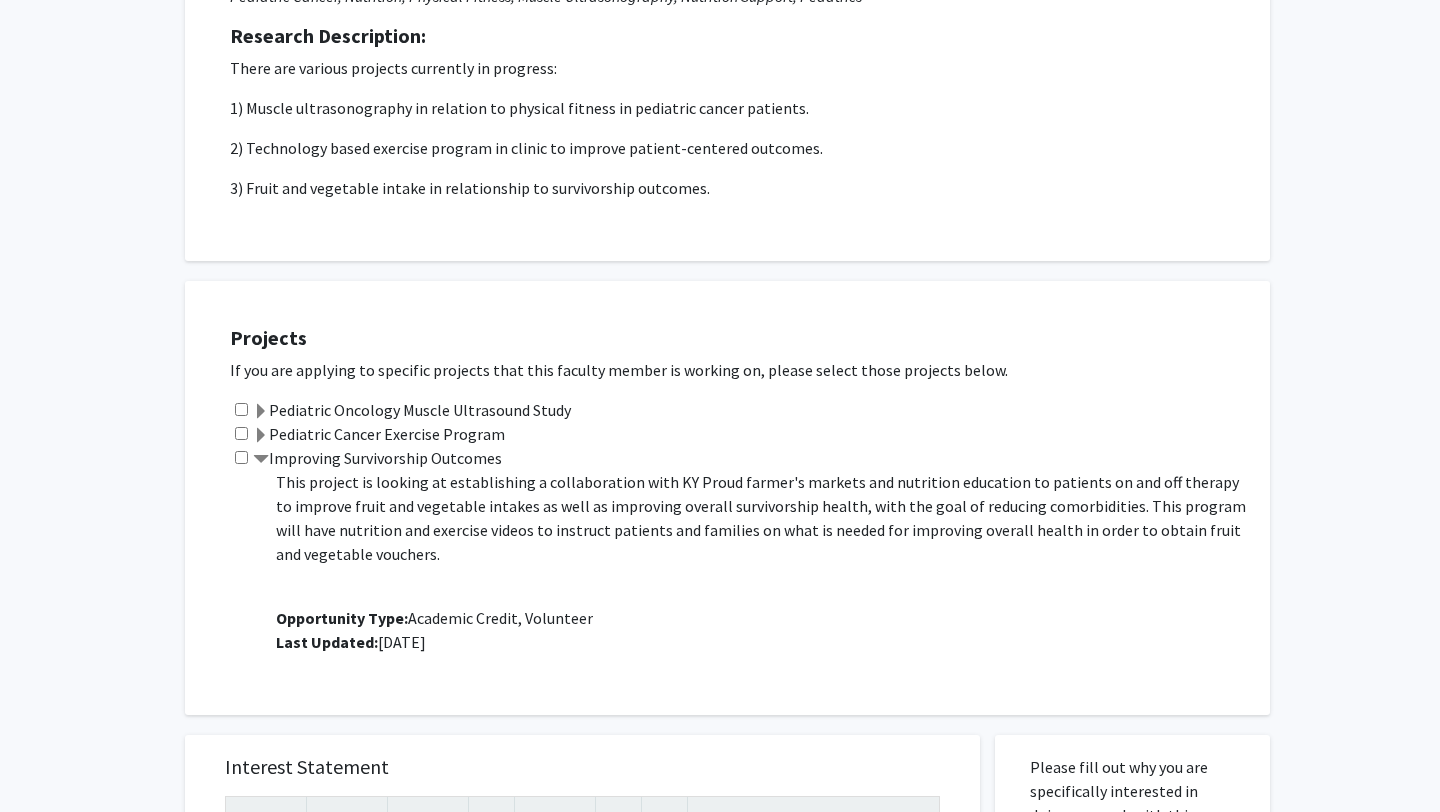 click on "Improving Survivorship Outcomes Project Description: This project is looking at establishing a collaboration with KY Proud farmer's markets and nutrition education to patients on and off therapy to improve fruit and vegetable intakes as well as improving overall survivorship health, with the goal of reducing comorbidities. This program will have nutrition and exercise videos to instruct patients and families on what is needed for improving overall health in order to obtain fruit and vegetable vouchers. Opportunity Type: Academic Credit, Volunteer Last Updated: [MONTH] [DAY], [YEAR]" 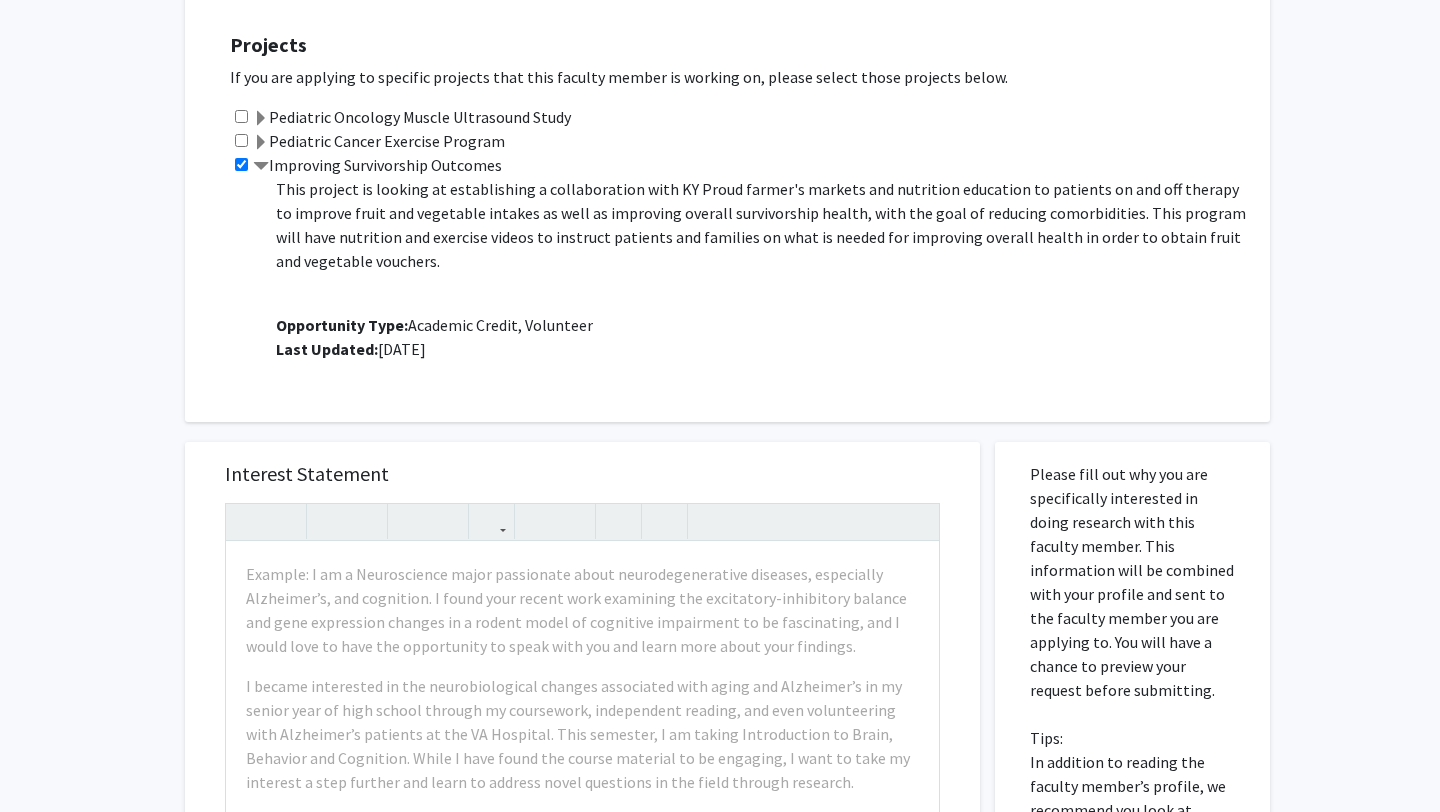 scroll, scrollTop: 626, scrollLeft: 0, axis: vertical 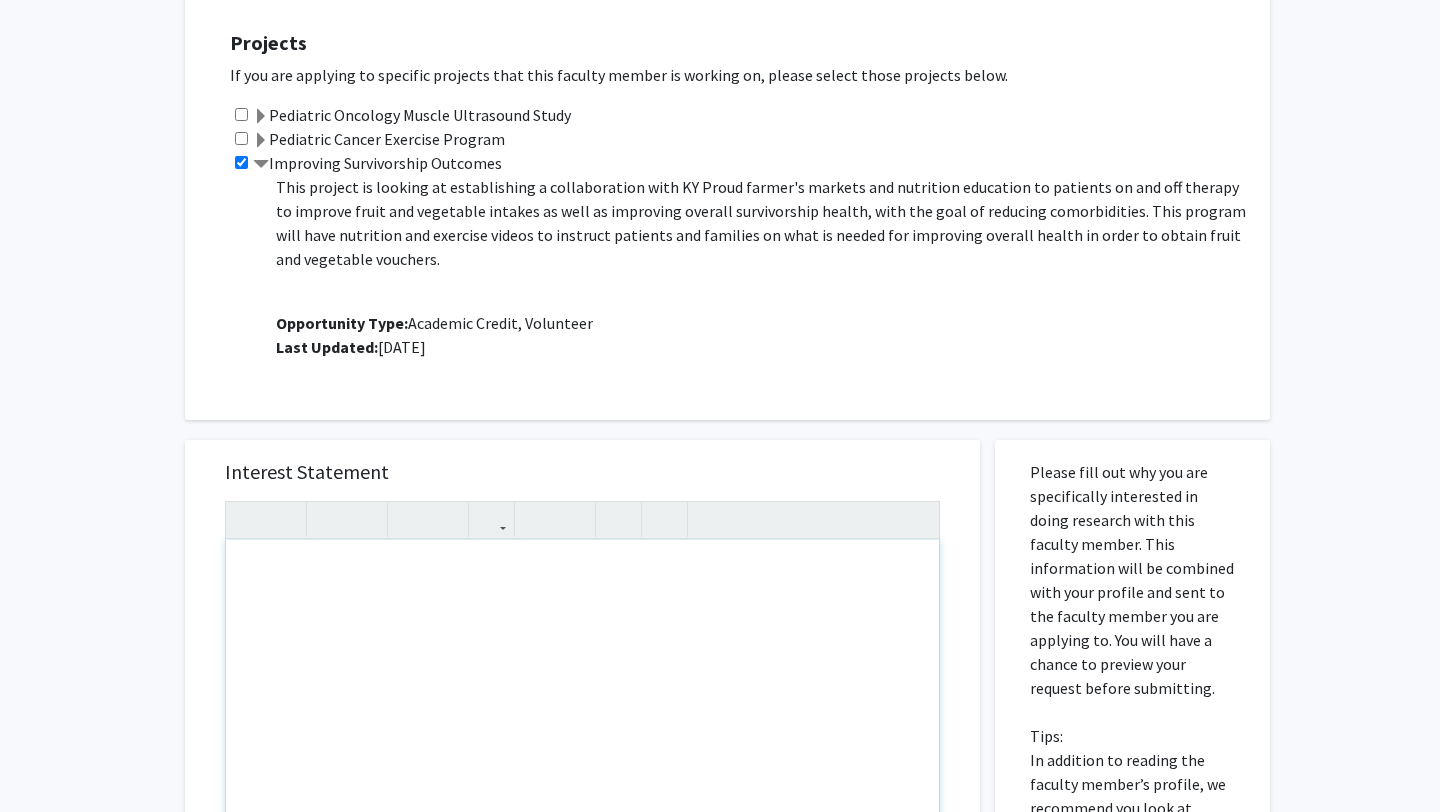 click at bounding box center [582, 769] 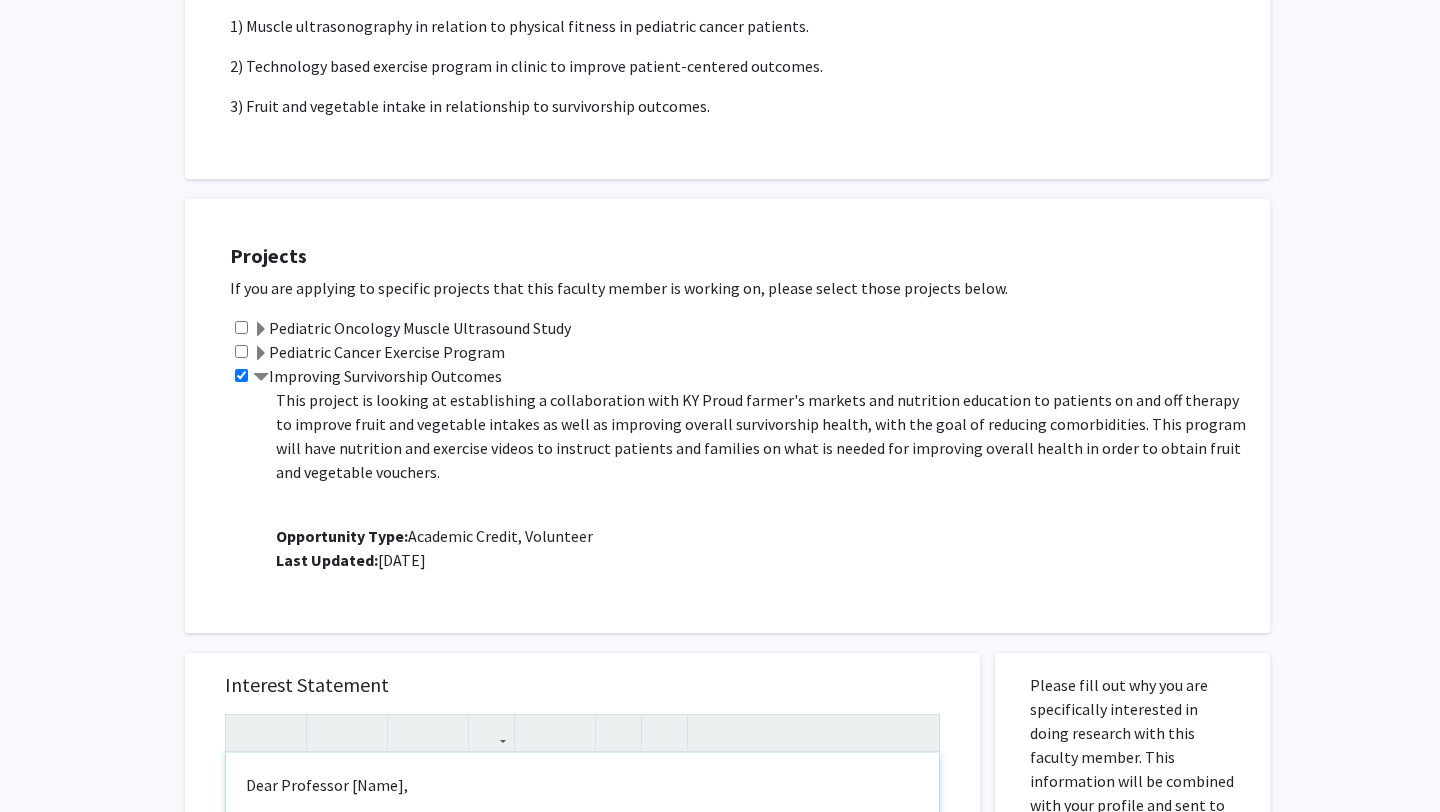 scroll, scrollTop: 389, scrollLeft: 0, axis: vertical 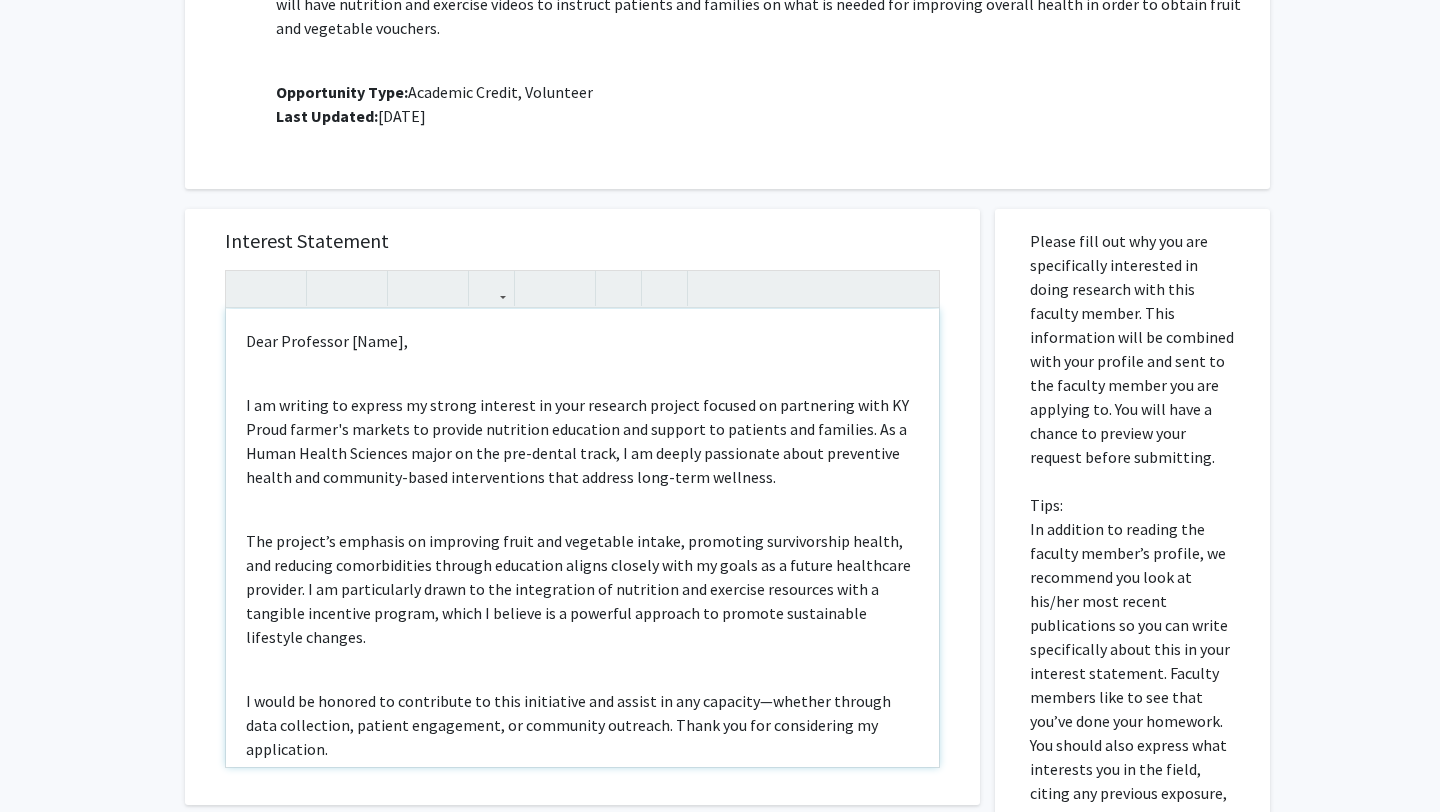 click on "Dear Professor [Name]," at bounding box center [582, 341] 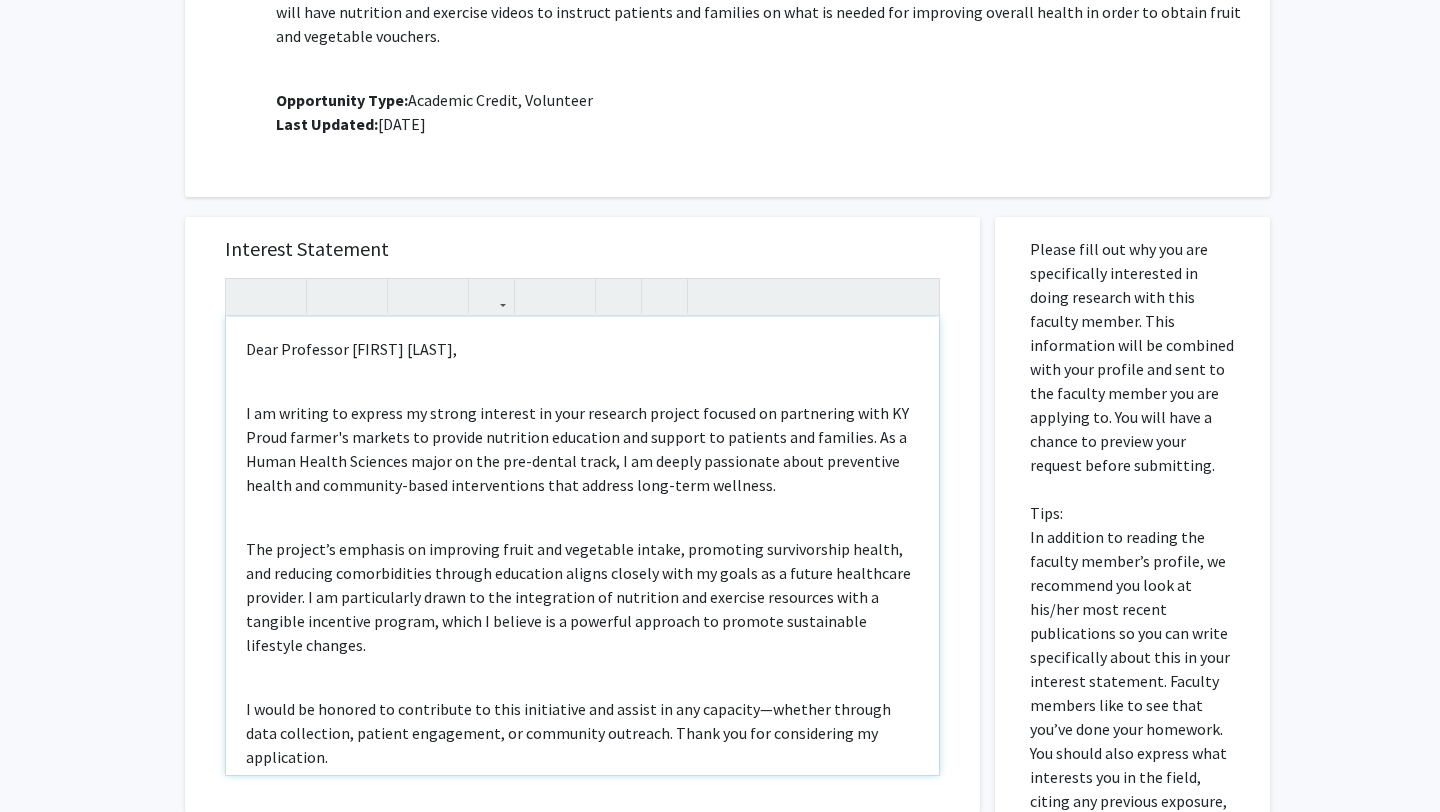 scroll, scrollTop: 851, scrollLeft: 0, axis: vertical 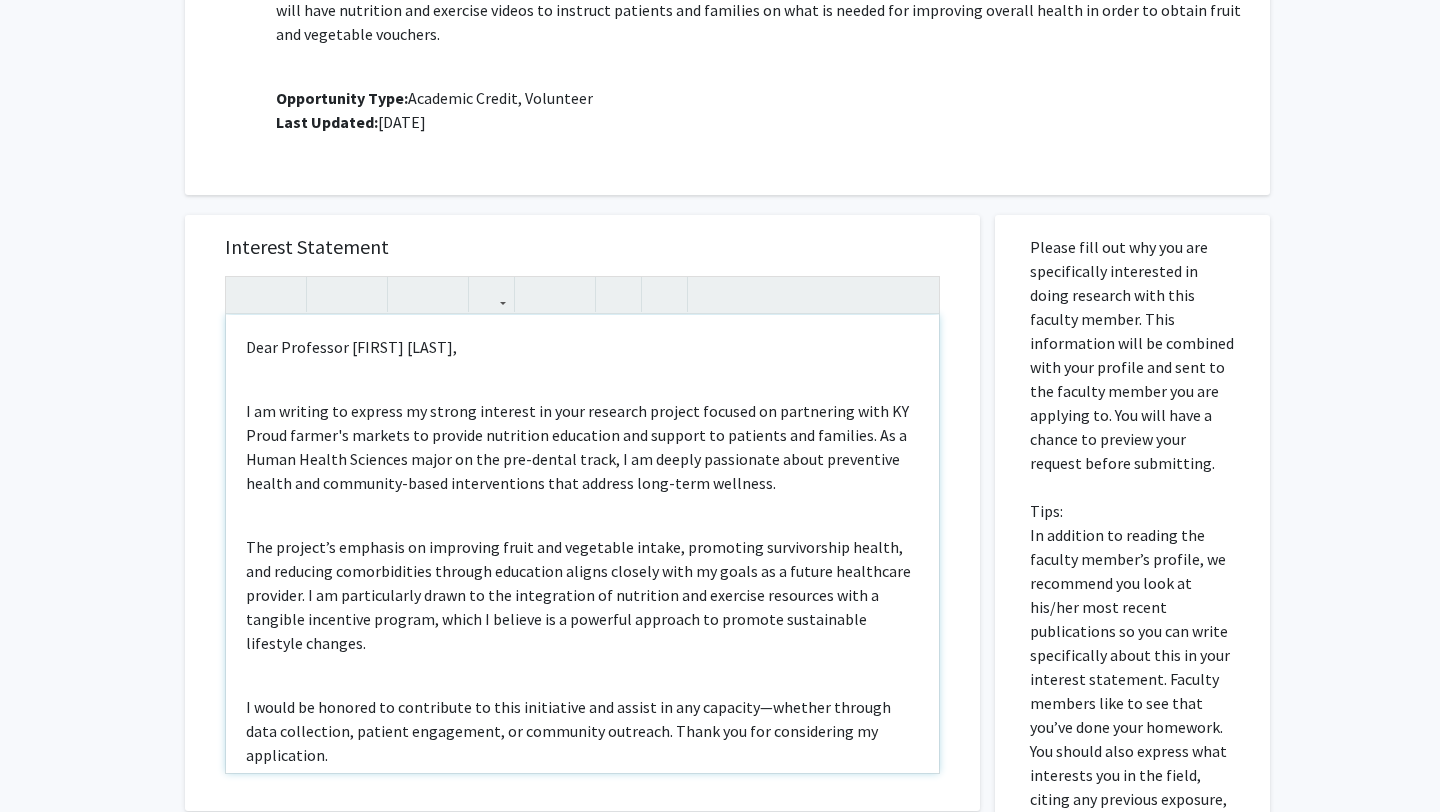 click on "Dear Professor Corey Hawes, I am writing to express my strong interest in your research project focused on partnering with KY Proud farmer's markets to provide nutrition education and support to patients and families. As a Human Health Sciences major on the pre-dental track, I am deeply passionate about preventive health and community-based interventions that address long-term wellness. The project’s emphasis on improving fruit and vegetable intake, promoting survivorship health, and reducing comorbidities through education aligns closely with my goals as a future healthcare provider. I am particularly drawn to the integration of nutrition and exercise resources with a tangible incentive program, which I believe is a powerful approach to promote sustainable lifestyle changes. I would be honored to contribute to this initiative and assist in any capacity—whether through data collection, patient engagement, or community outreach. Thank you for considering my application. Sincerely," at bounding box center [582, 544] 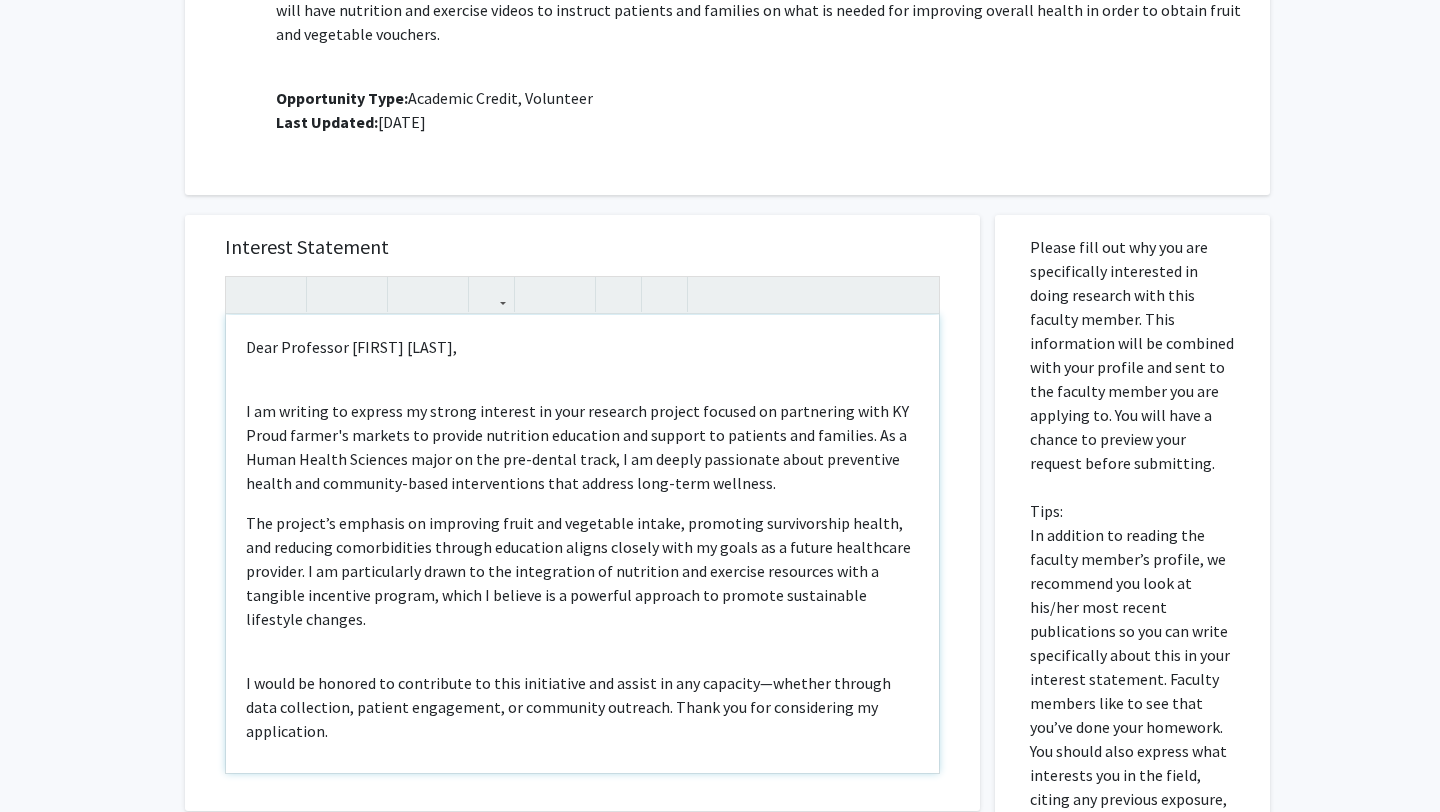 click on "Dear Professor Corey Hawes, I am writing to express my strong interest in your research project focused on partnering with KY Proud farmer's markets to provide nutrition education and support to patients and families. As a Human Health Sciences major on the pre-dental track, I am deeply passionate about preventive health and community-based interventions that address long-term wellness. The project’s emphasis on improving fruit and vegetable intake, promoting survivorship health, and reducing comorbidities through education aligns closely with my goals as a future healthcare provider. I am particularly drawn to the integration of nutrition and exercise resources with a tangible incentive program, which I believe is a powerful approach to promote sustainable lifestyle changes. I would be honored to contribute to this initiative and assist in any capacity—whether through data collection, patient engagement, or community outreach. Thank you for considering my application. Sincerely," at bounding box center (582, 544) 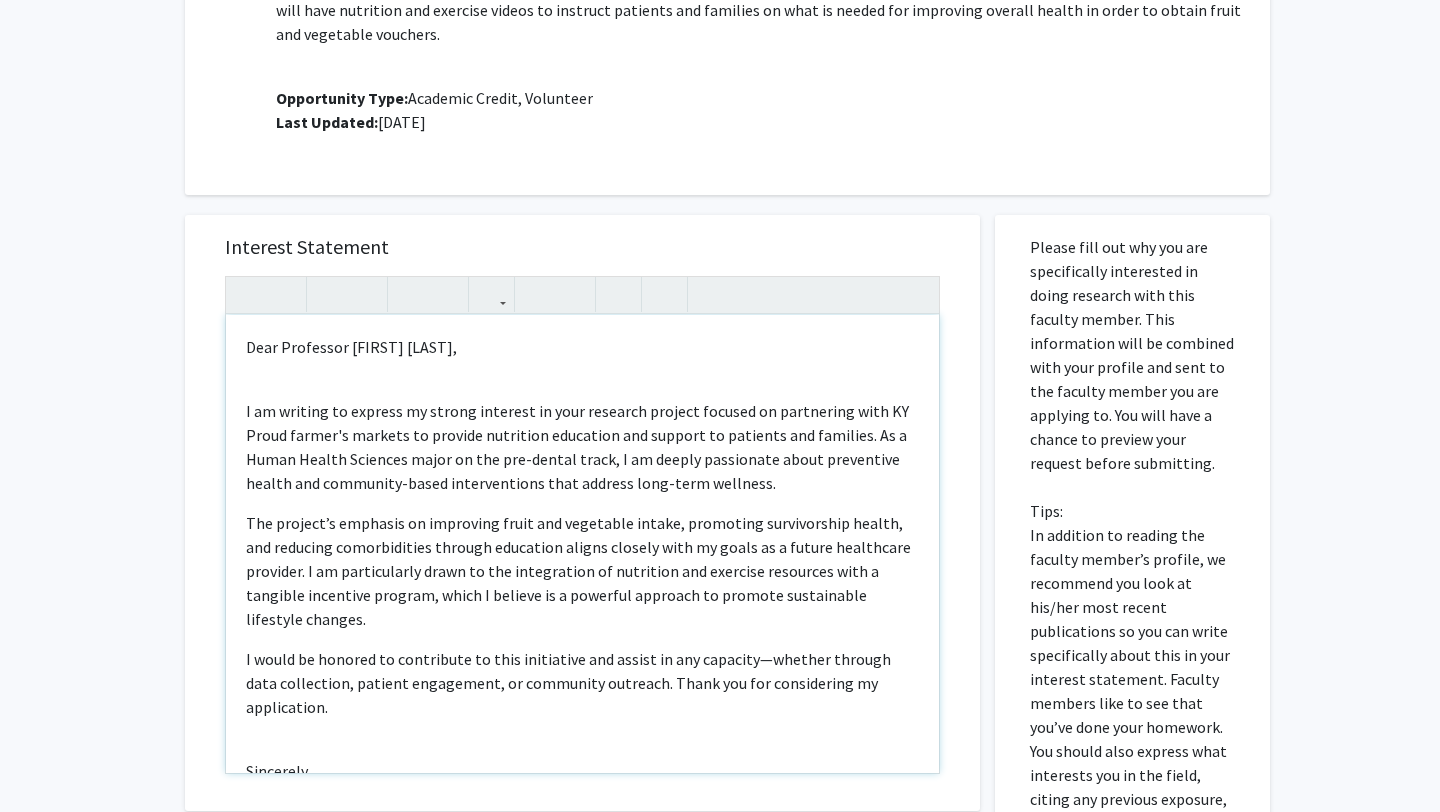 click on "I would be honored to contribute to this initiative and assist in any capacity—whether through data collection, patient engagement, or community outreach. Thank you for considering my application." at bounding box center (582, 683) 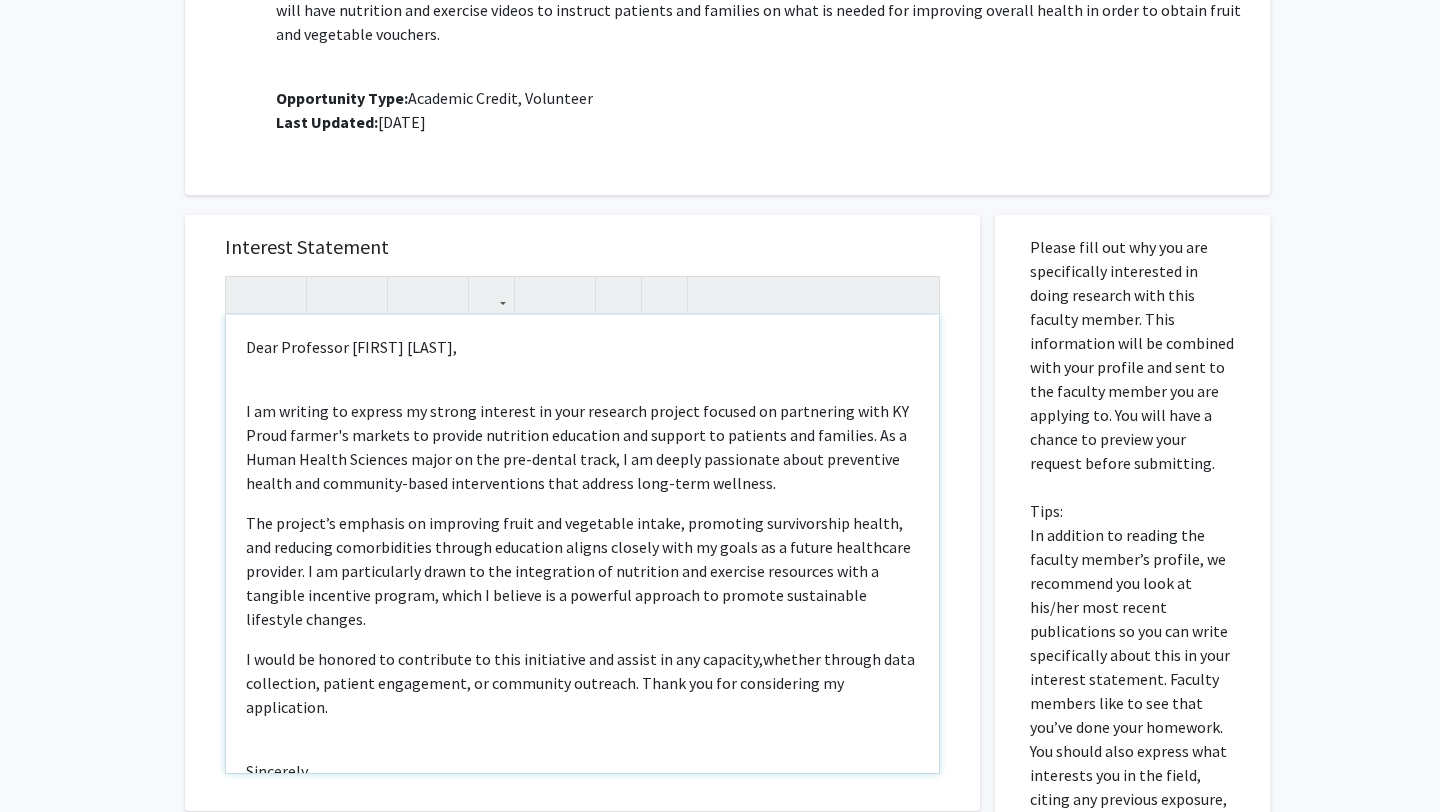 scroll, scrollTop: 878, scrollLeft: 0, axis: vertical 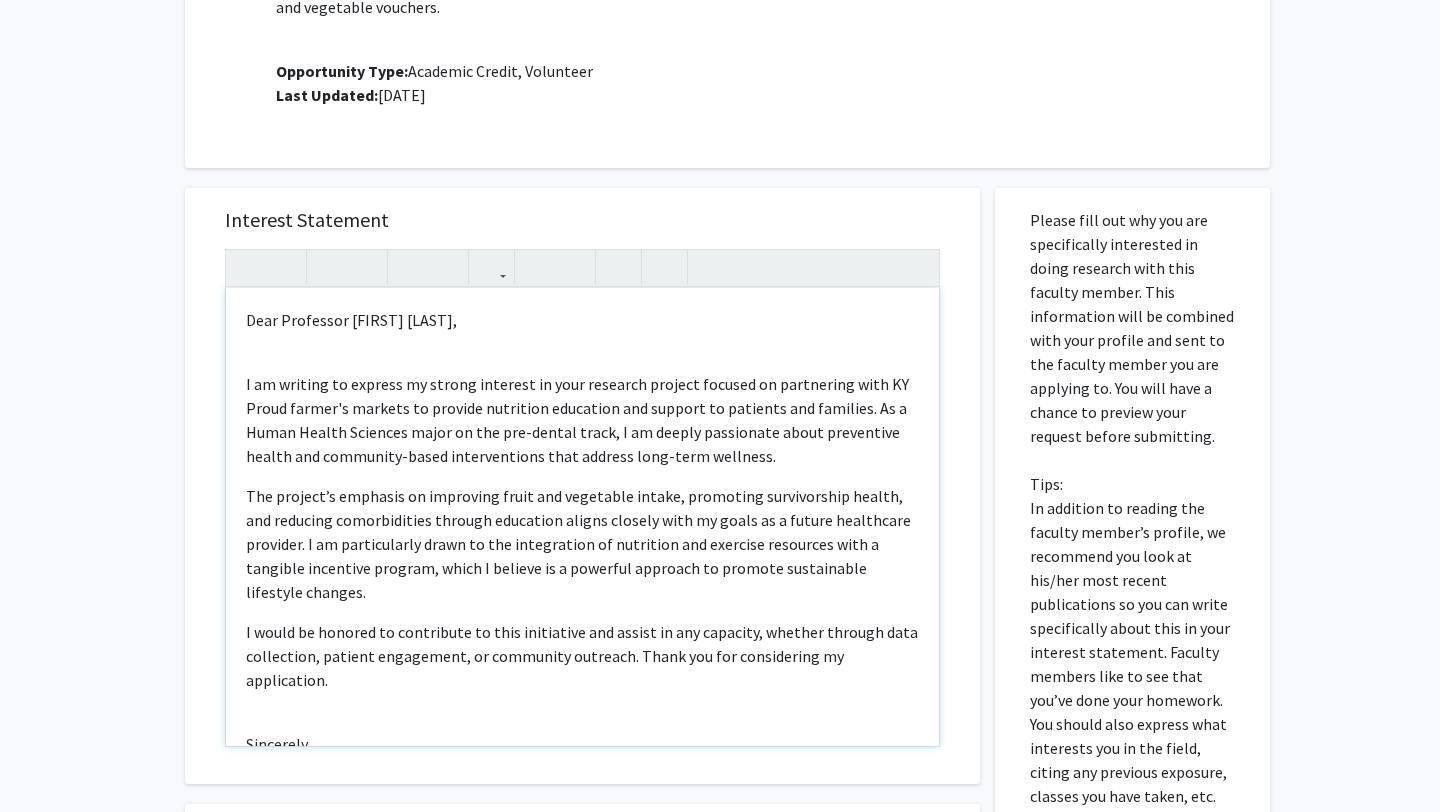 click on "The project’s emphasis on improving fruit and vegetable intake, promoting survivorship health, and reducing comorbidities through education aligns closely with my goals as a future healthcare provider. I am particularly drawn to the integration of nutrition and exercise resources with a tangible incentive program, which I believe is a powerful approach to promote sustainable lifestyle changes." at bounding box center [582, 544] 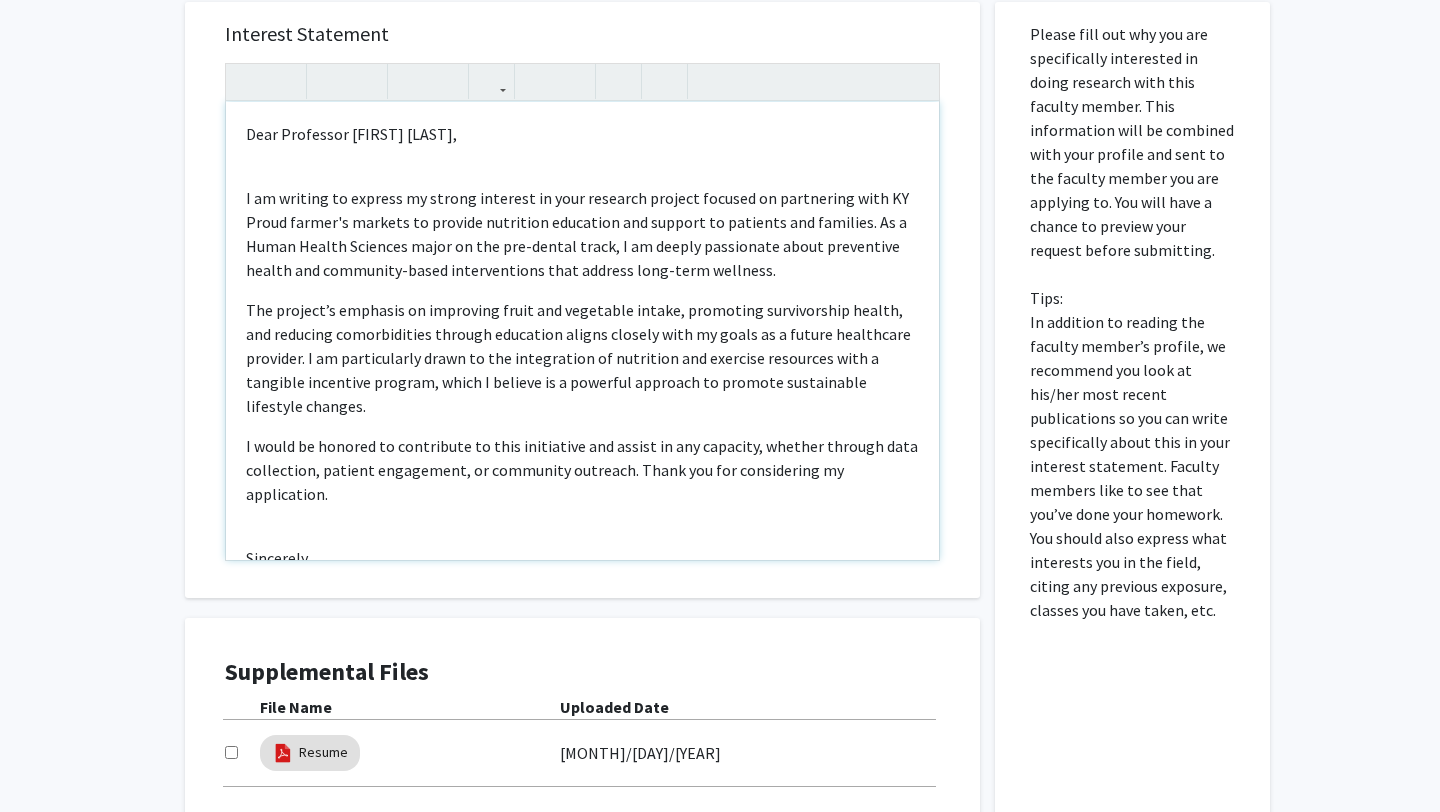 scroll, scrollTop: 1071, scrollLeft: 0, axis: vertical 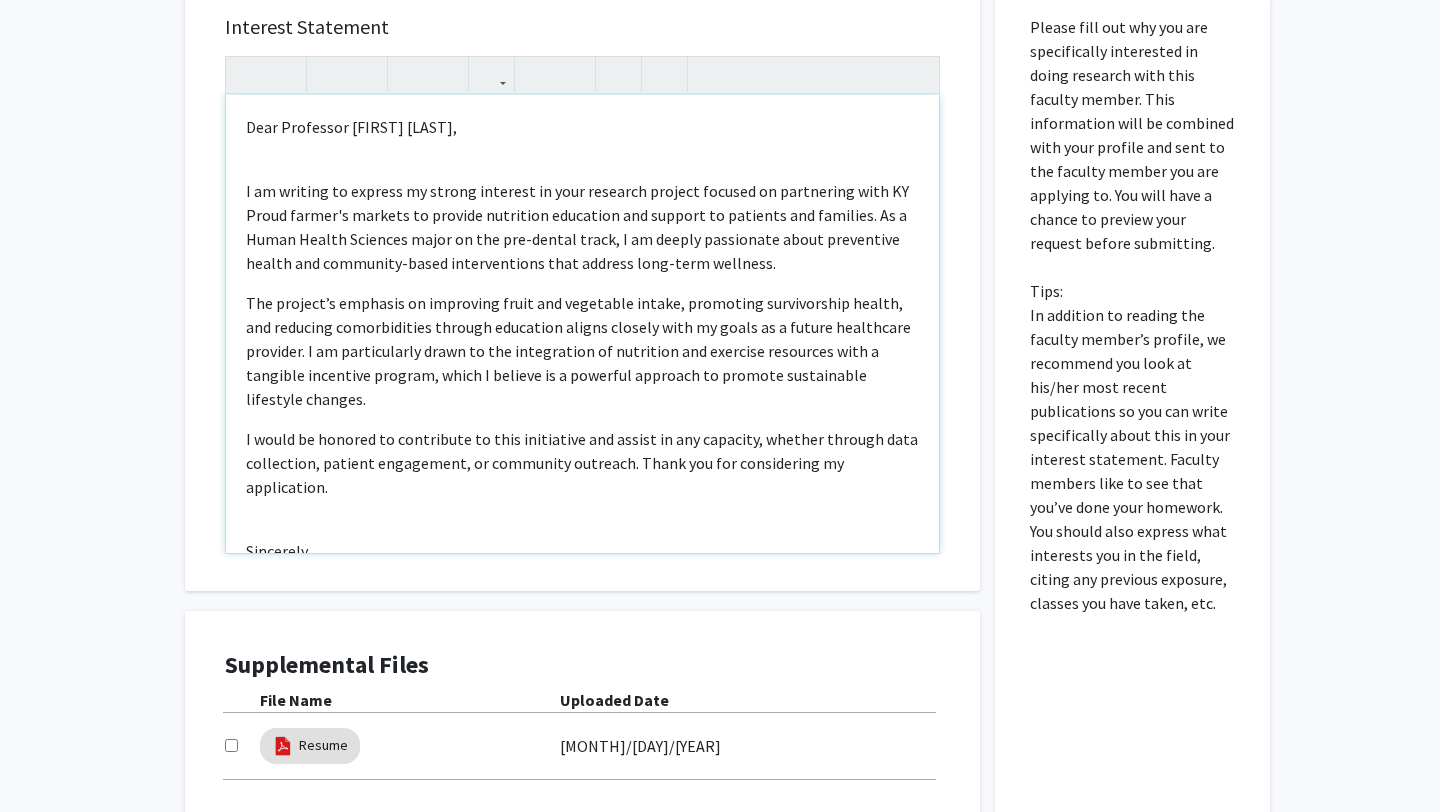 click on "Dear Professor [FIRST] [LAST], I am writing to express my strong interest in your research project focused on partnering with KY Proud farmer's markets to provide nutrition education and support to patients and families. As a Human Health Sciences major on the pre-dental track, I am deeply passionate about preventive health and community-based interventions that address long-term wellness. The project’s emphasis on improving fruit and vegetable intake, promoting survivorship health, and reducing comorbidities through education aligns closely with my goals as a future healthcare provider. I am particularly drawn to the integration of nutrition and exercise resources with a tangible incentive program, which I believe is a powerful approach to promote sustainable lifestyle changes. I would be honored to contribute to this initiative and assist in any capacity, whether through data collection, patient engagement, or community outreach. Thank you for considering my application. Sincerely," at bounding box center (582, 324) 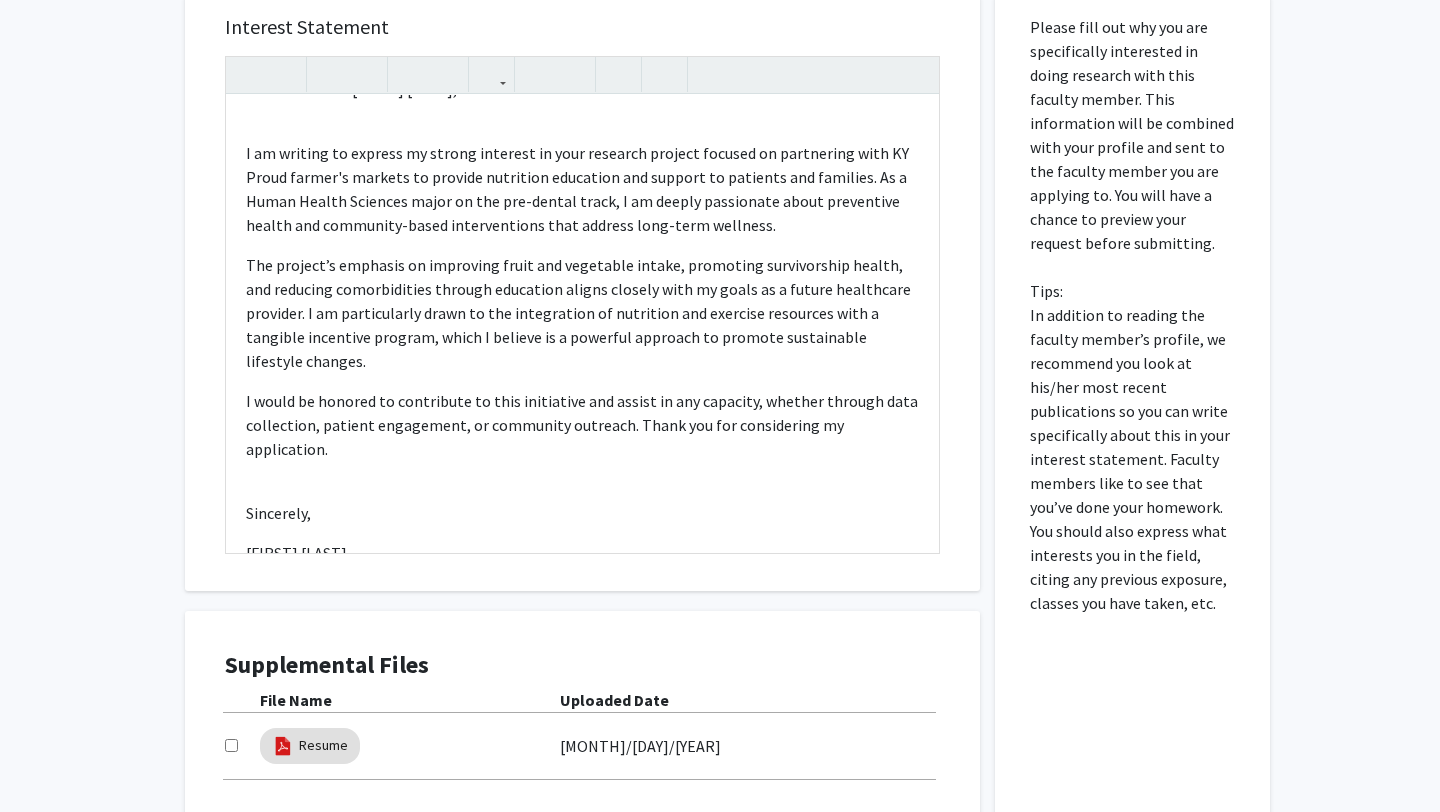 click at bounding box center (231, 745) 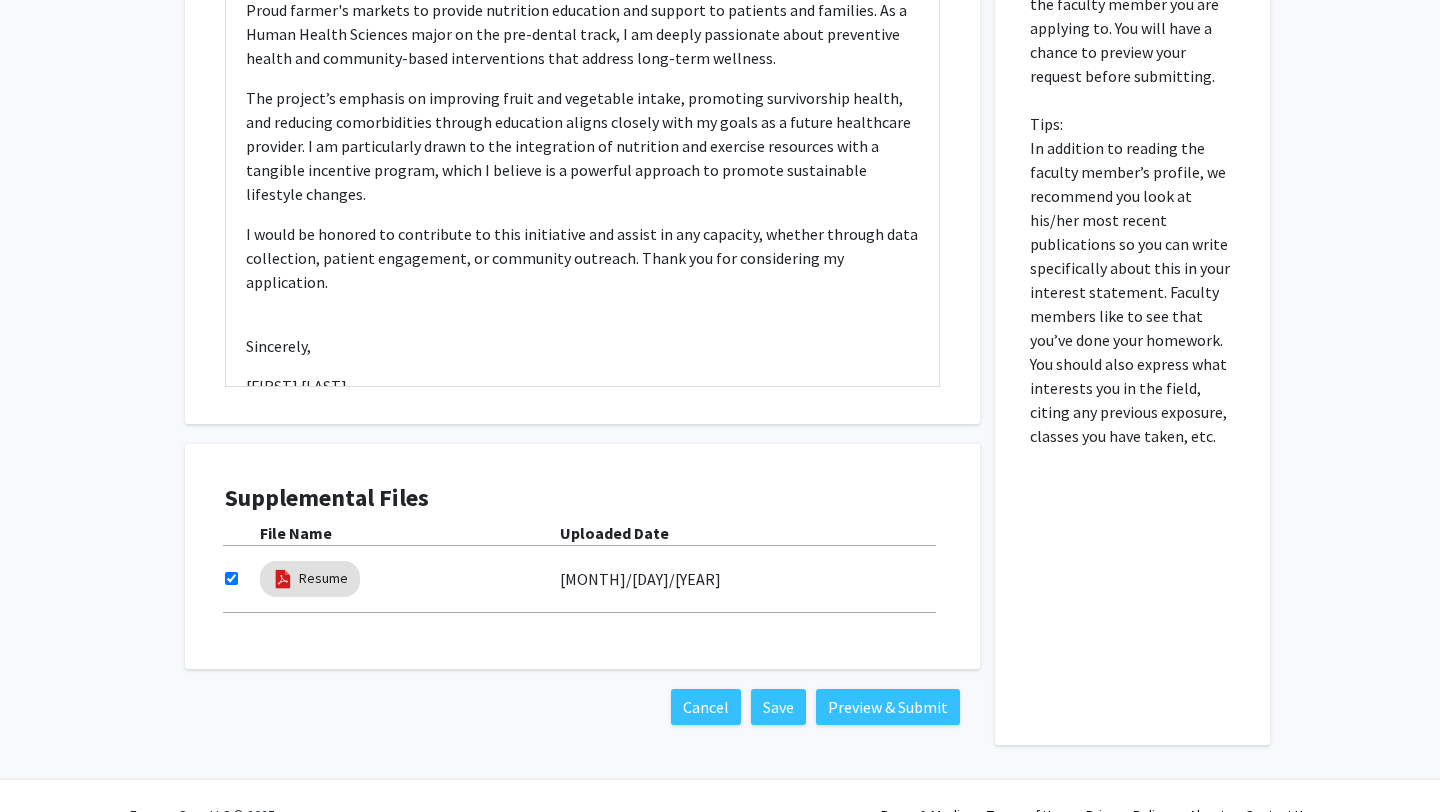 scroll, scrollTop: 1276, scrollLeft: 0, axis: vertical 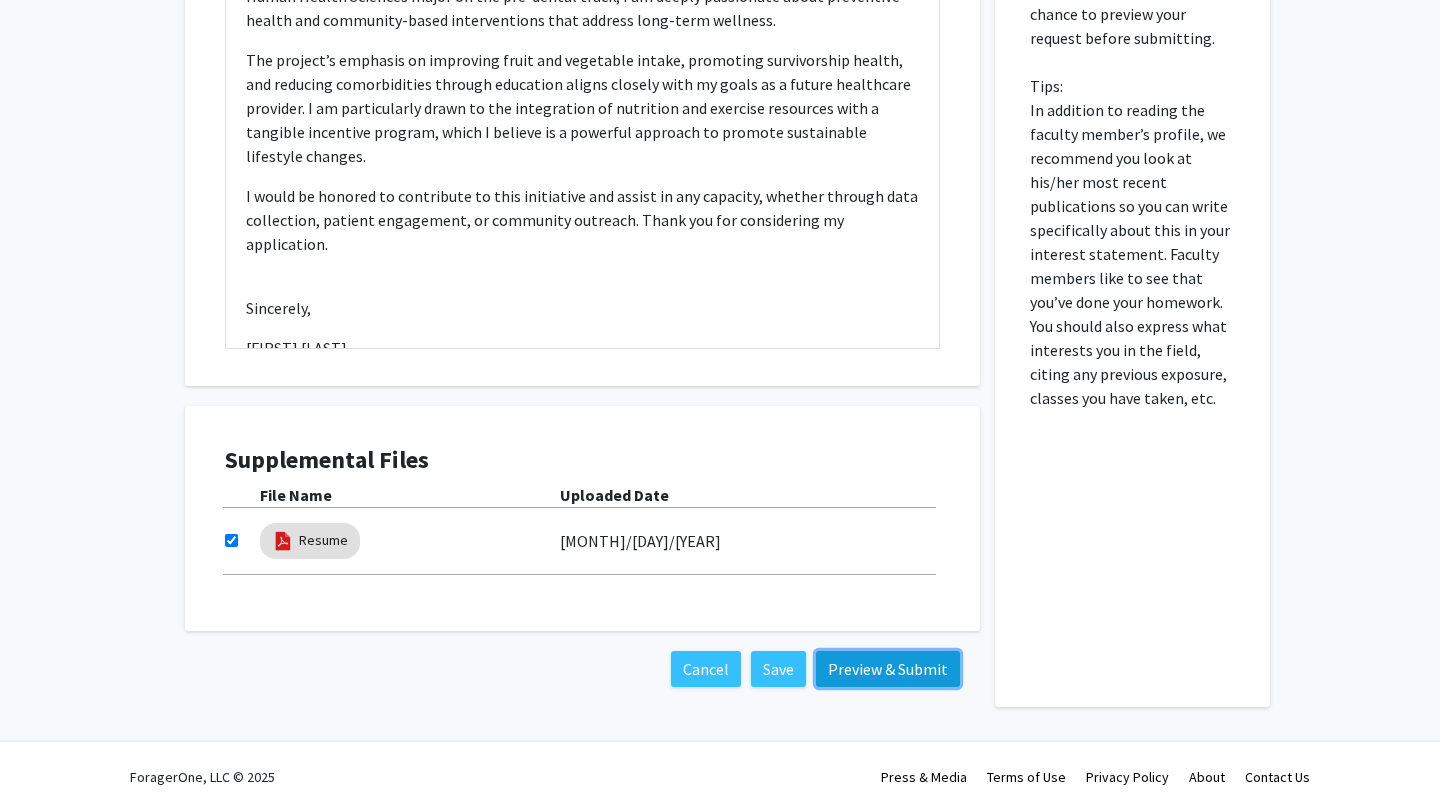 click on "Preview & Submit" at bounding box center (888, 669) 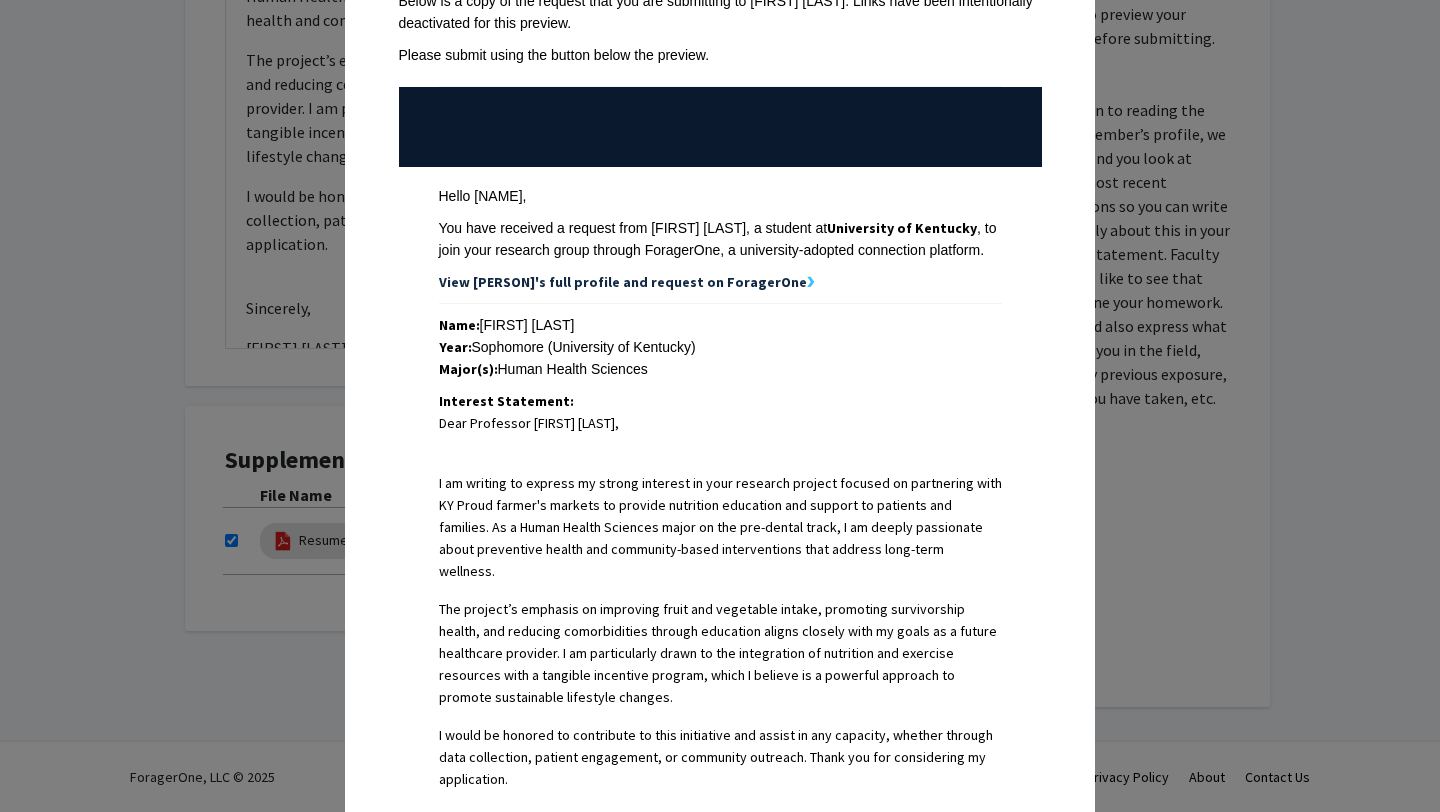 scroll, scrollTop: 138, scrollLeft: 0, axis: vertical 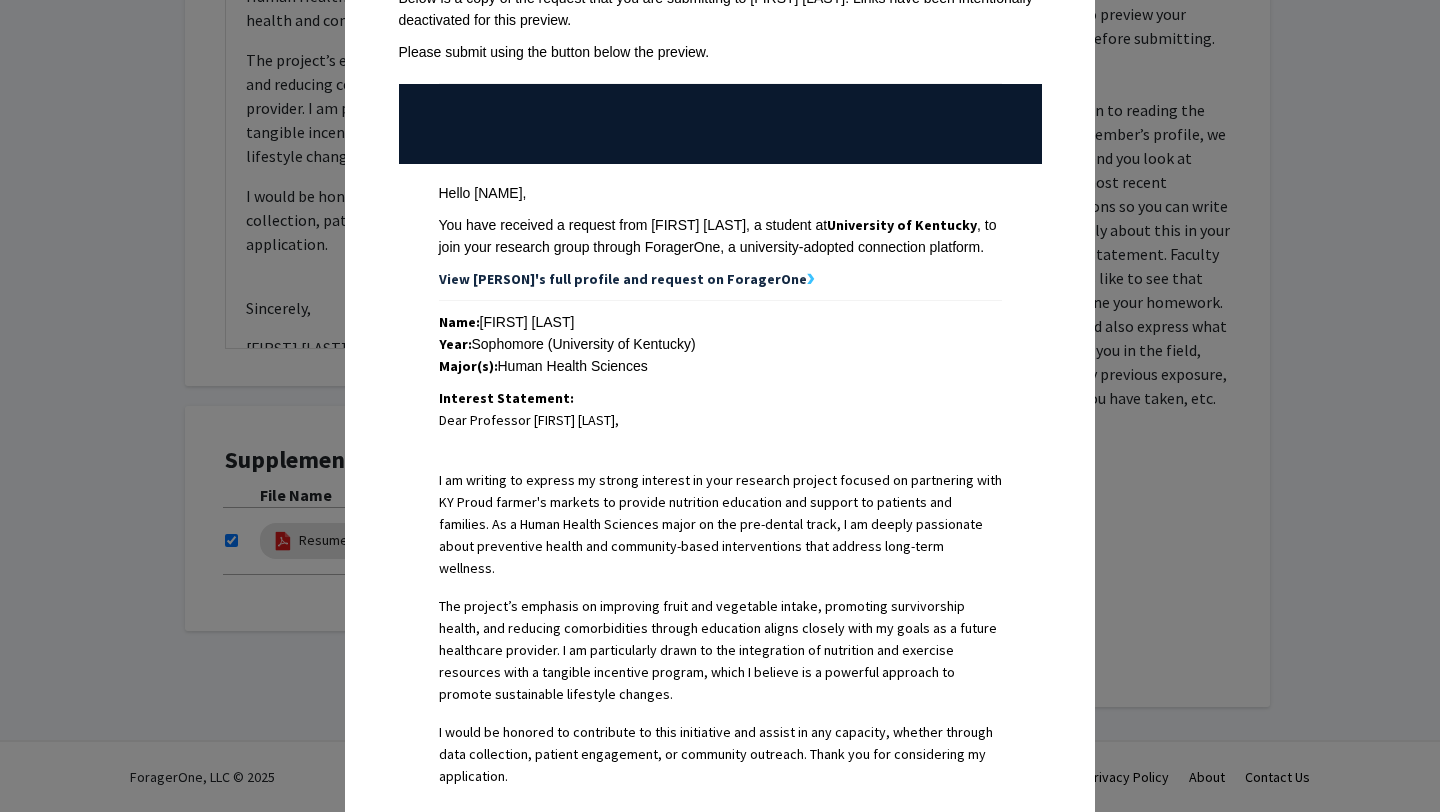 click on "Year:  Sophomore (University of Kentucky)" at bounding box center [720, 344] 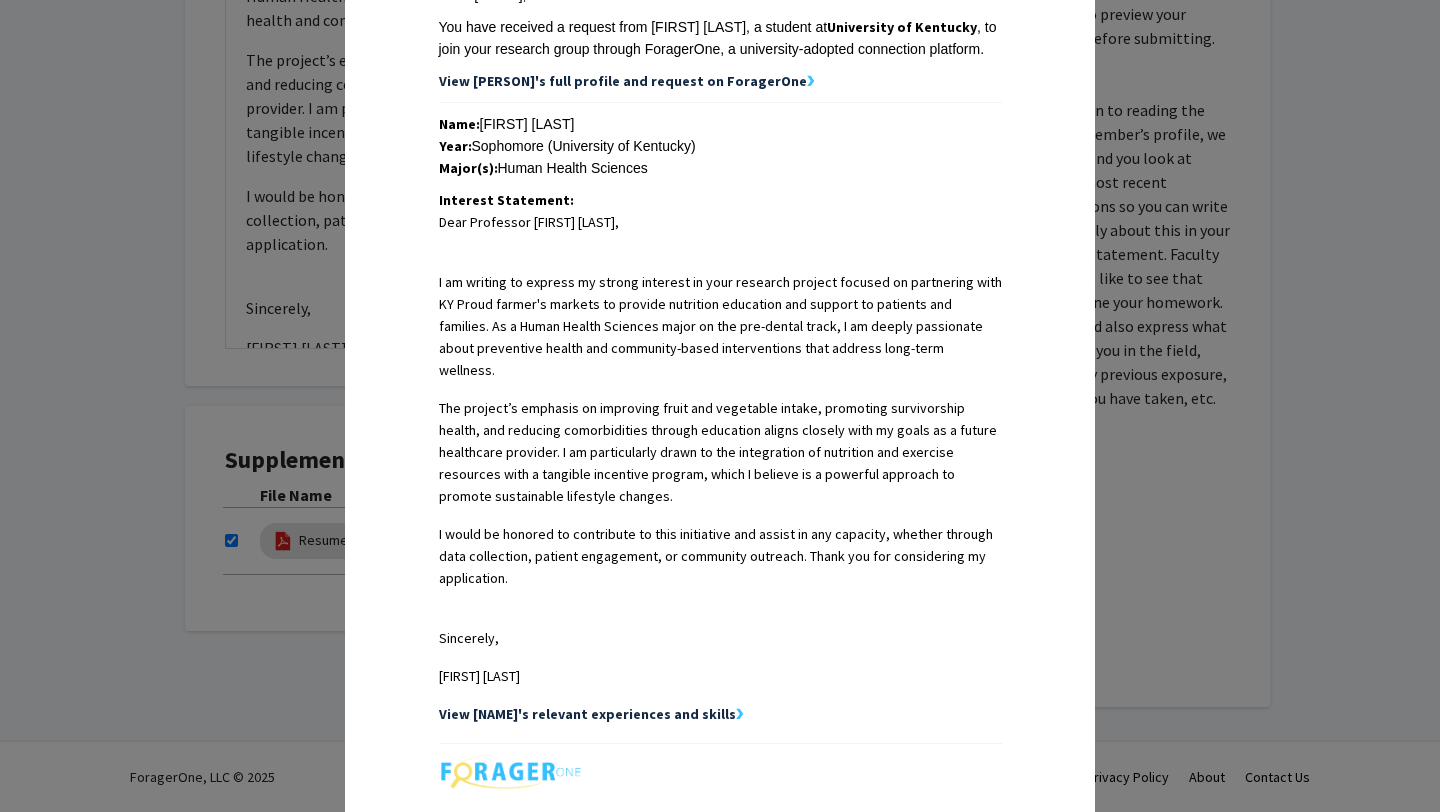 scroll, scrollTop: 0, scrollLeft: 0, axis: both 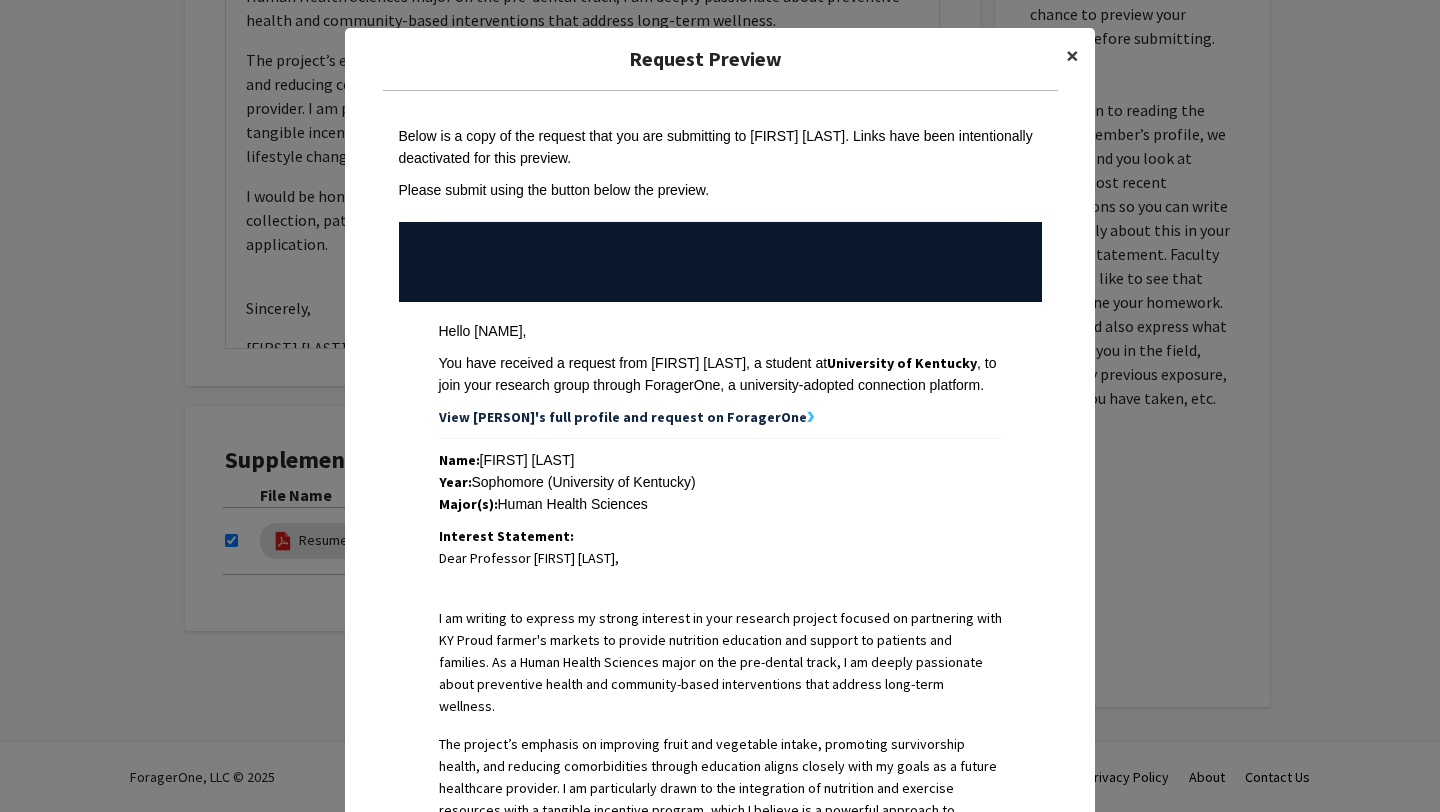 click on "×" at bounding box center (1072, 55) 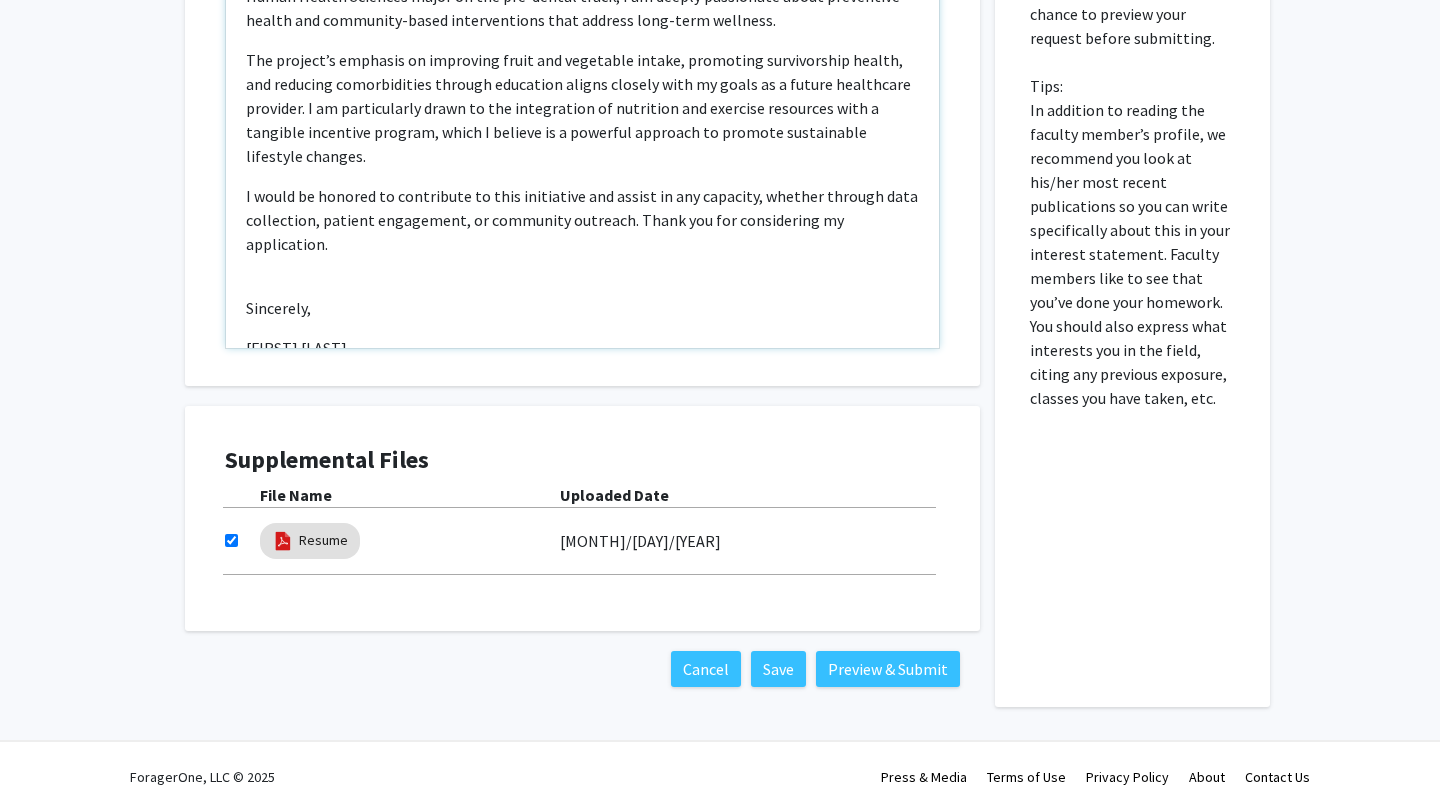 scroll, scrollTop: 0, scrollLeft: 0, axis: both 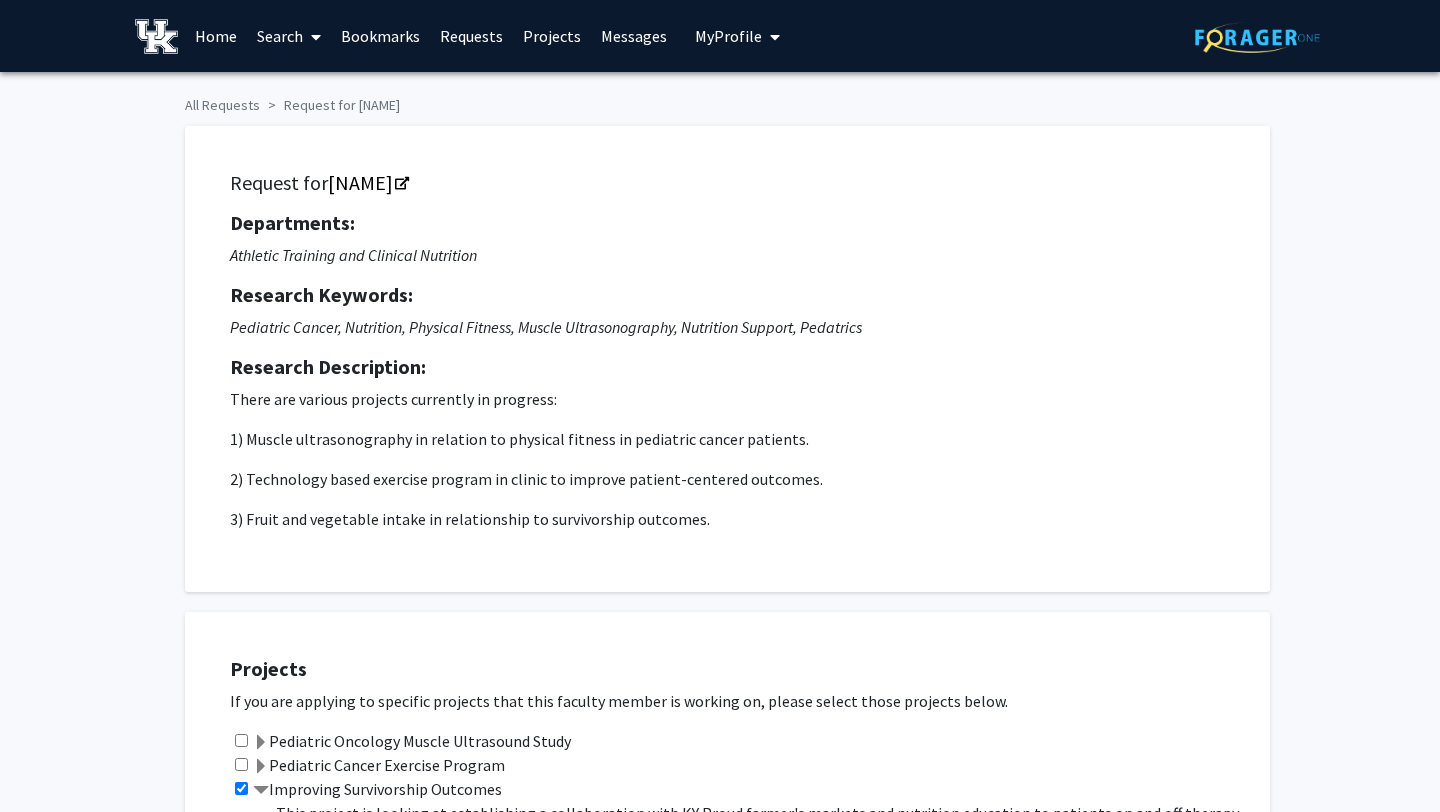 click on "My   Profile" at bounding box center (728, 36) 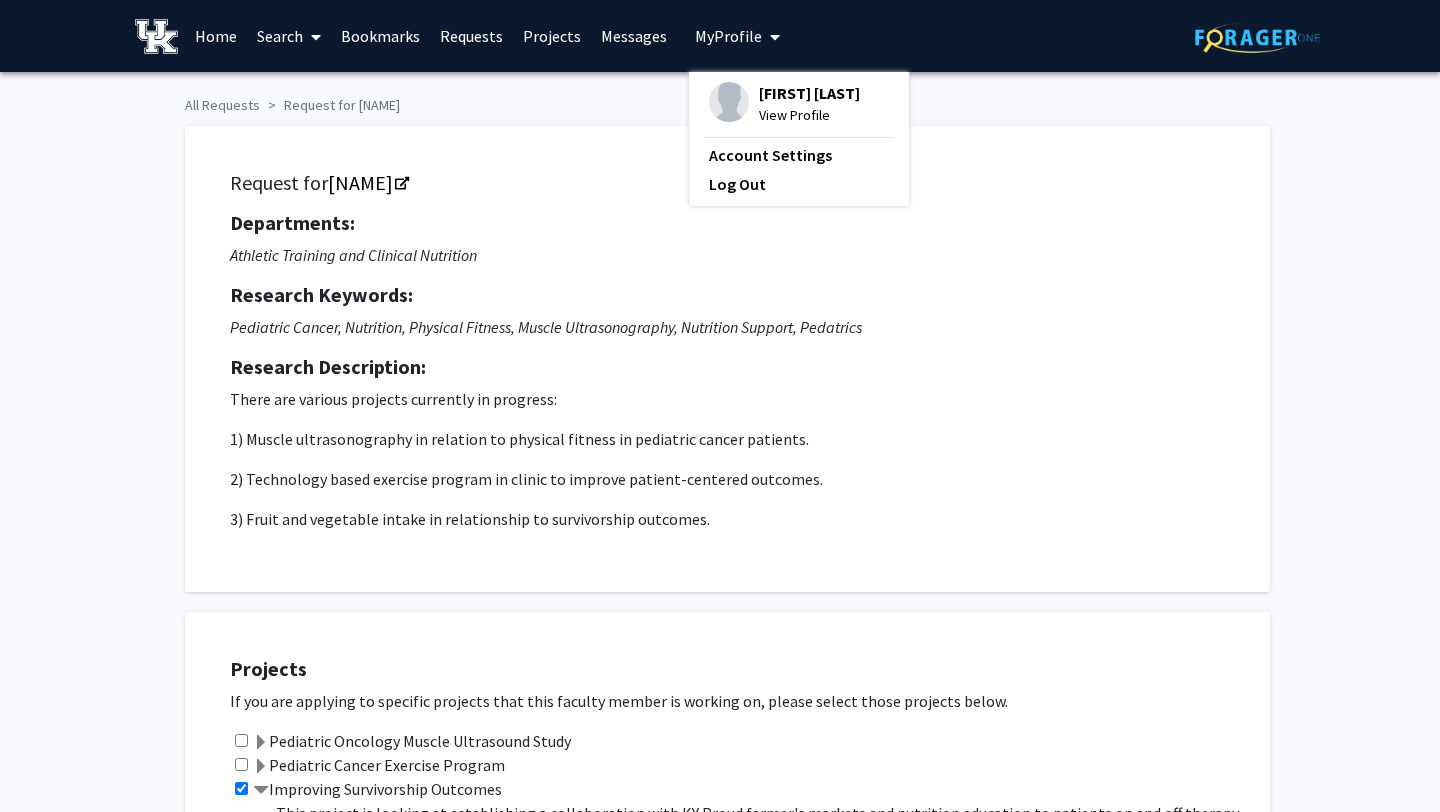 click on "View Profile" at bounding box center (809, 115) 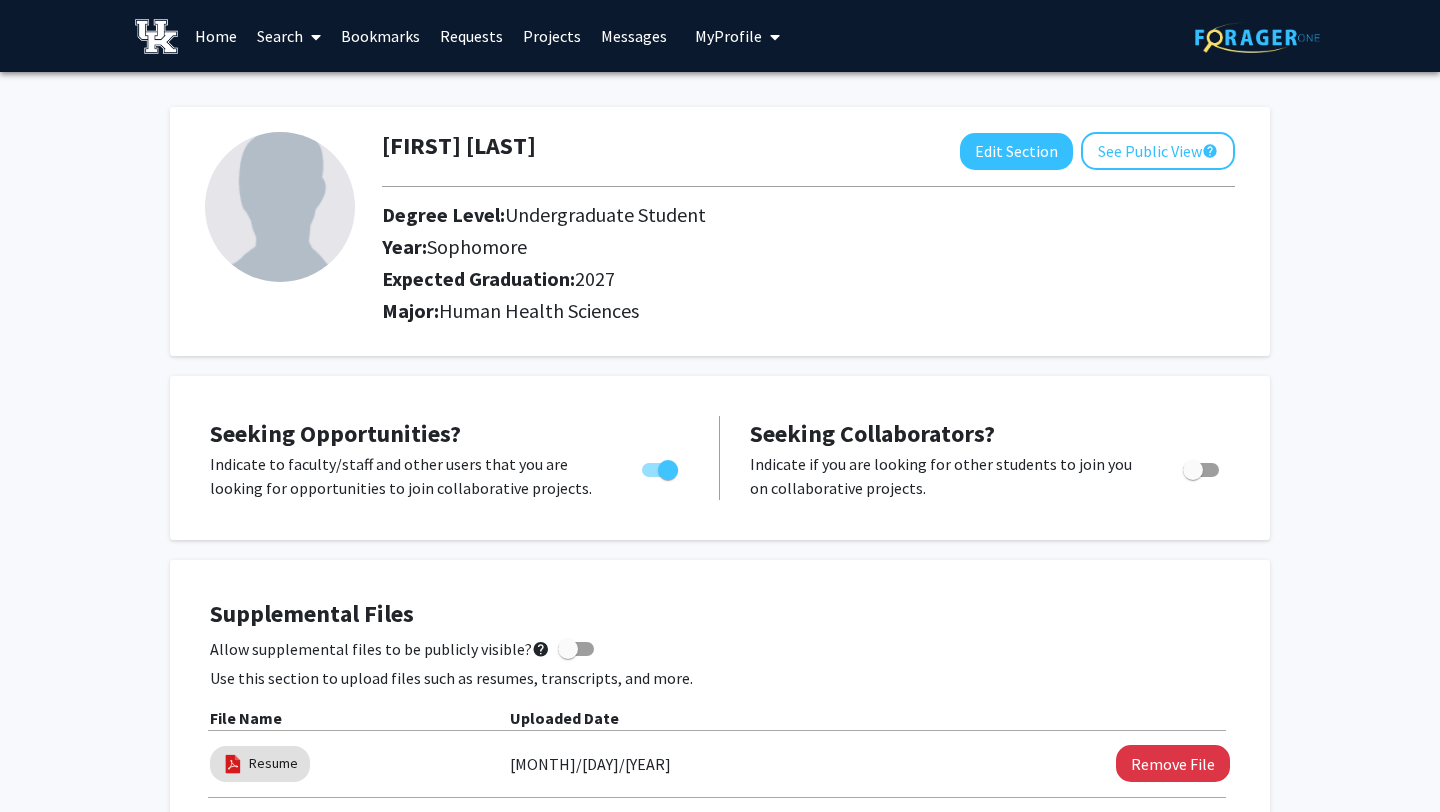 click on "Sophomore" 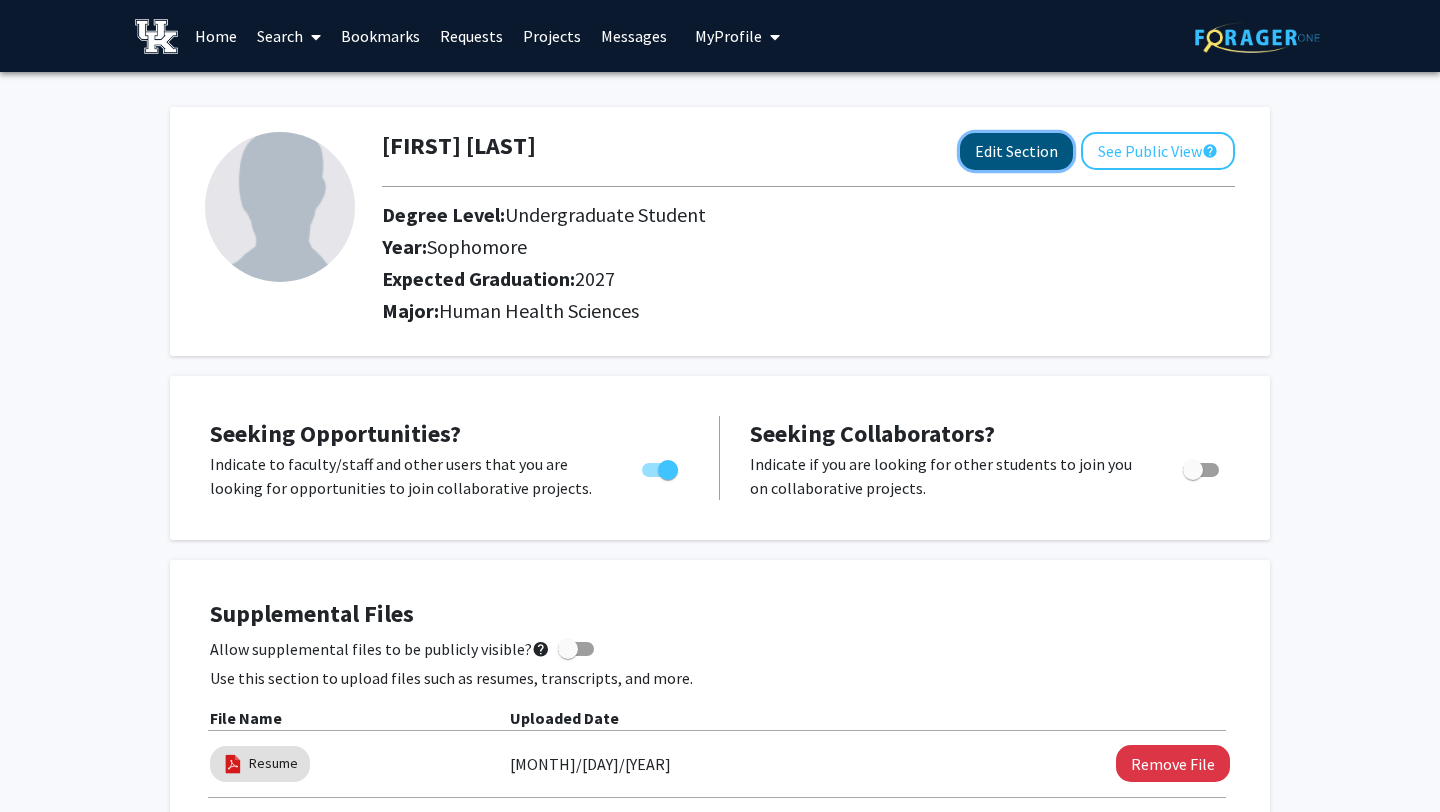 click on "Edit Section" 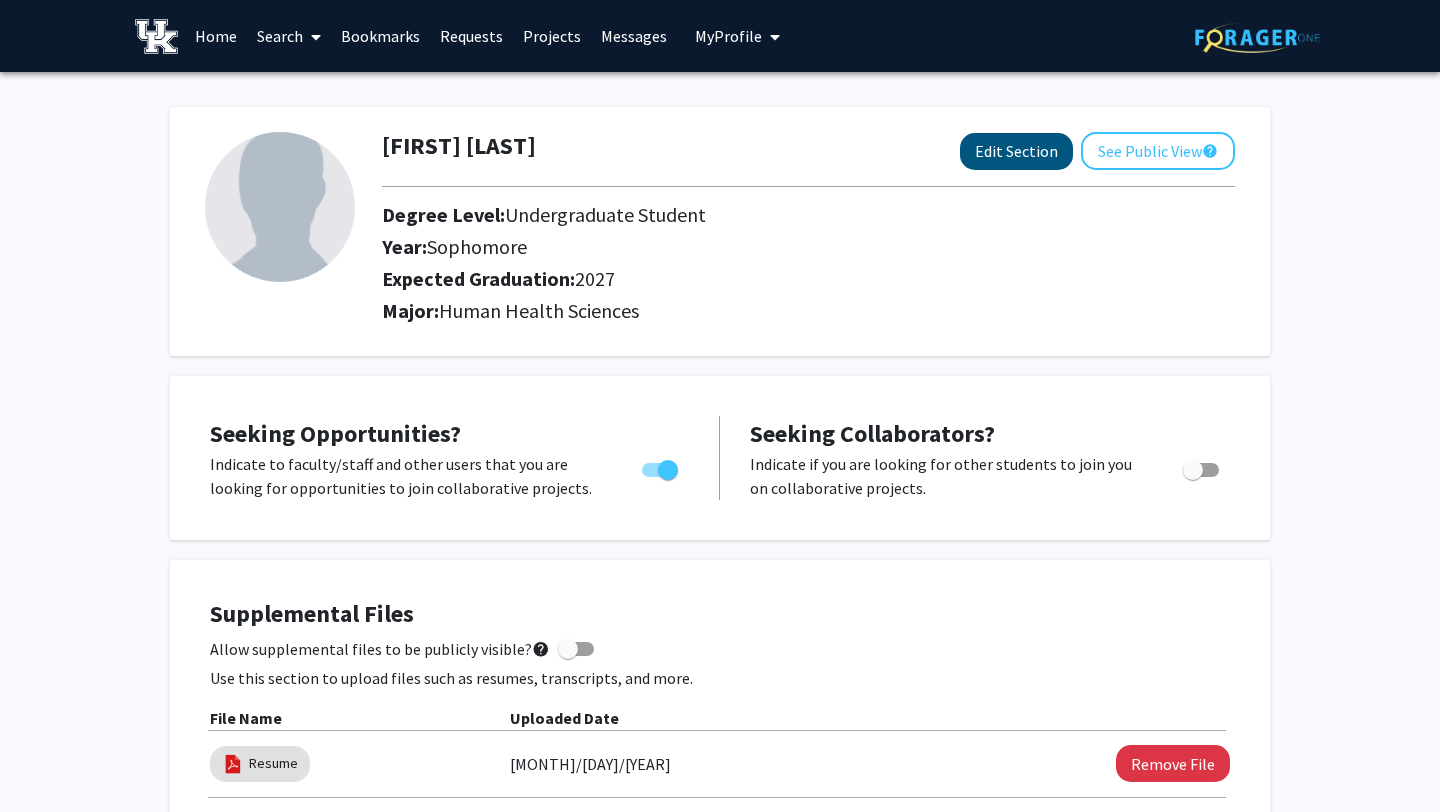 select on "sophomore" 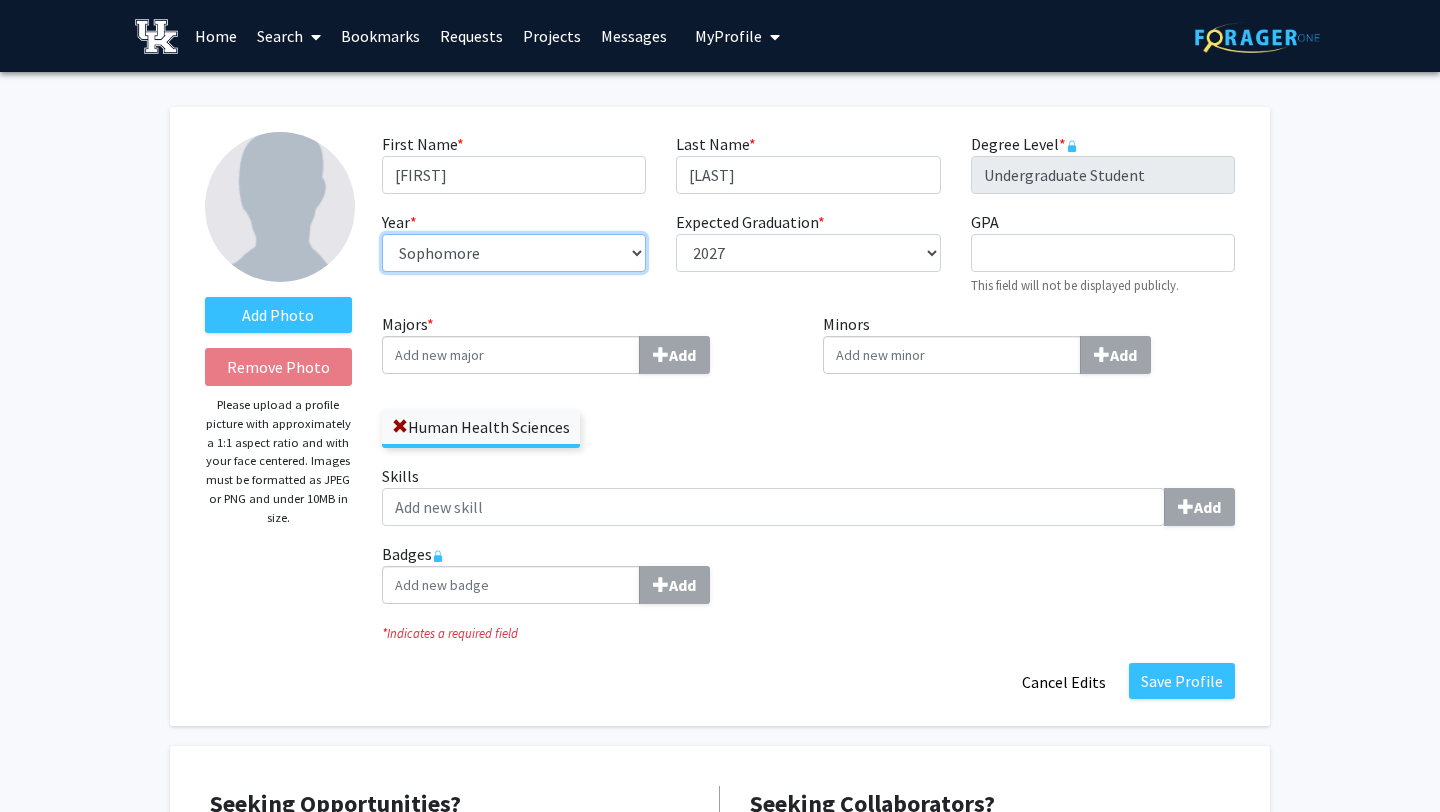 click on "---  First-year   Sophomore   Junior   Senior   Postbaccalaureate Certificate" at bounding box center [514, 253] 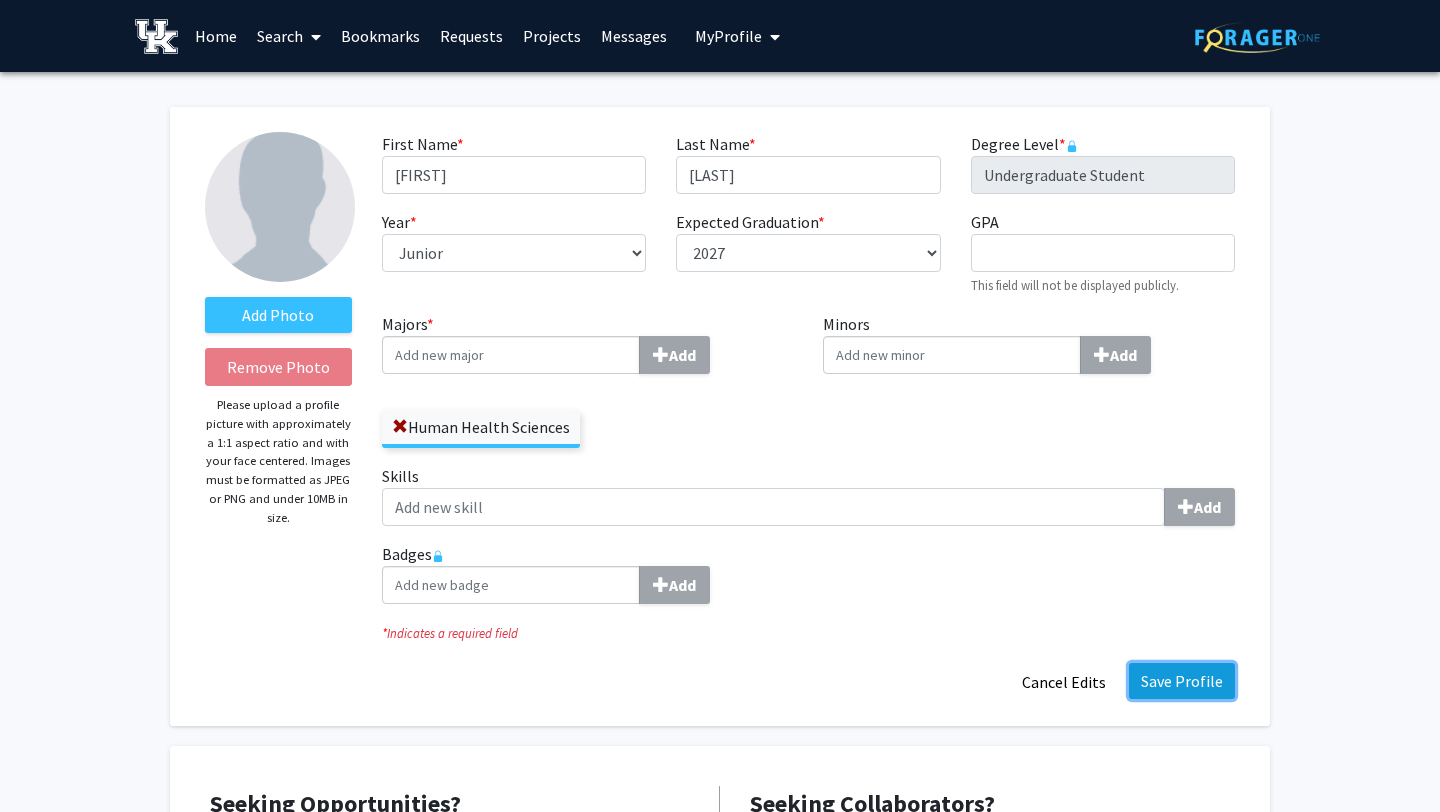 click on "Save Profile" 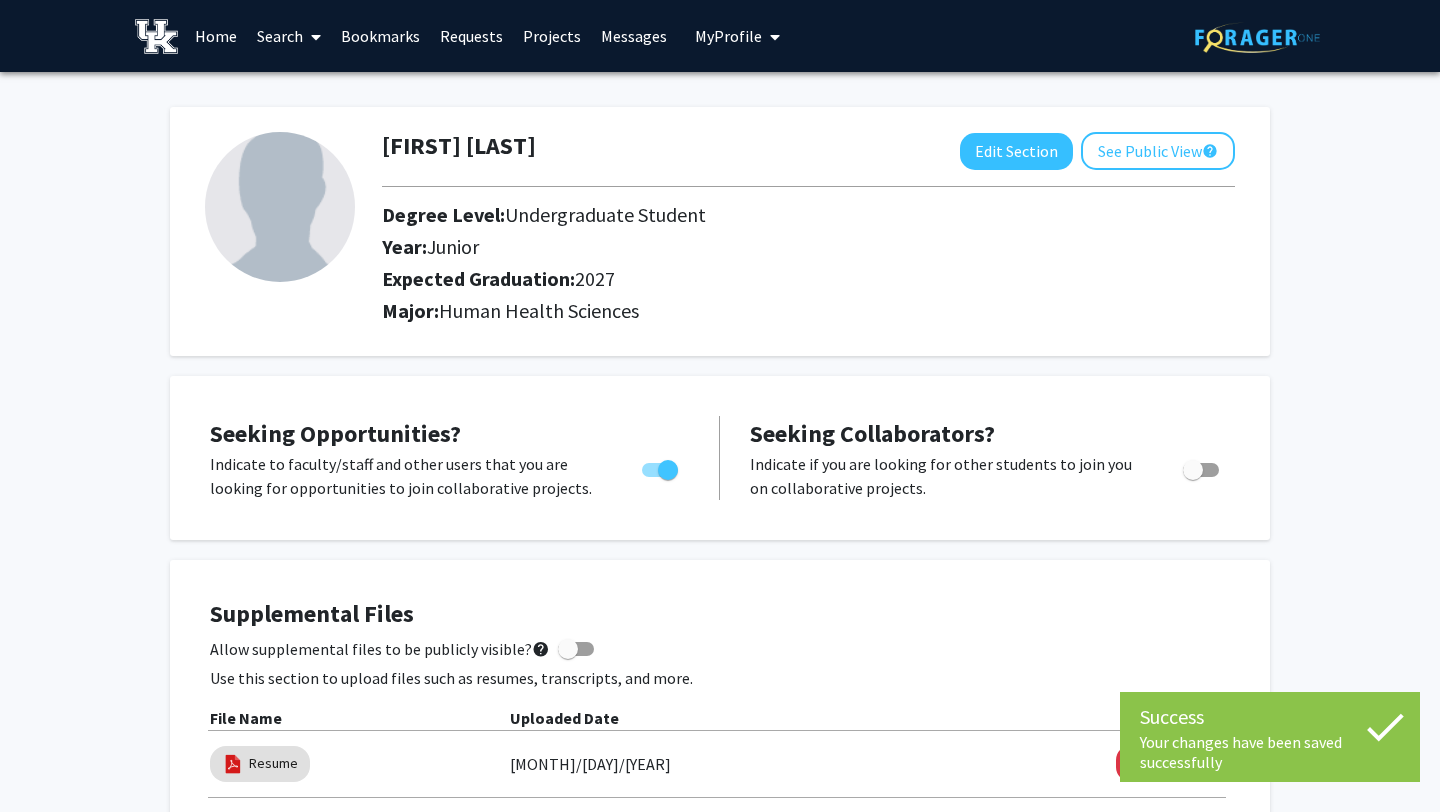 click on "Home" at bounding box center (216, 36) 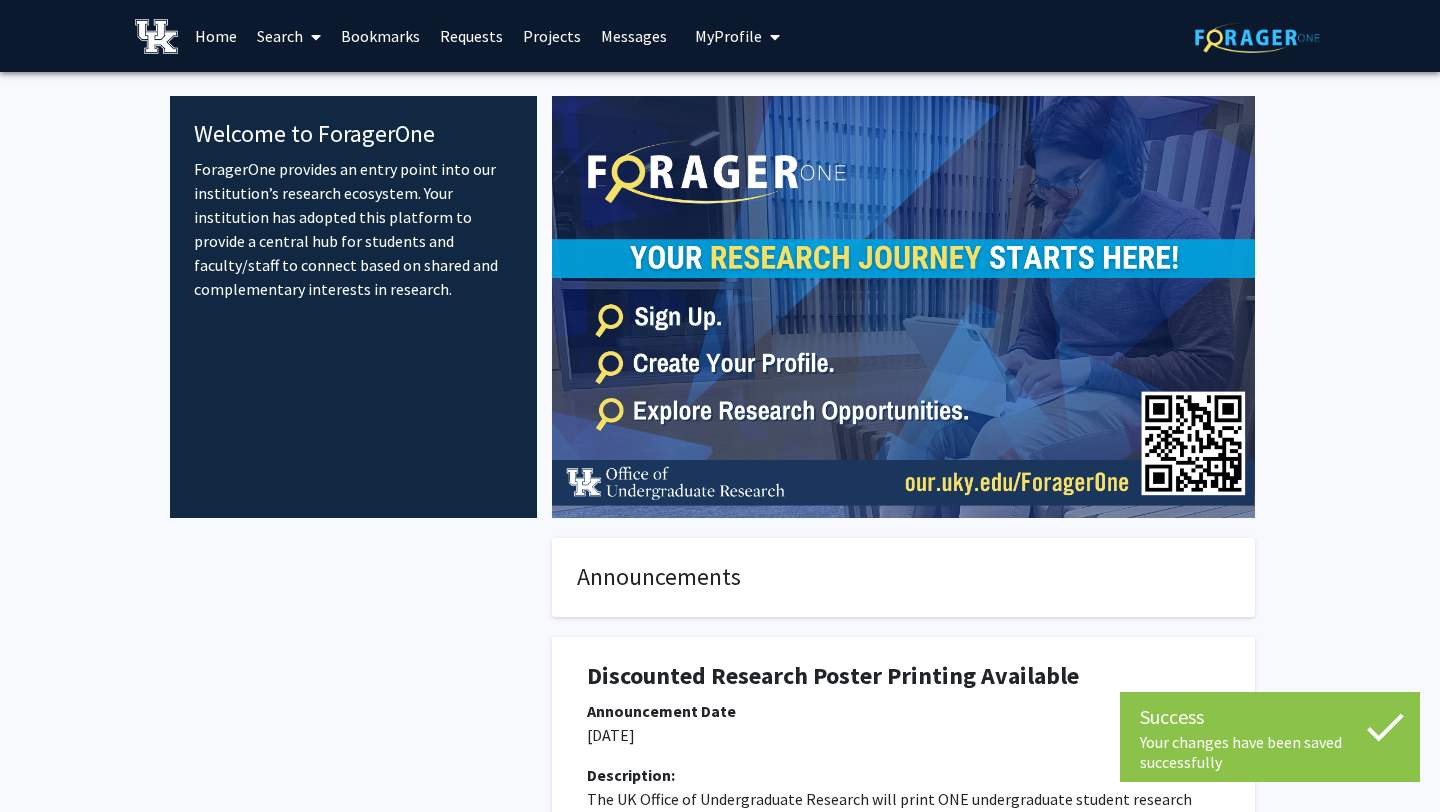 click on "Search" at bounding box center [289, 36] 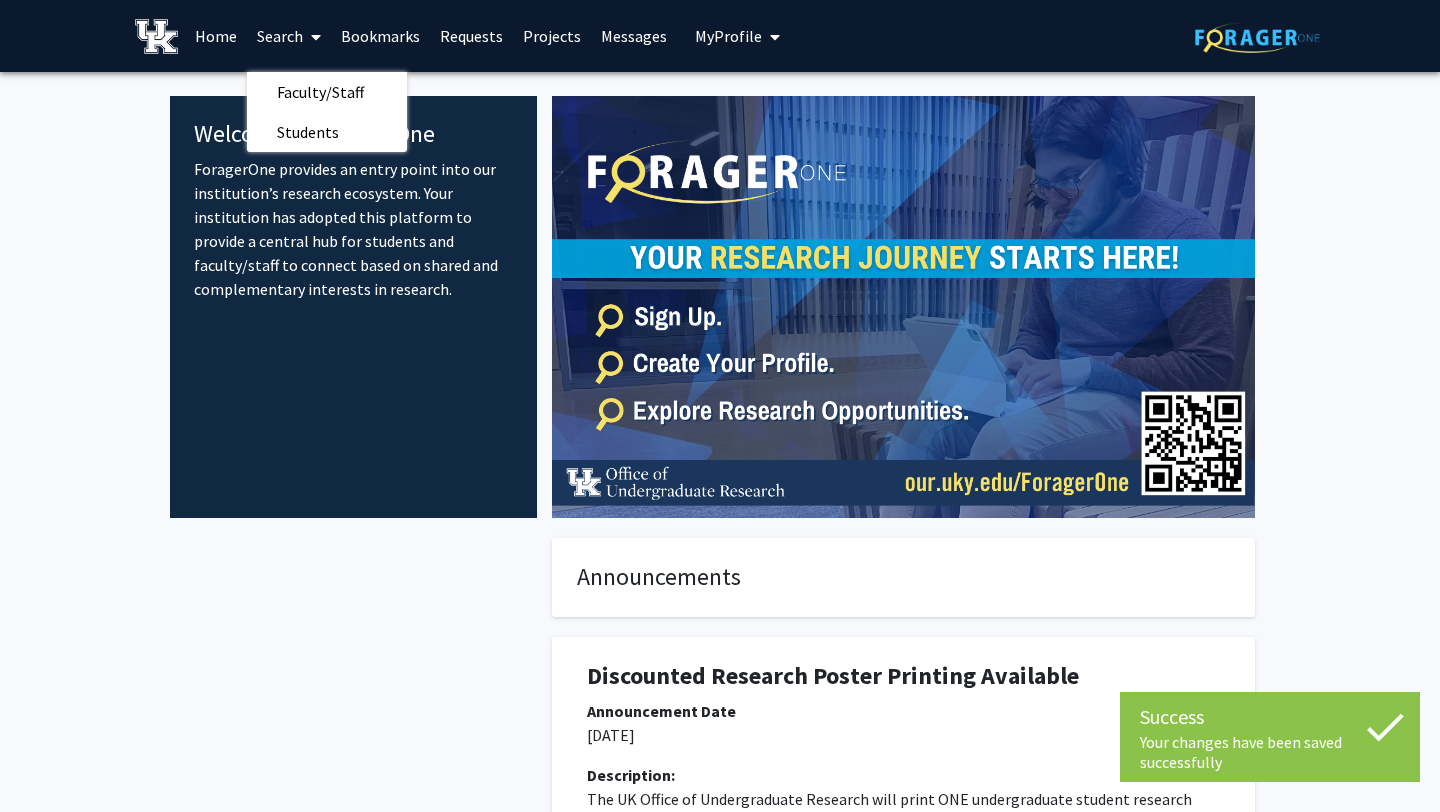 click on "Bookmarks" at bounding box center [380, 36] 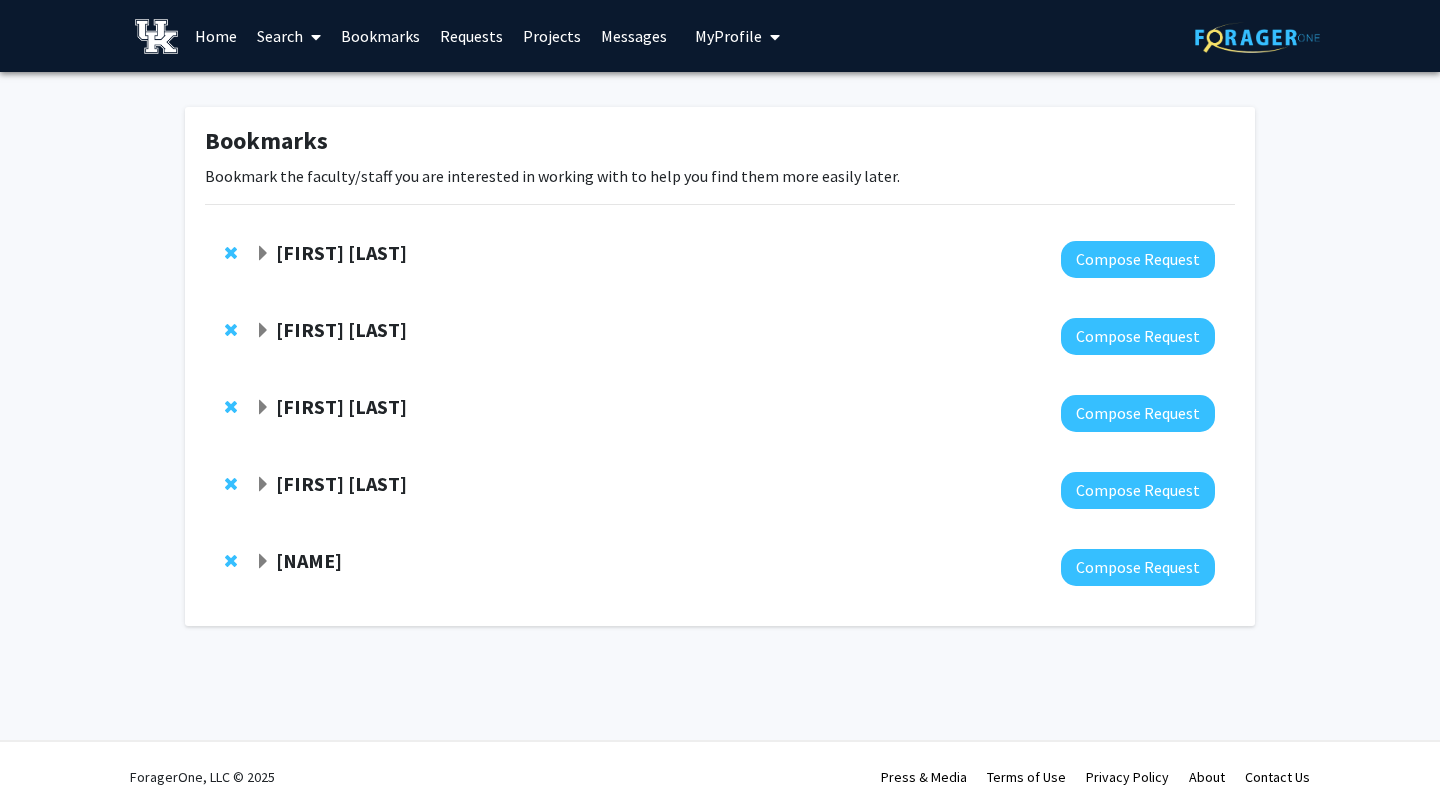 click on "Requests" at bounding box center [471, 36] 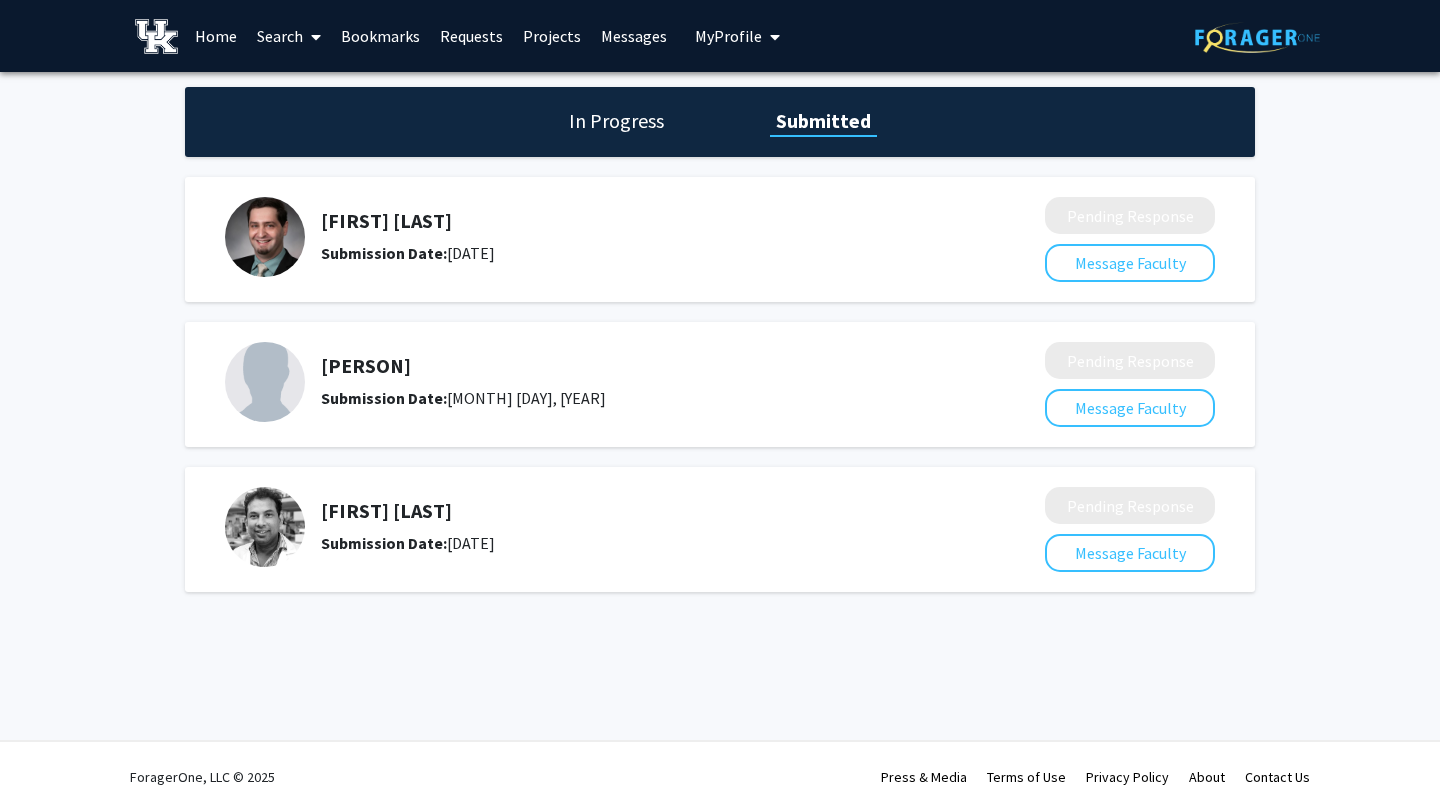 click on "Projects" at bounding box center [552, 36] 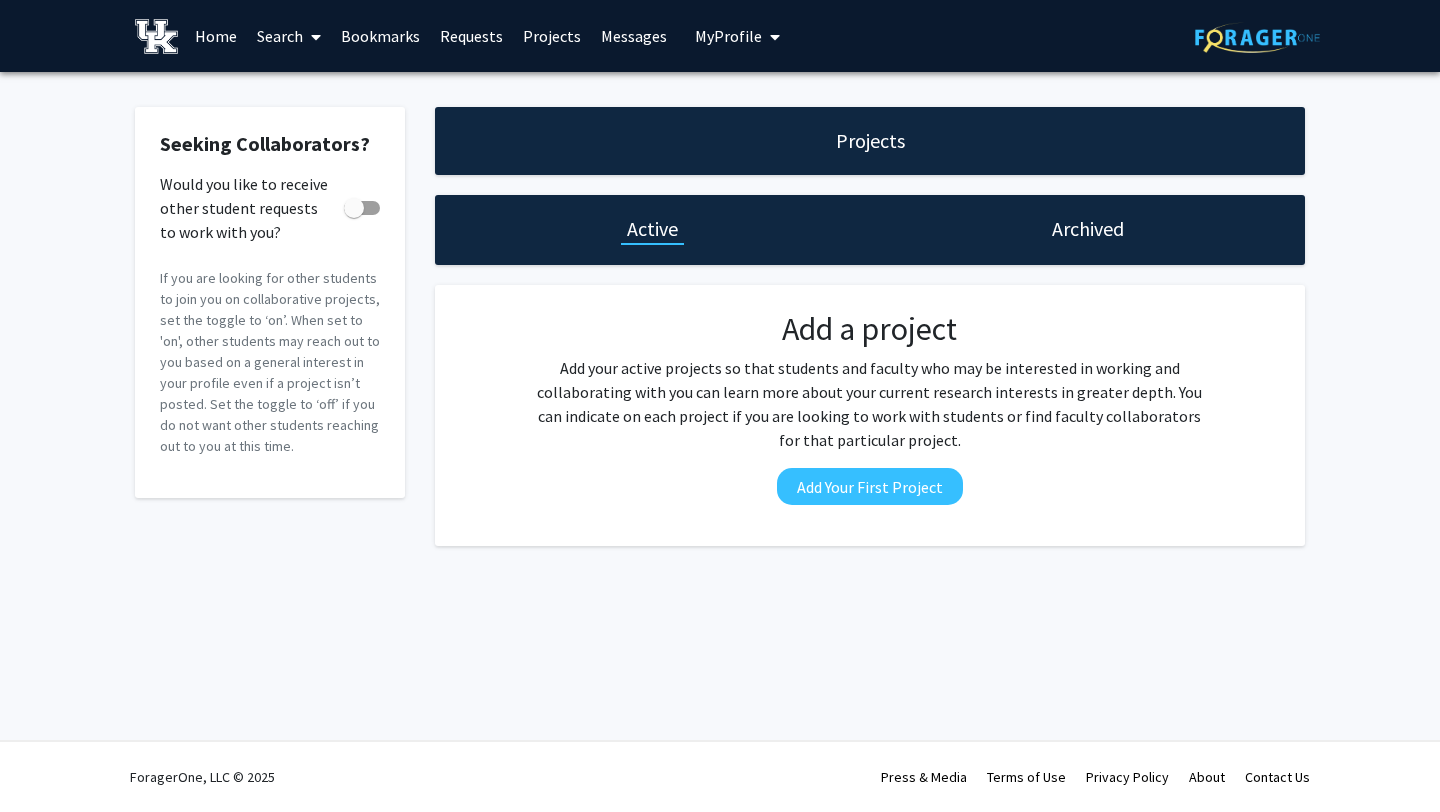 click on "Messages" at bounding box center [634, 36] 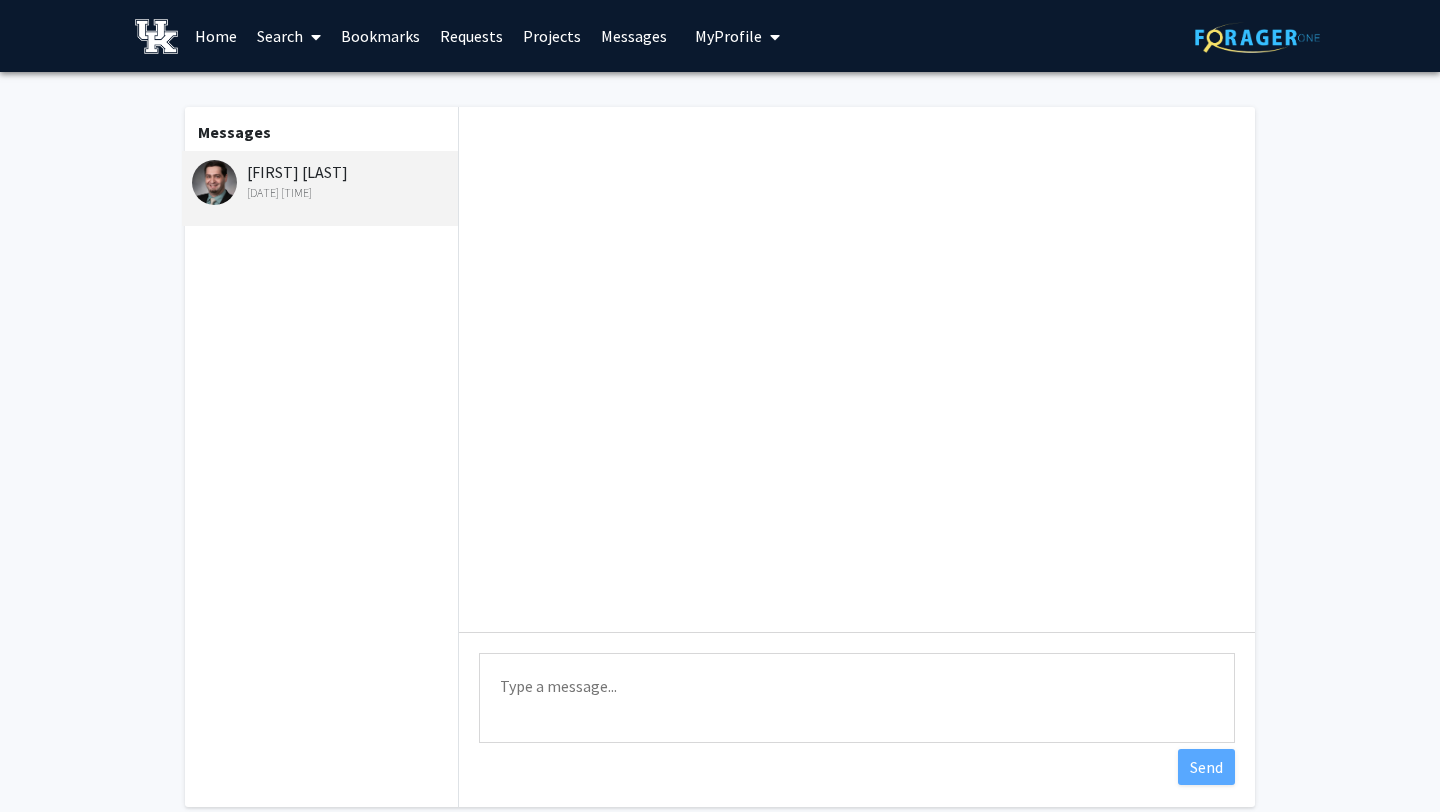 scroll, scrollTop: 179, scrollLeft: 0, axis: vertical 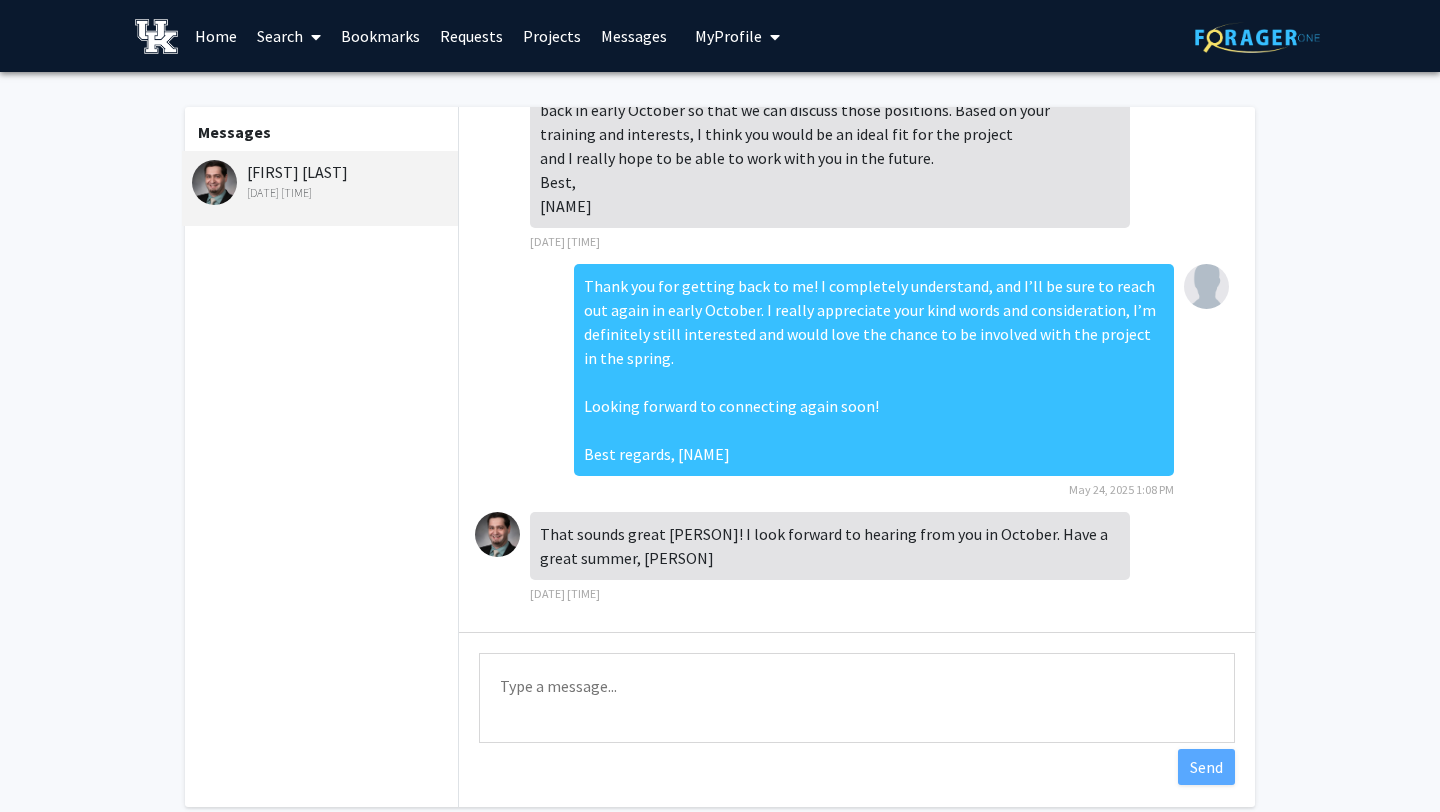 click on "Home" at bounding box center [216, 36] 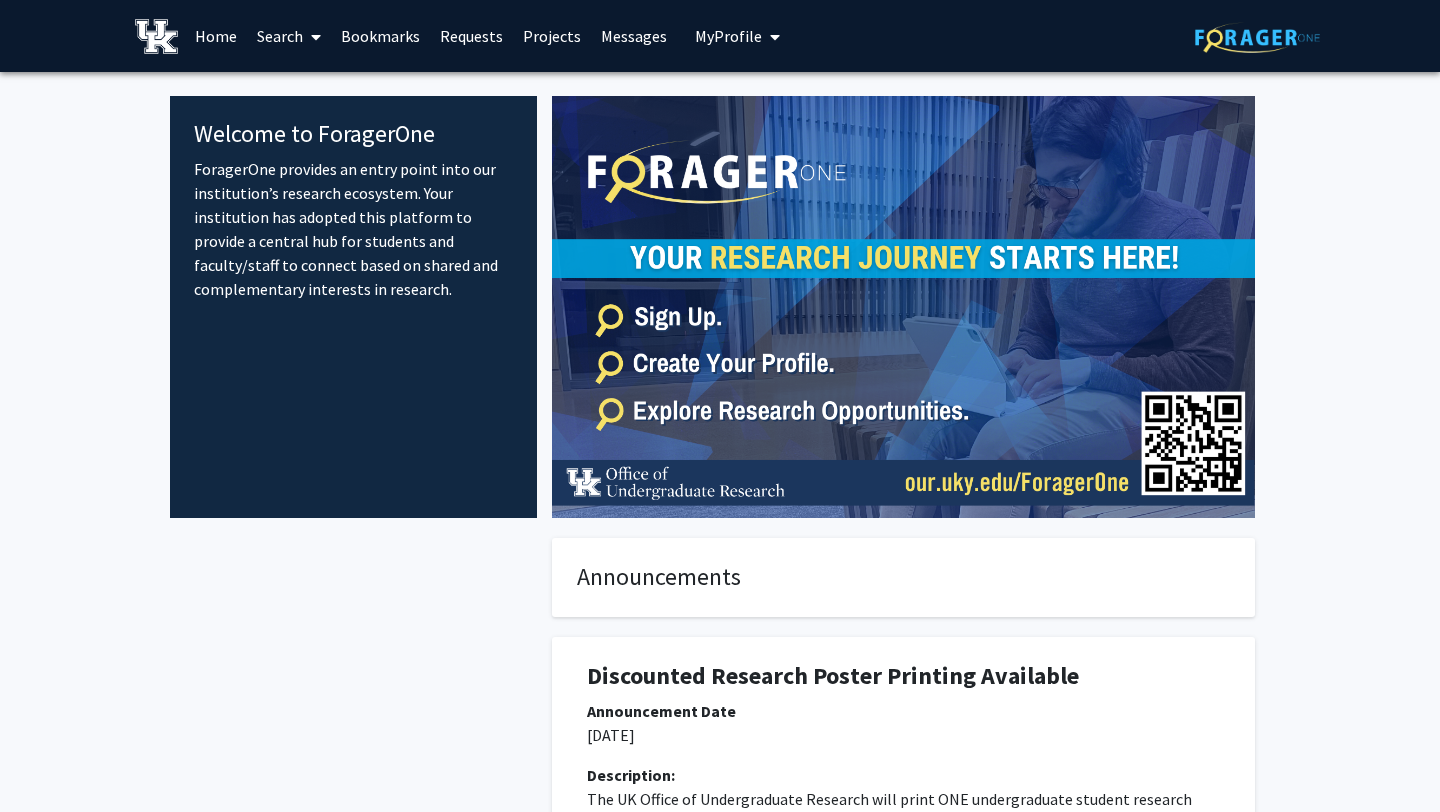 click on "Bookmarks" at bounding box center (380, 36) 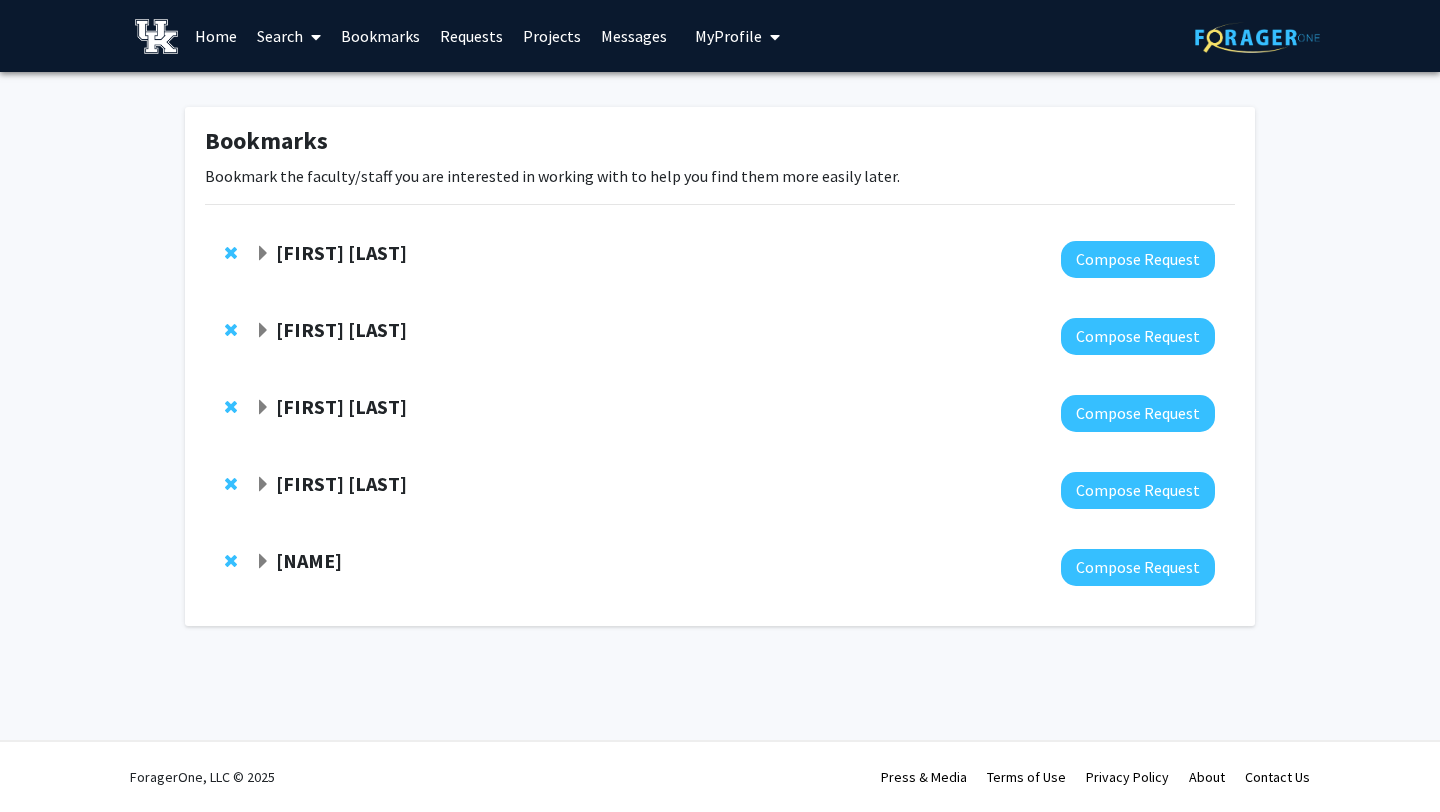 click on "[NAME]" 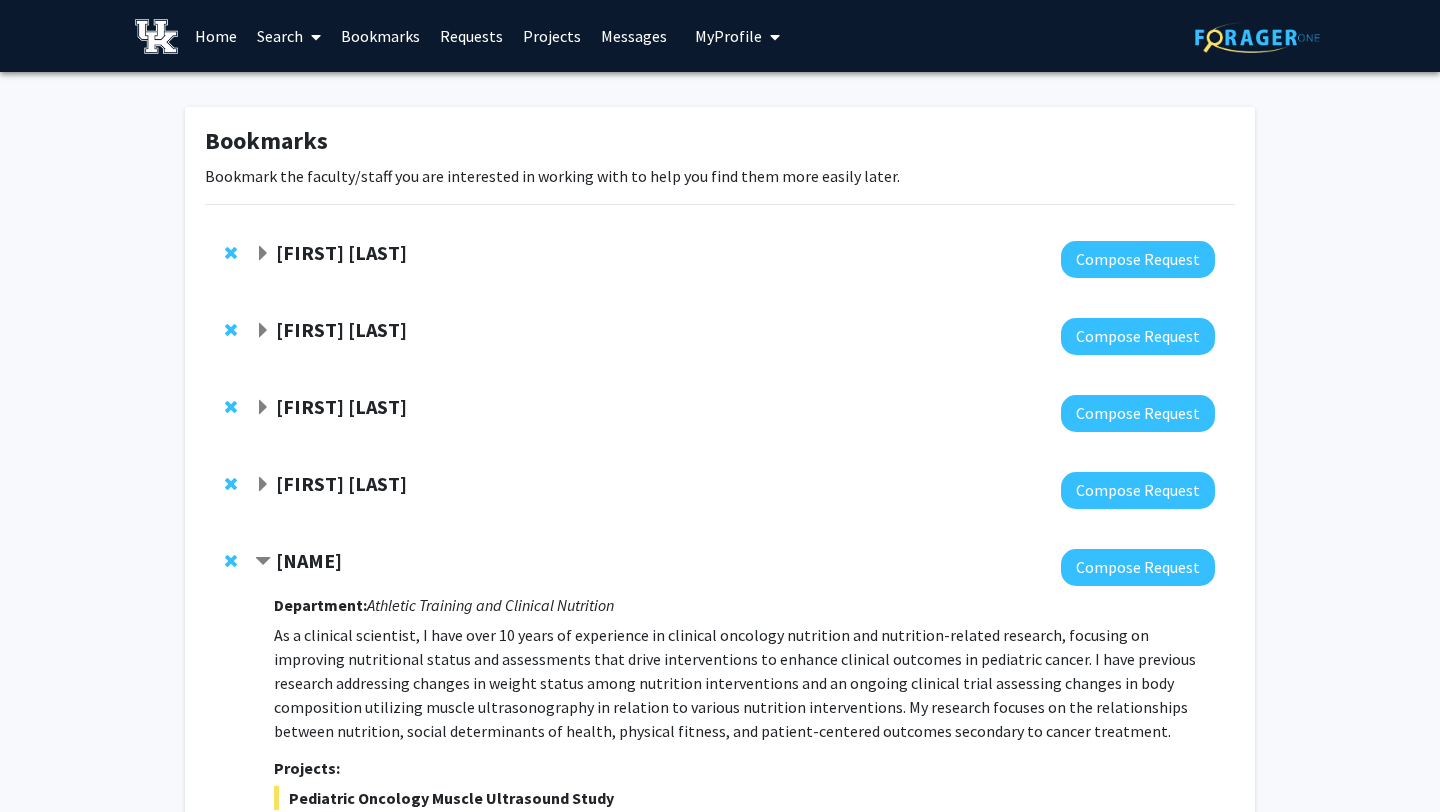 click on "[FIRST] [LAST]" 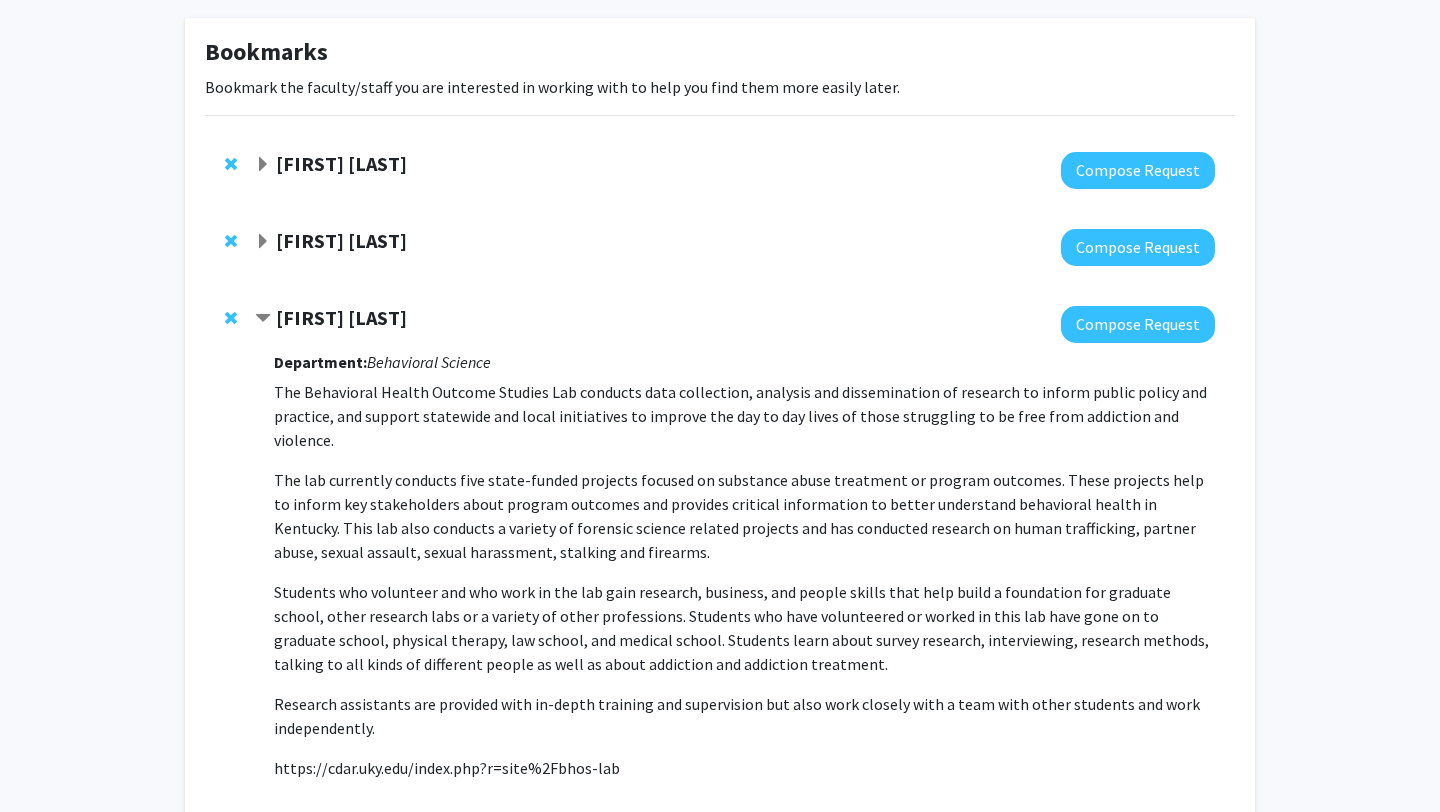 scroll, scrollTop: 86, scrollLeft: 0, axis: vertical 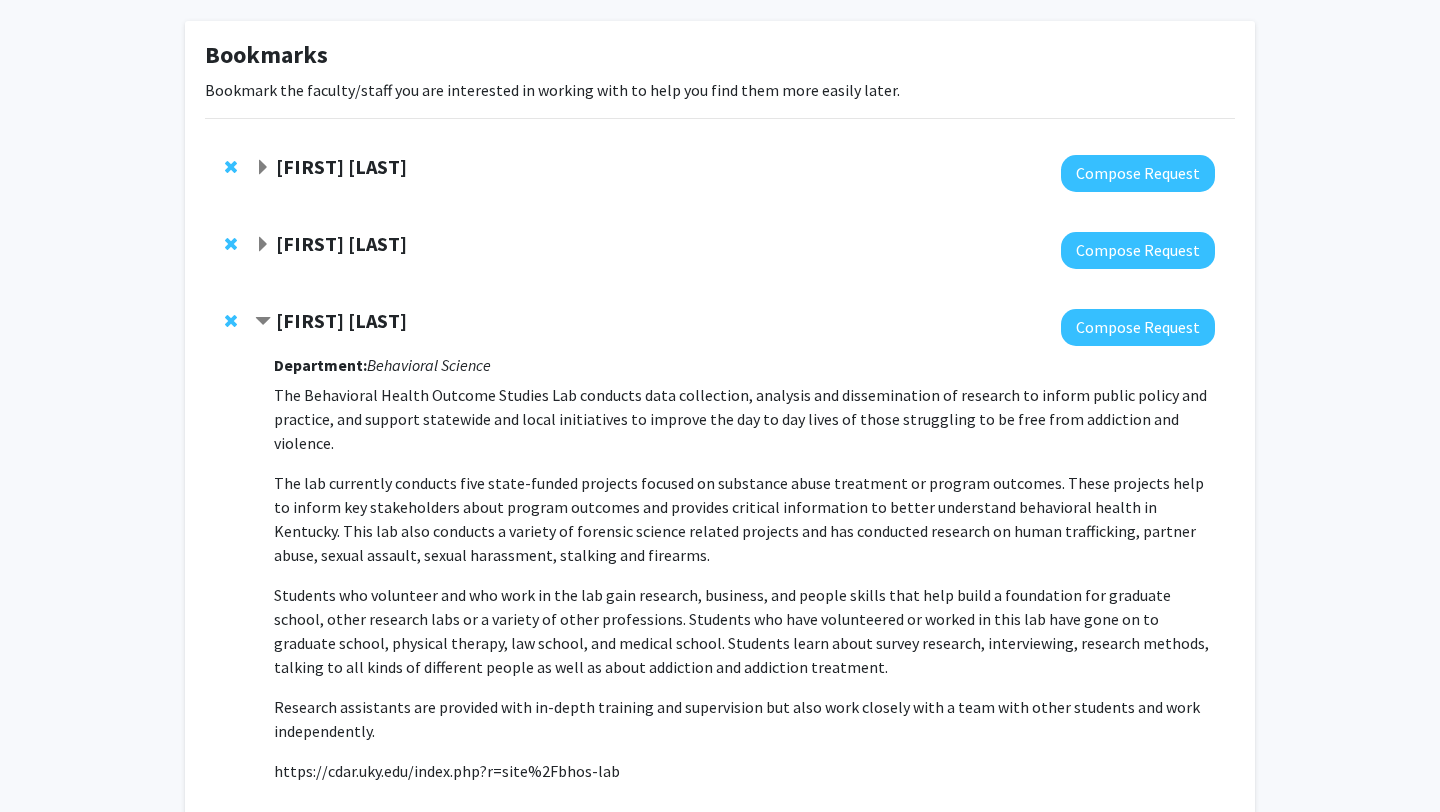 click 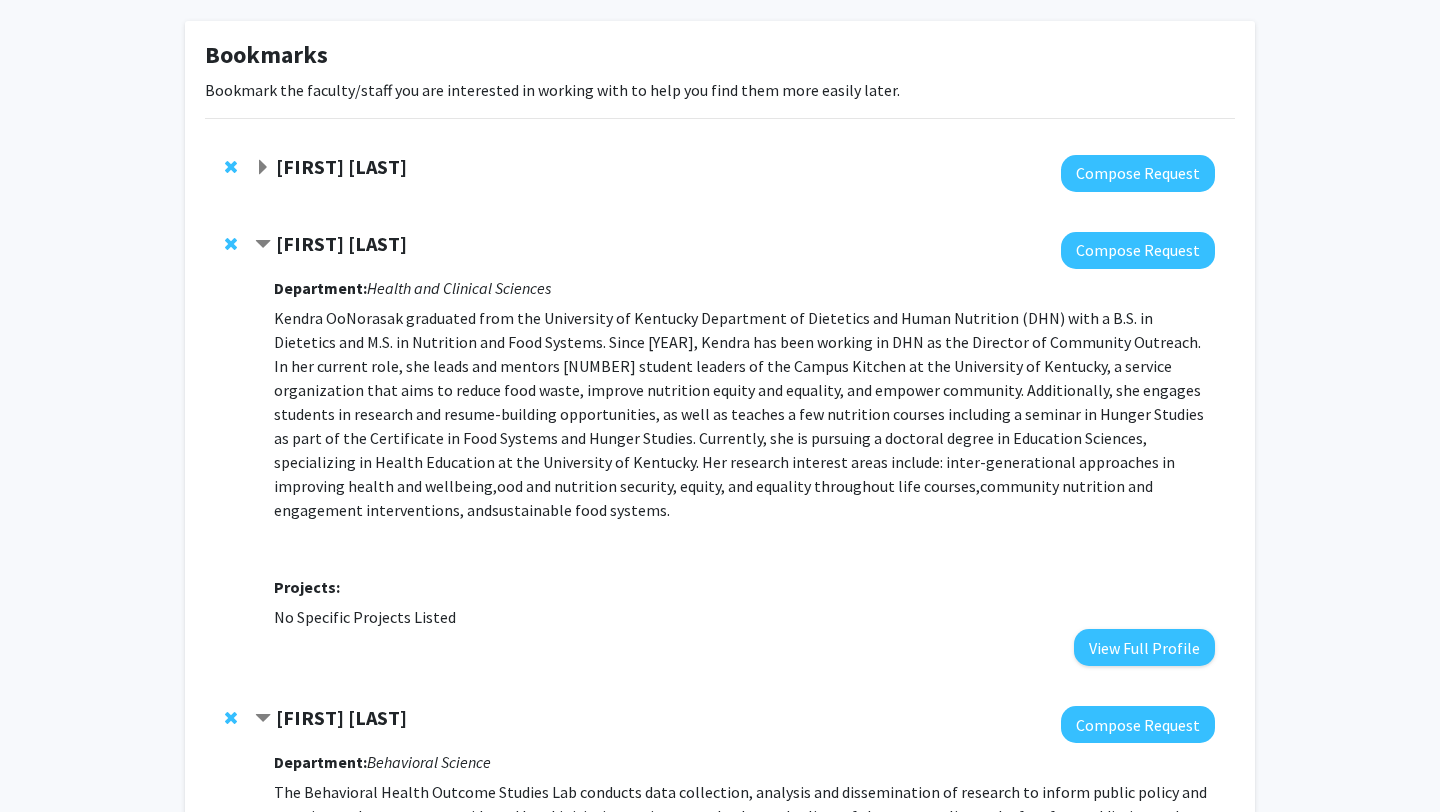click on "[FIRST] [LAST]" 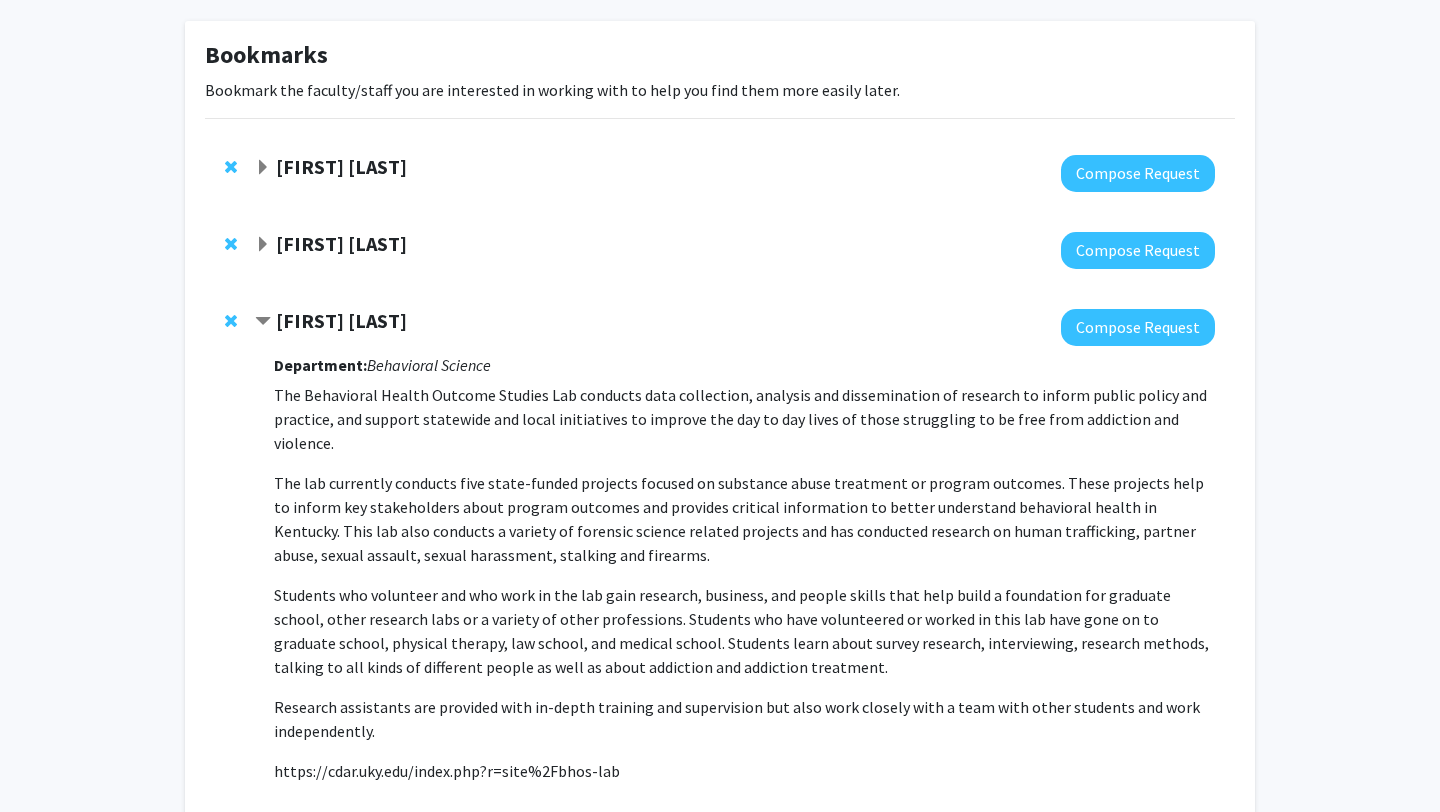 click on "[FIRST] [LAST]" 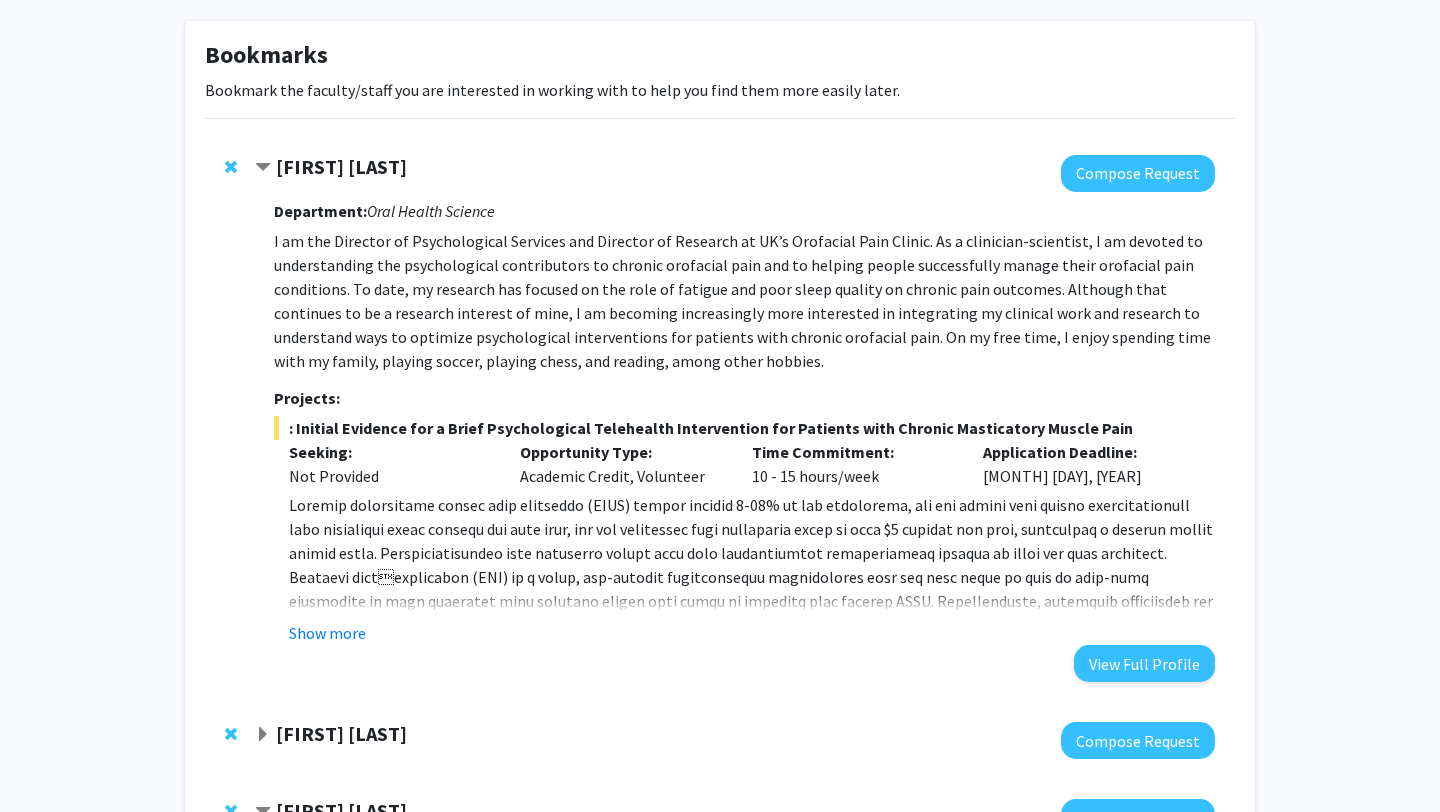 click on "[FIRST] [LAST]" 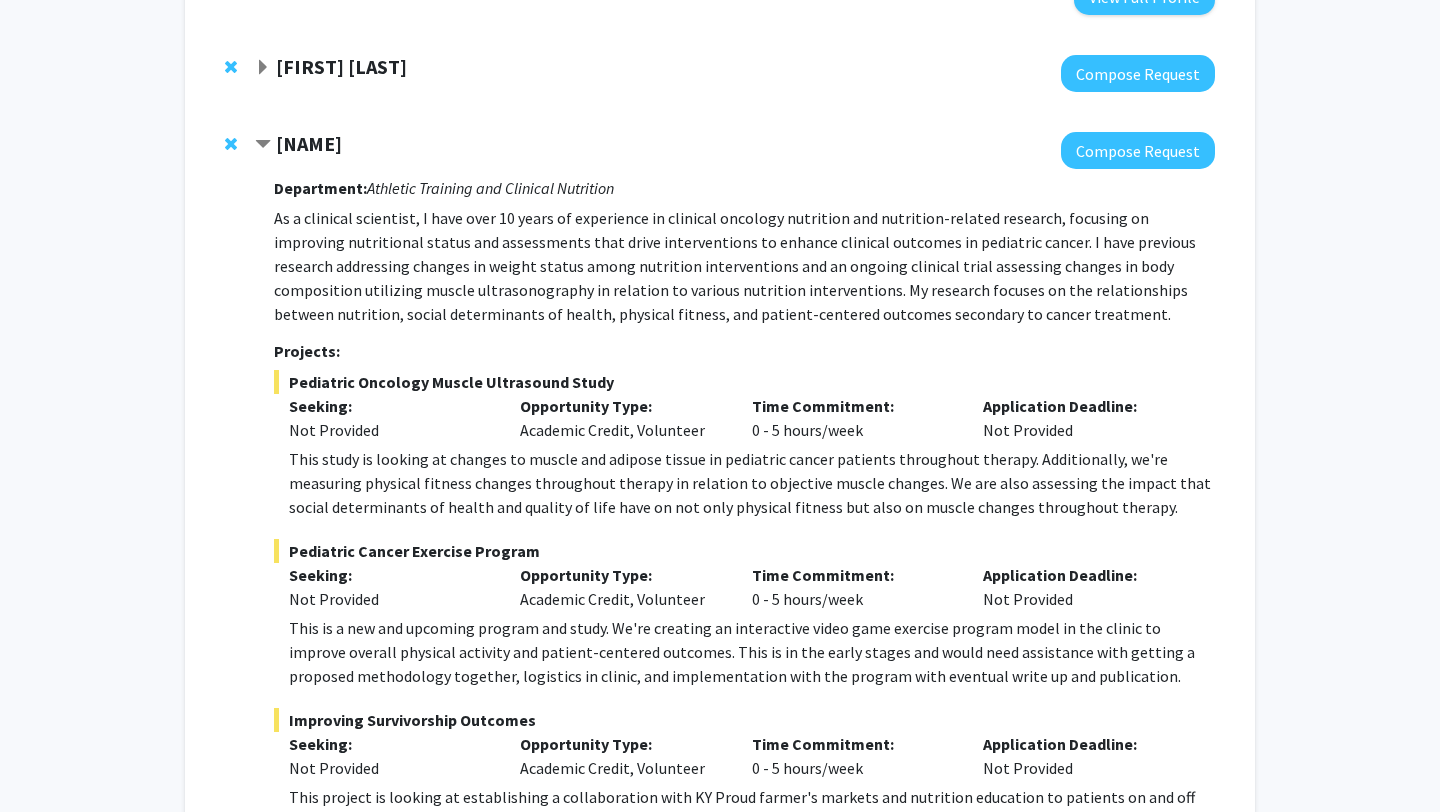 scroll, scrollTop: 1401, scrollLeft: 0, axis: vertical 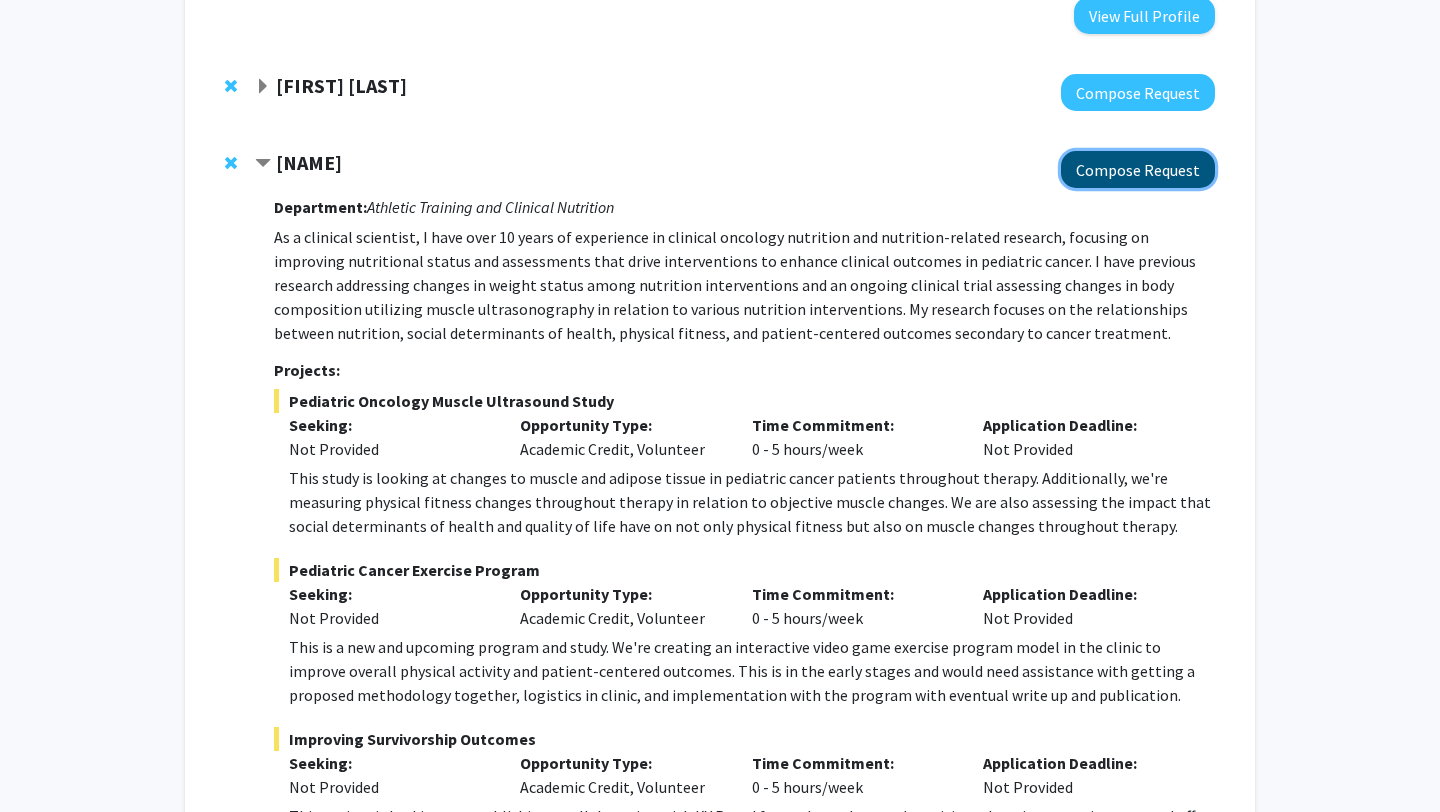click on "Compose Request" 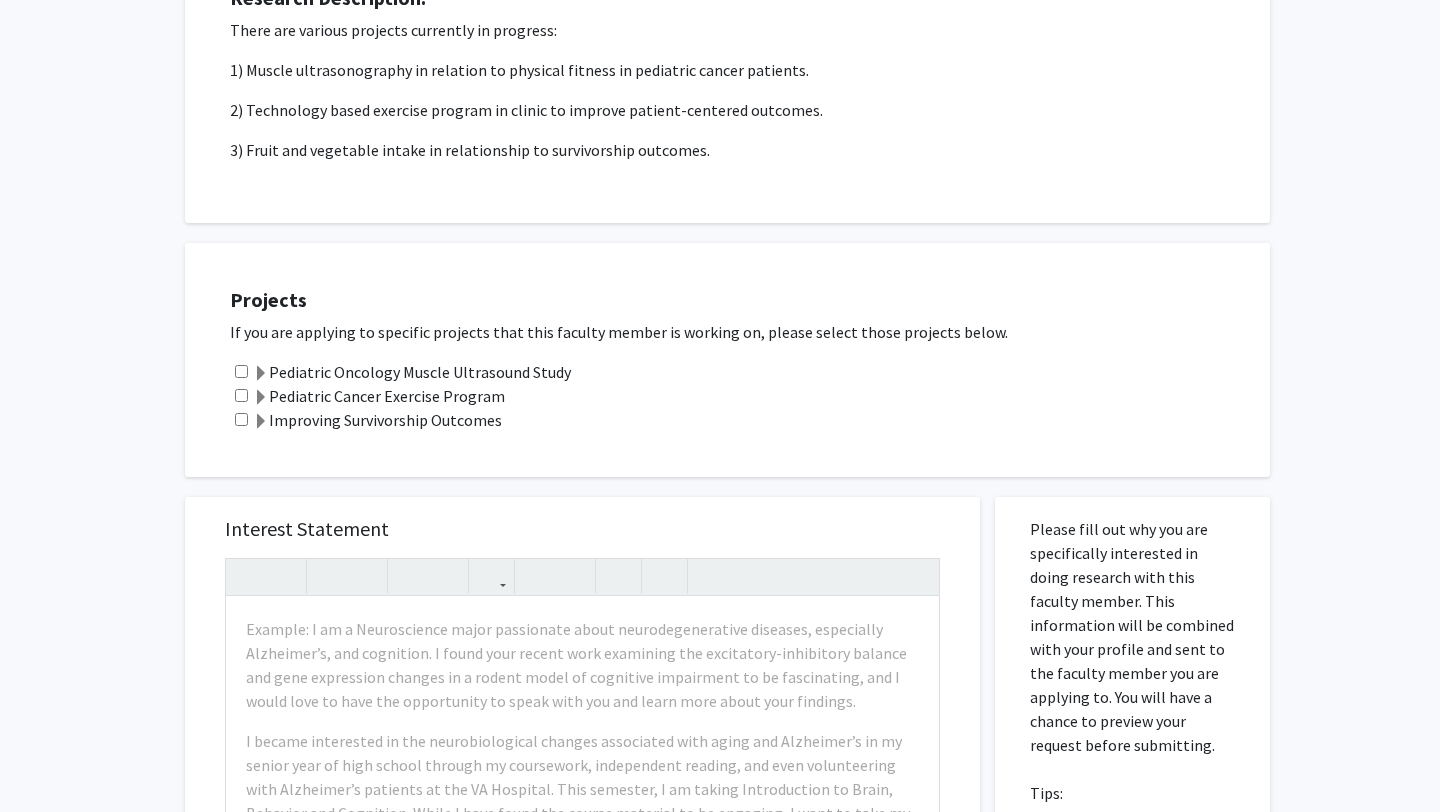 scroll, scrollTop: 910, scrollLeft: 0, axis: vertical 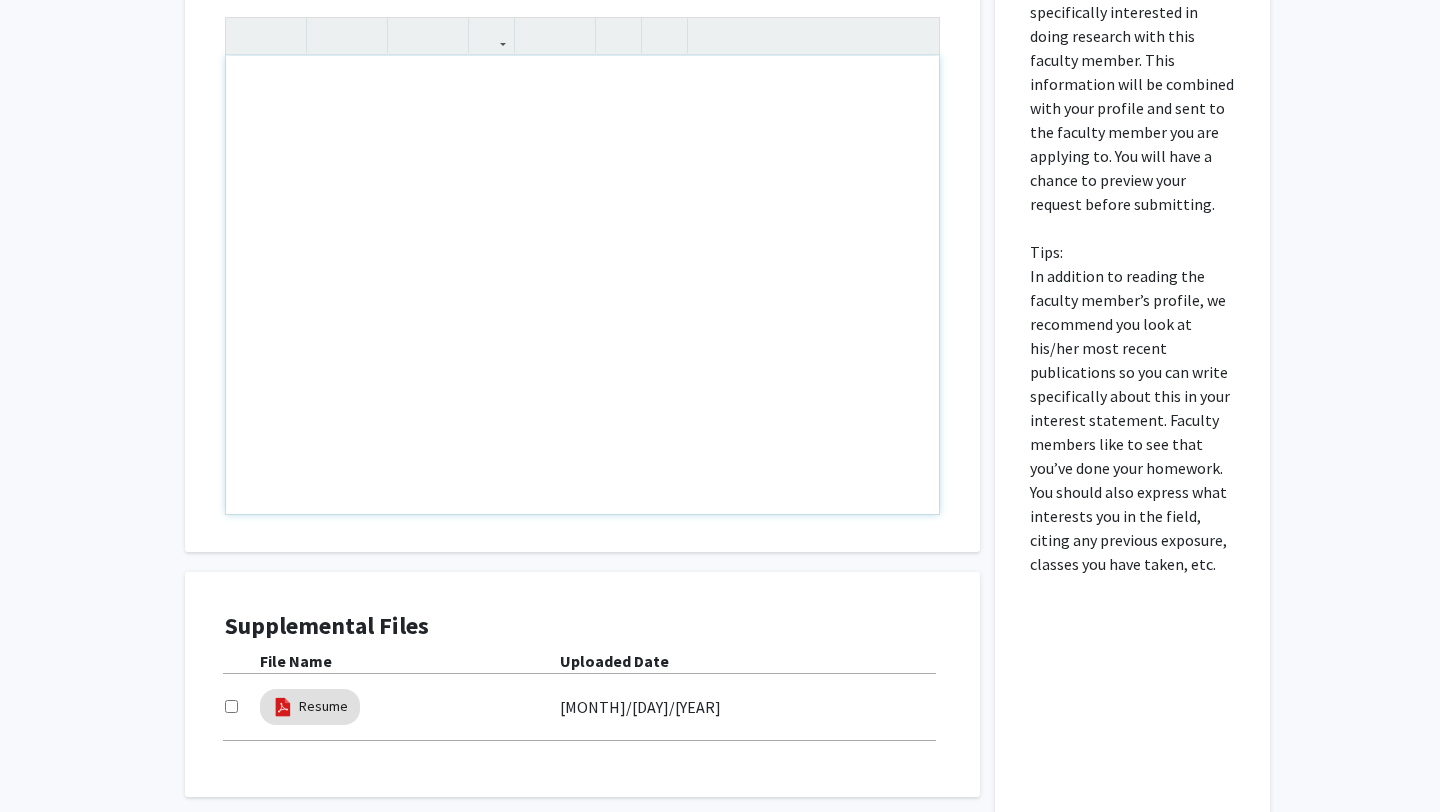 paste 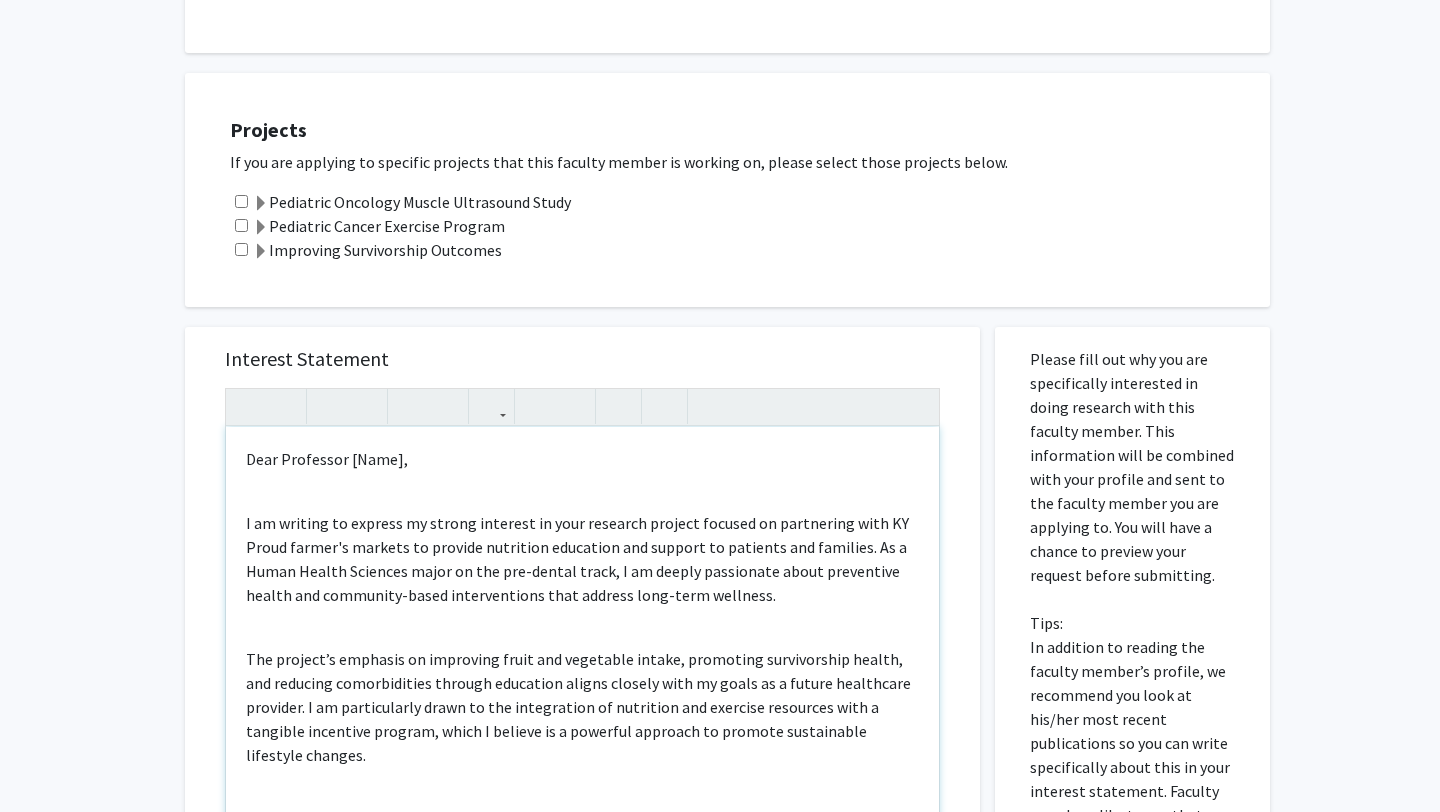 scroll, scrollTop: 519, scrollLeft: 0, axis: vertical 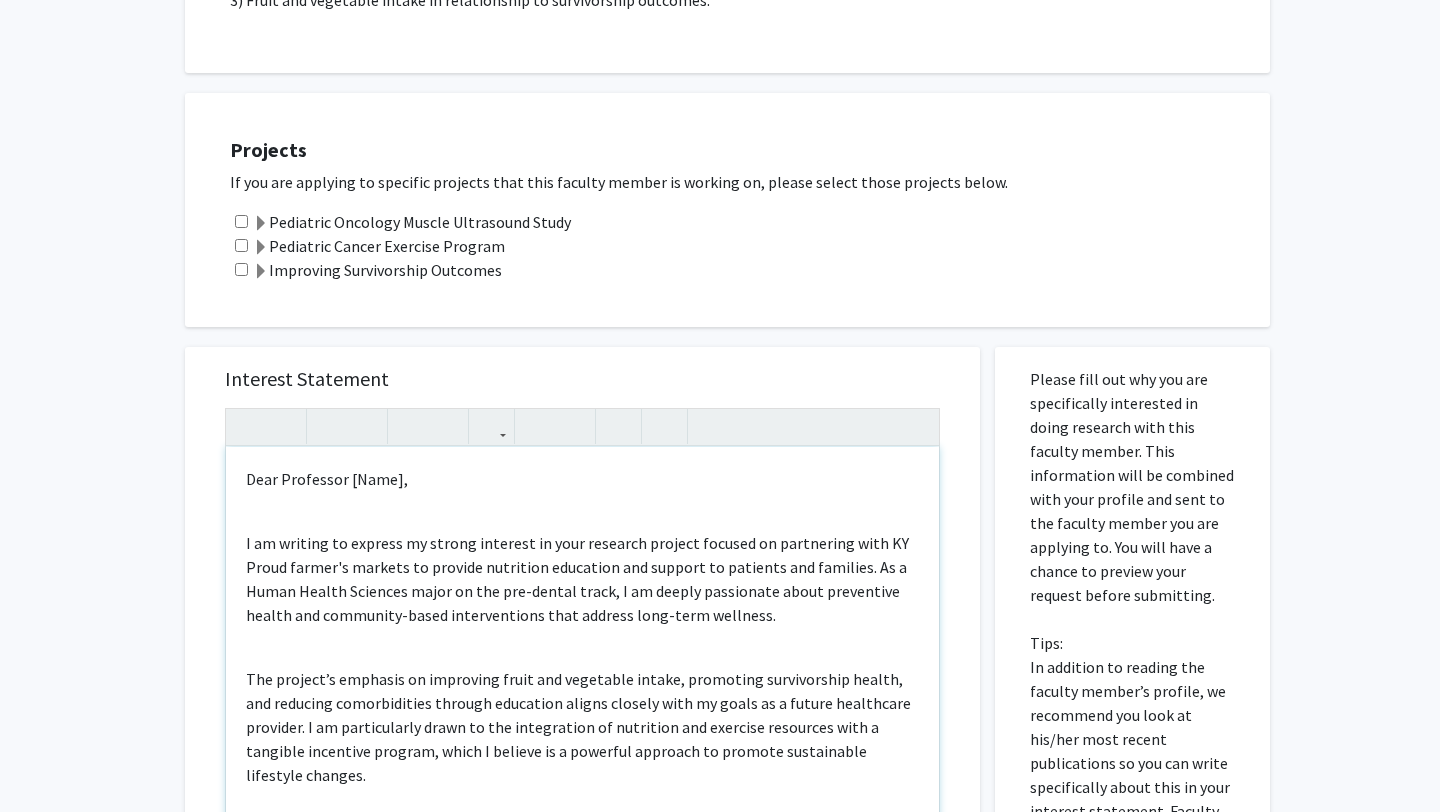 click on "Improving Survivorship Outcomes" 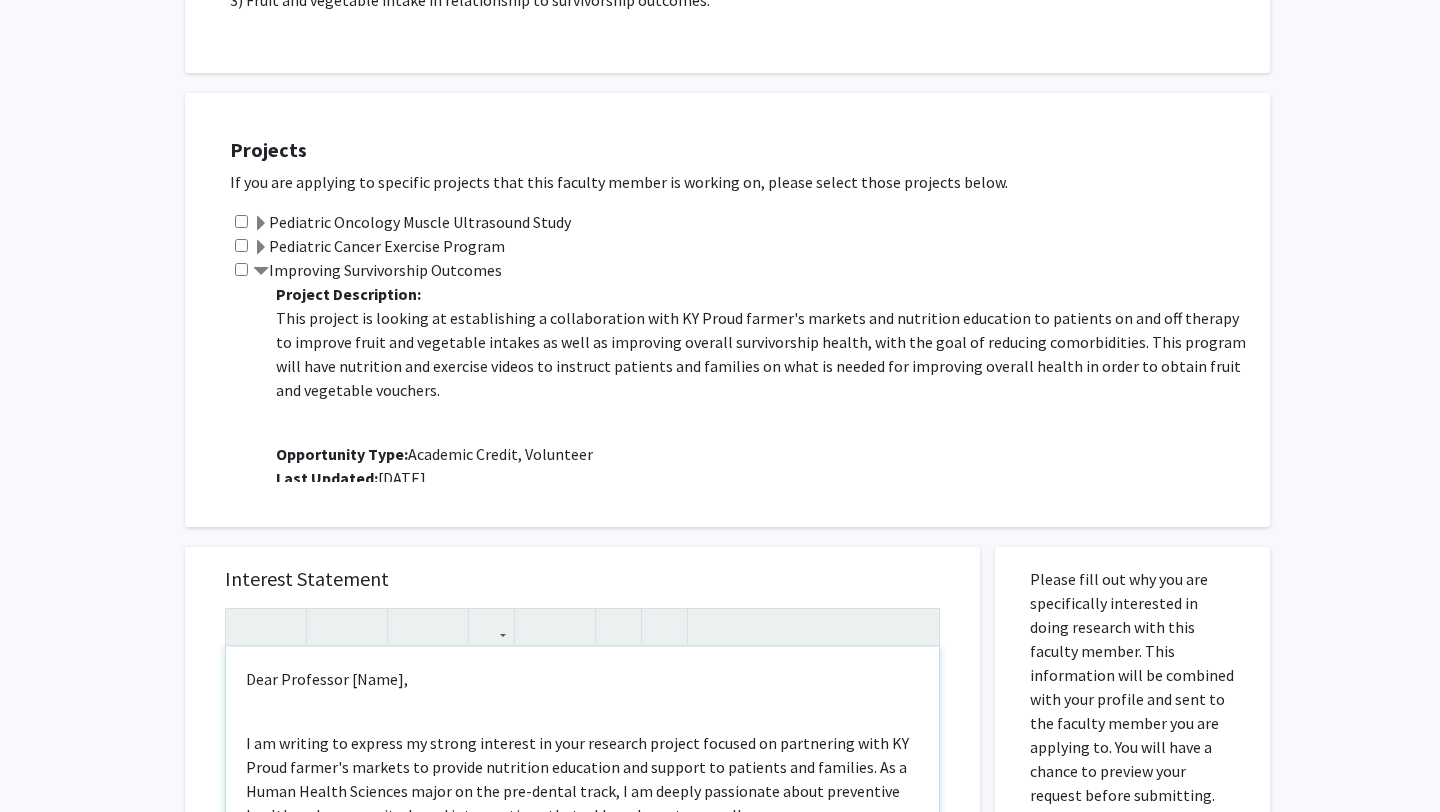 click on "Improving Survivorship Outcomes" 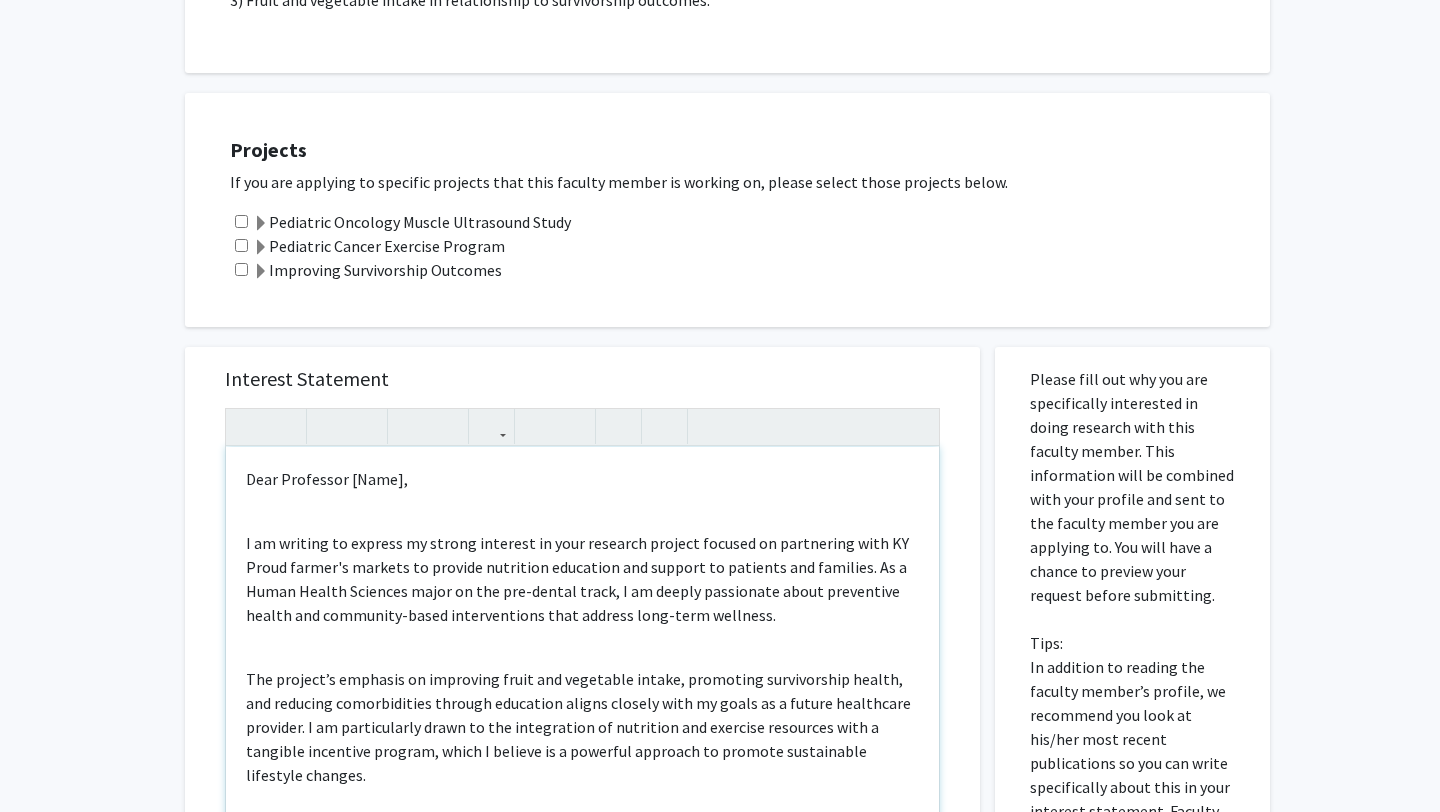 click 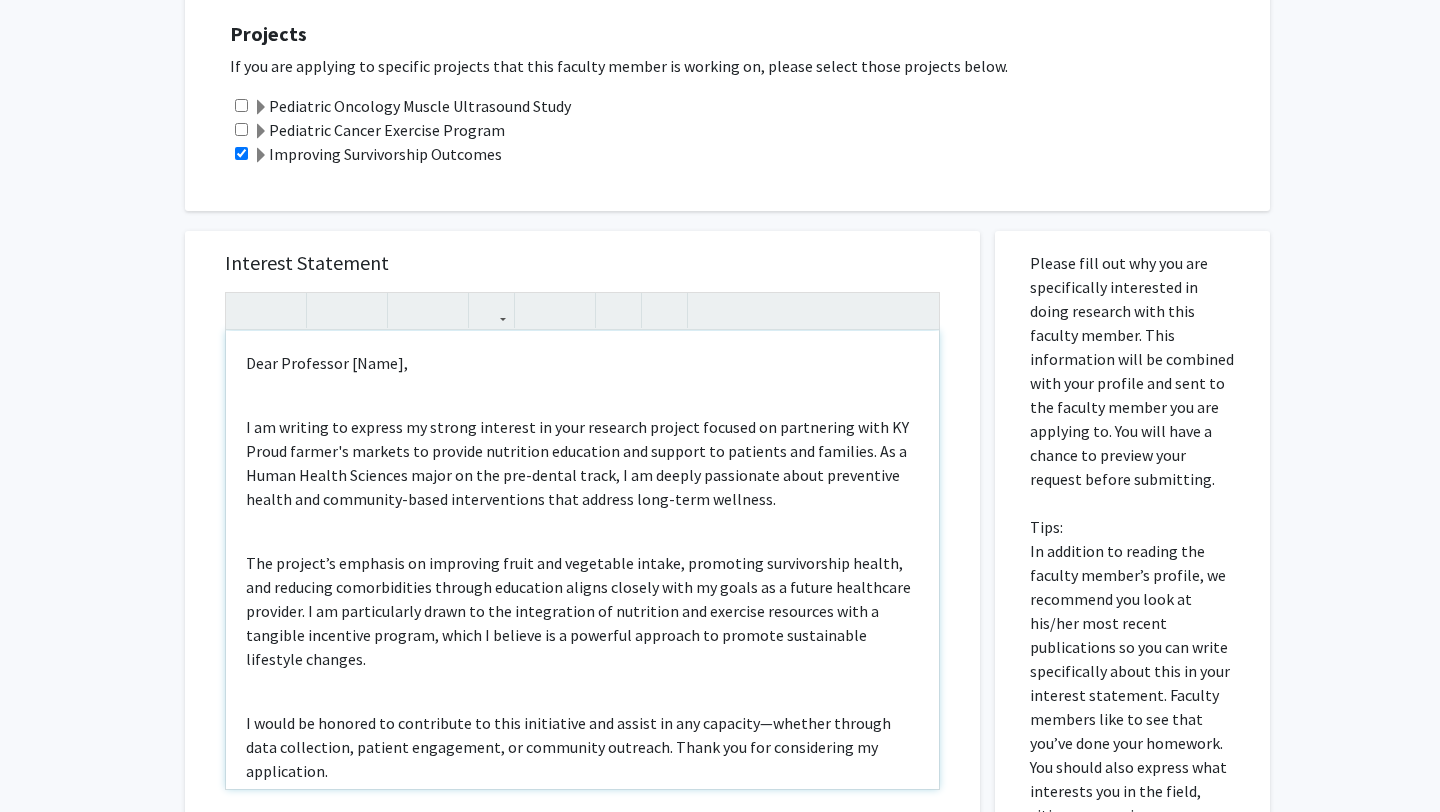 scroll, scrollTop: 676, scrollLeft: 0, axis: vertical 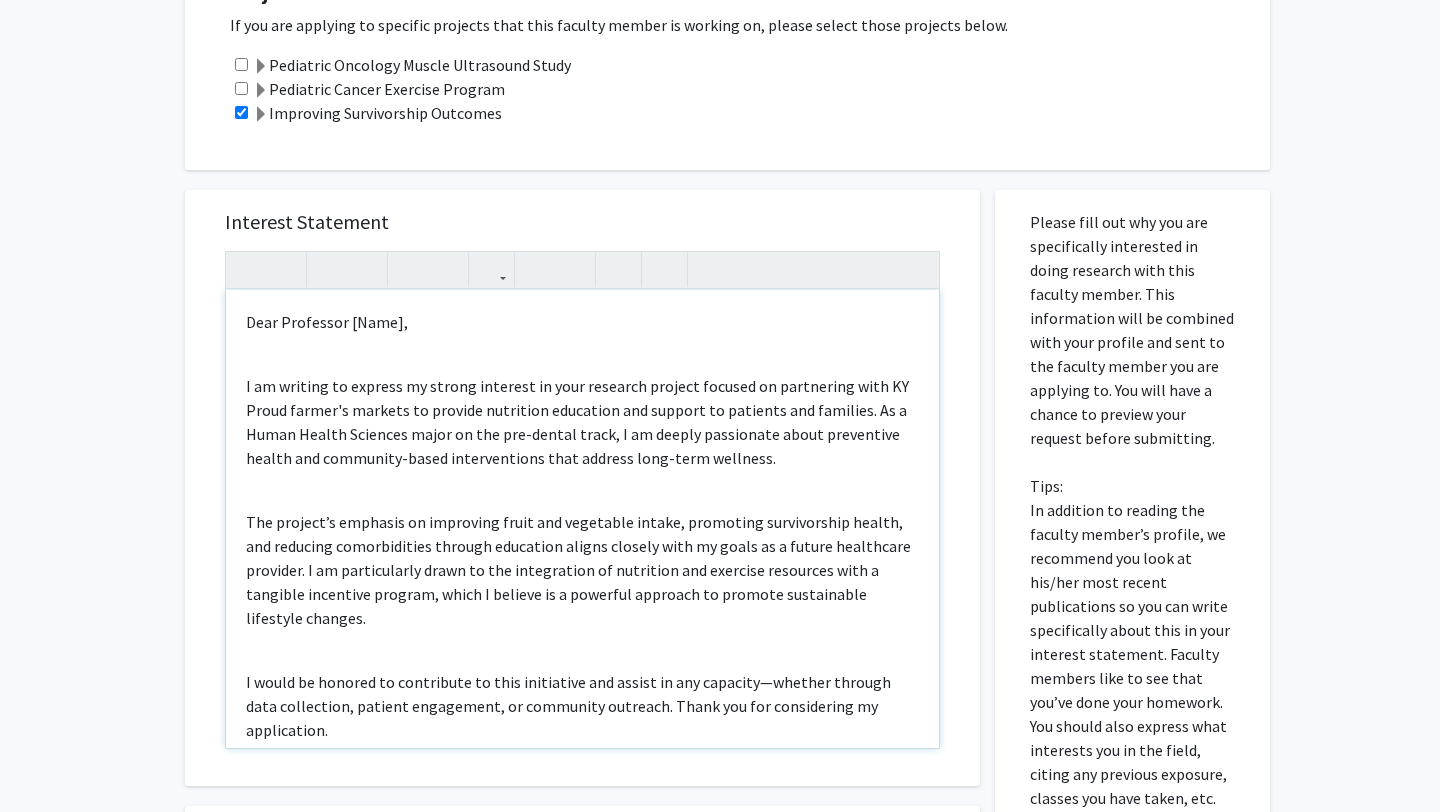 click on "Dear Professor [Name]," at bounding box center [582, 322] 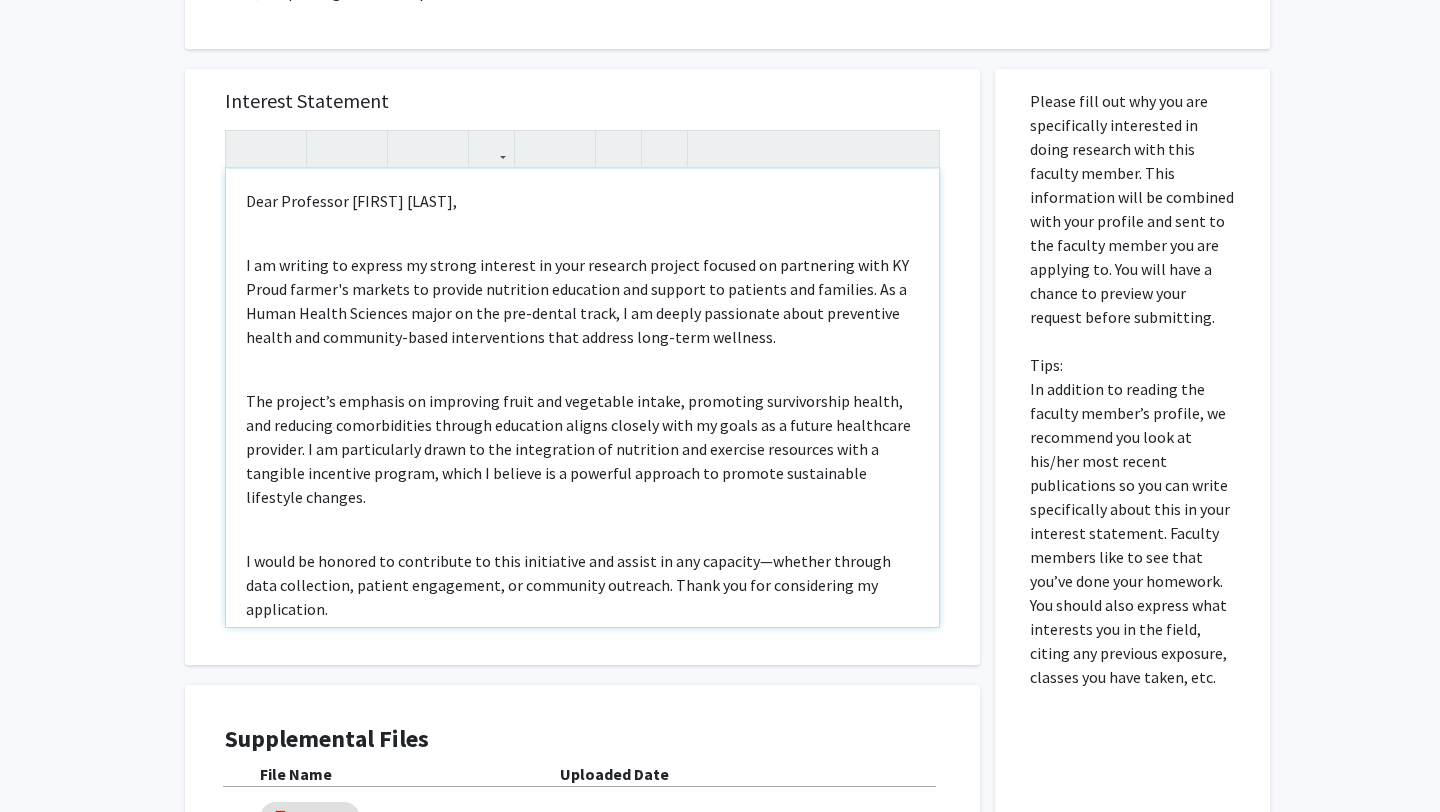 scroll, scrollTop: 816, scrollLeft: 0, axis: vertical 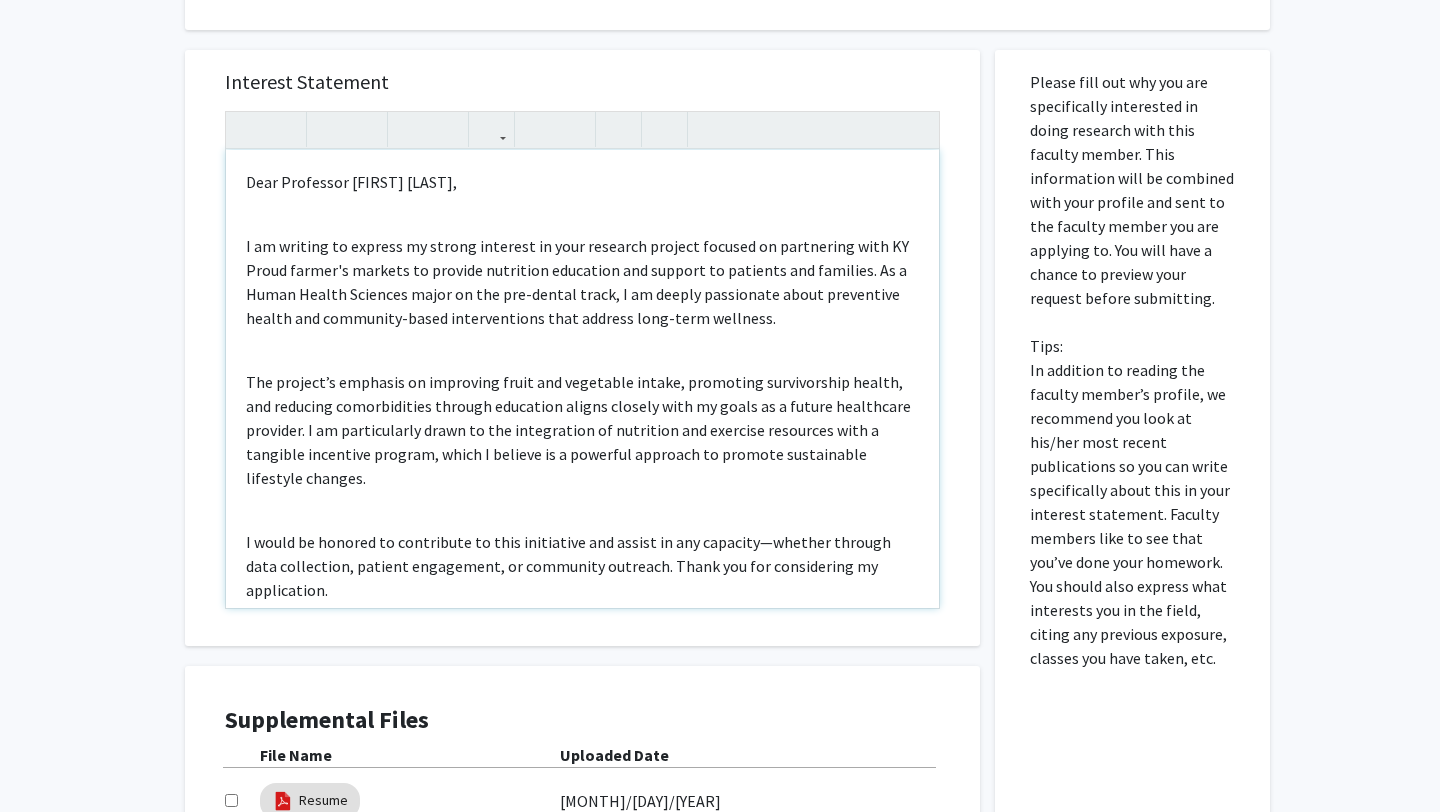 click on "Dear Professor Corey Hawes, I am writing to express my strong interest in your research project focused on partnering with KY Proud farmer's markets to provide nutrition education and support to patients and families. As a Human Health Sciences major on the pre-dental track, I am deeply passionate about preventive health and community-based interventions that address long-term wellness. The project’s emphasis on improving fruit and vegetable intake, promoting survivorship health, and reducing comorbidities through education aligns closely with my goals as a future healthcare provider. I am particularly drawn to the integration of nutrition and exercise resources with a tangible incentive program, which I believe is a powerful approach to promote sustainable lifestyle changes. I would be honored to contribute to this initiative and assist in any capacity—whether through data collection, patient engagement, or community outreach. Thank you for considering my application. Sincerely," at bounding box center (582, 379) 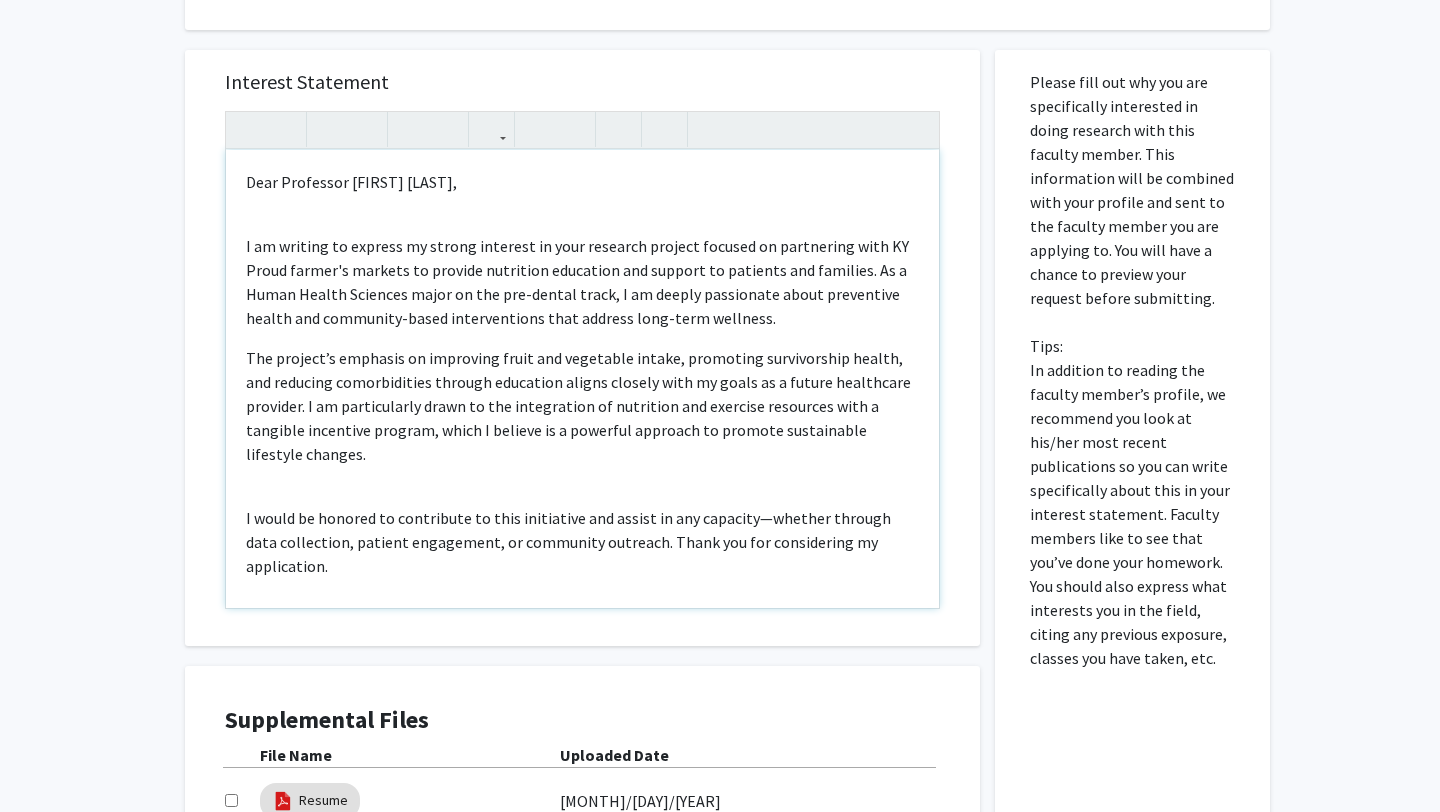 click on "Dear Professor Corey Hawes, I am writing to express my strong interest in your research project focused on partnering with KY Proud farmer's markets to provide nutrition education and support to patients and families. As a Human Health Sciences major on the pre-dental track, I am deeply passionate about preventive health and community-based interventions that address long-term wellness. The project’s emphasis on improving fruit and vegetable intake, promoting survivorship health, and reducing comorbidities through education aligns closely with my goals as a future healthcare provider. I am particularly drawn to the integration of nutrition and exercise resources with a tangible incentive program, which I believe is a powerful approach to promote sustainable lifestyle changes. I would be honored to contribute to this initiative and assist in any capacity—whether through data collection, patient engagement, or community outreach. Thank you for considering my application. Sincerely," at bounding box center (582, 379) 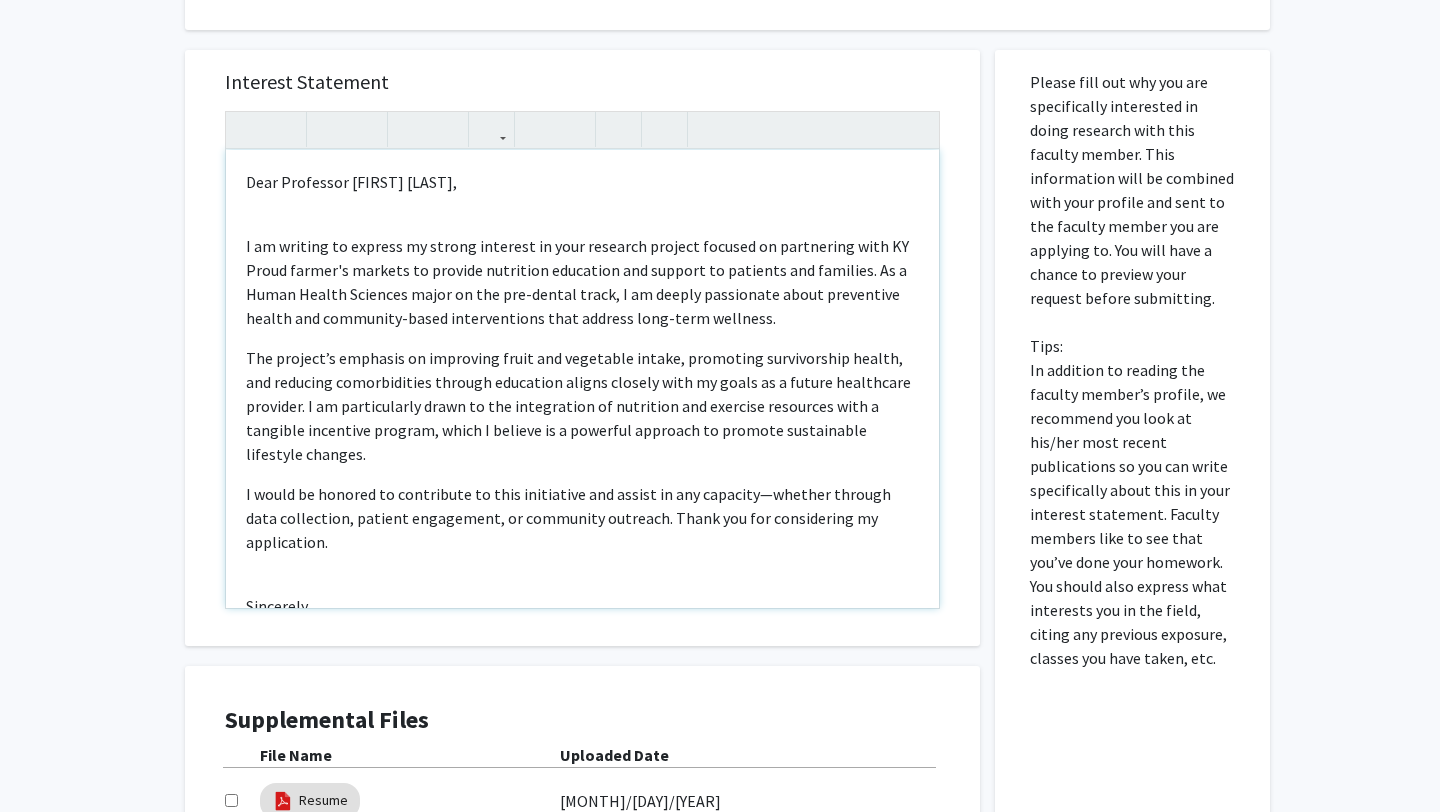 click on "I would be honored to contribute to this initiative and assist in any capacity—whether through data collection, patient engagement, or community outreach. Thank you for considering my application." at bounding box center [582, 518] 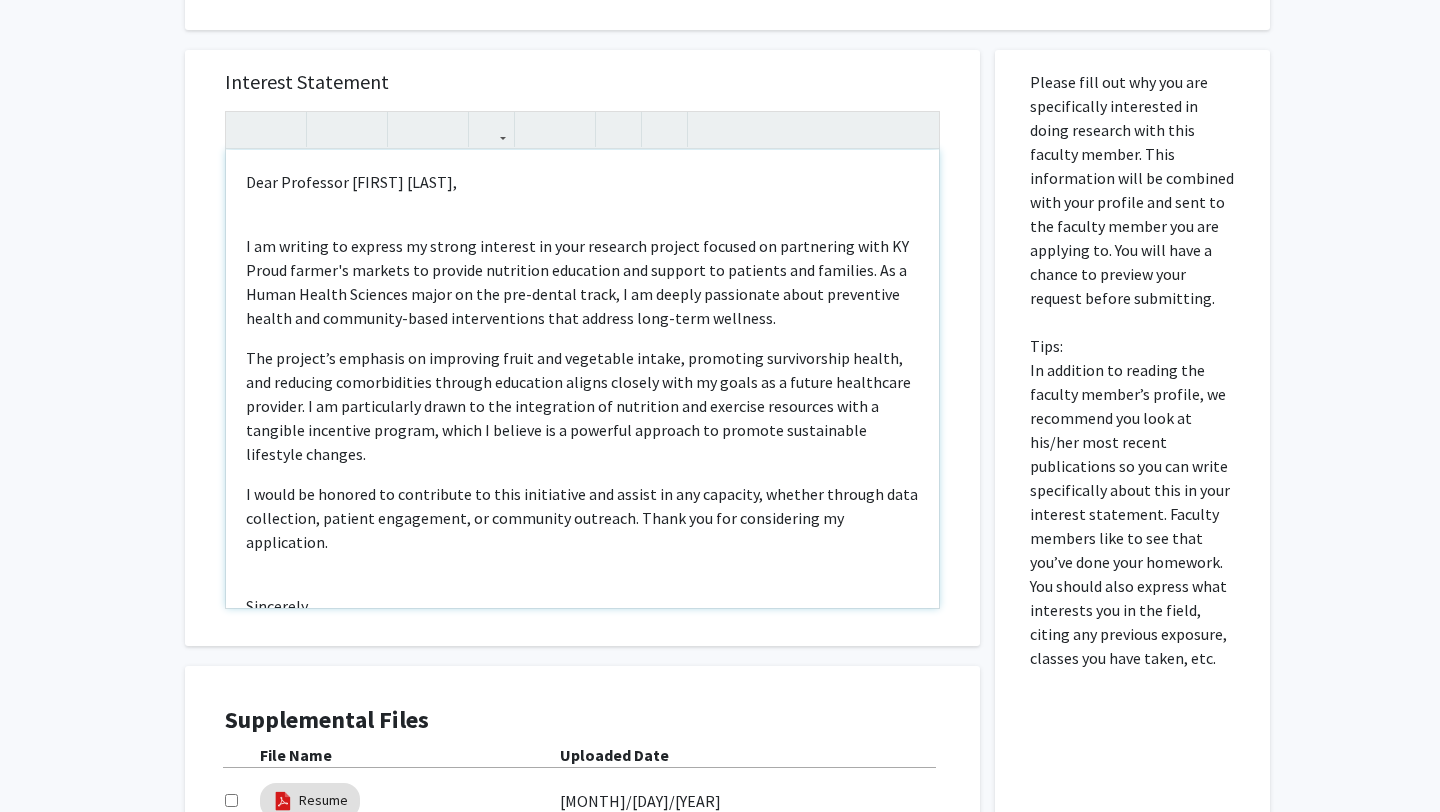 click on "Sincerely," at bounding box center (582, 606) 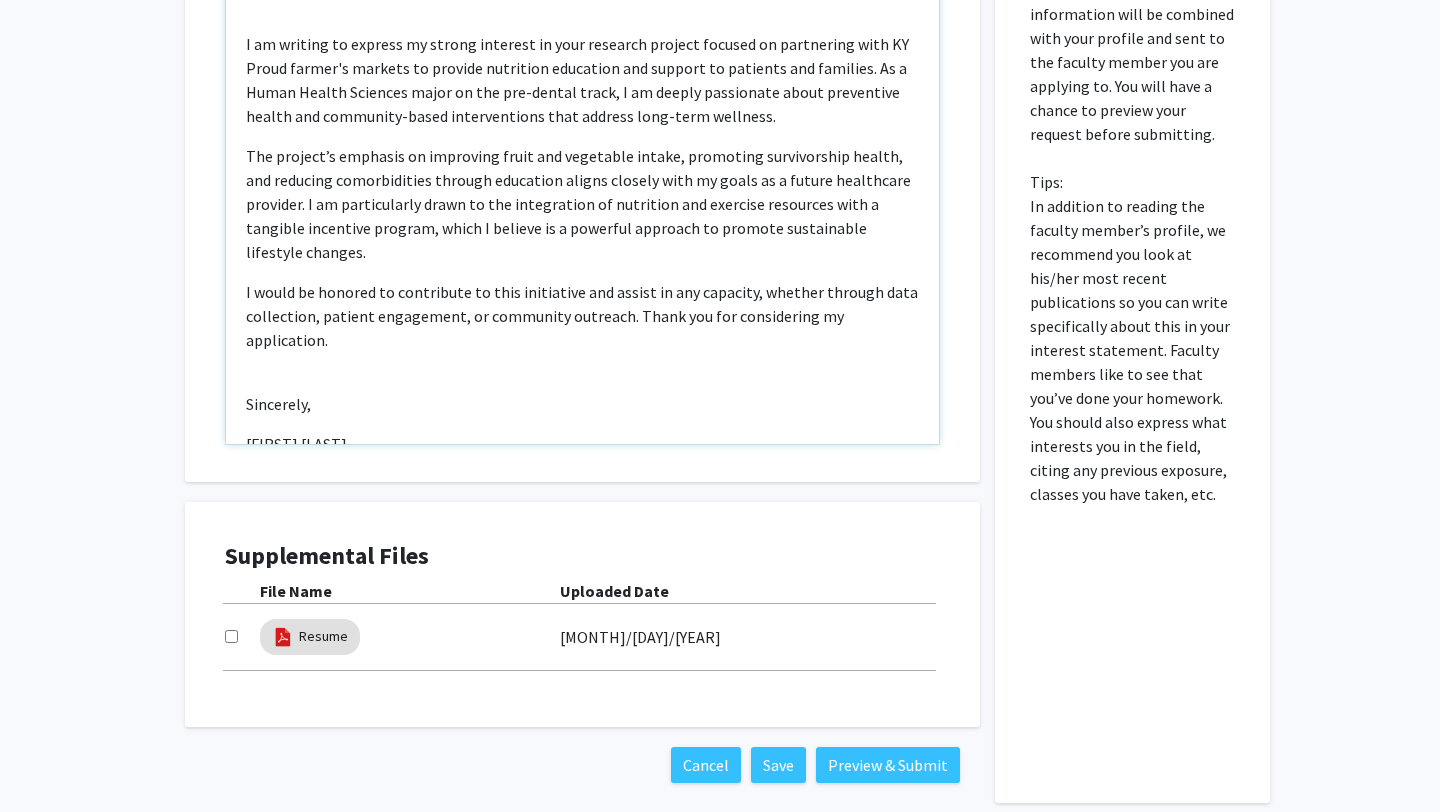scroll, scrollTop: 992, scrollLeft: 0, axis: vertical 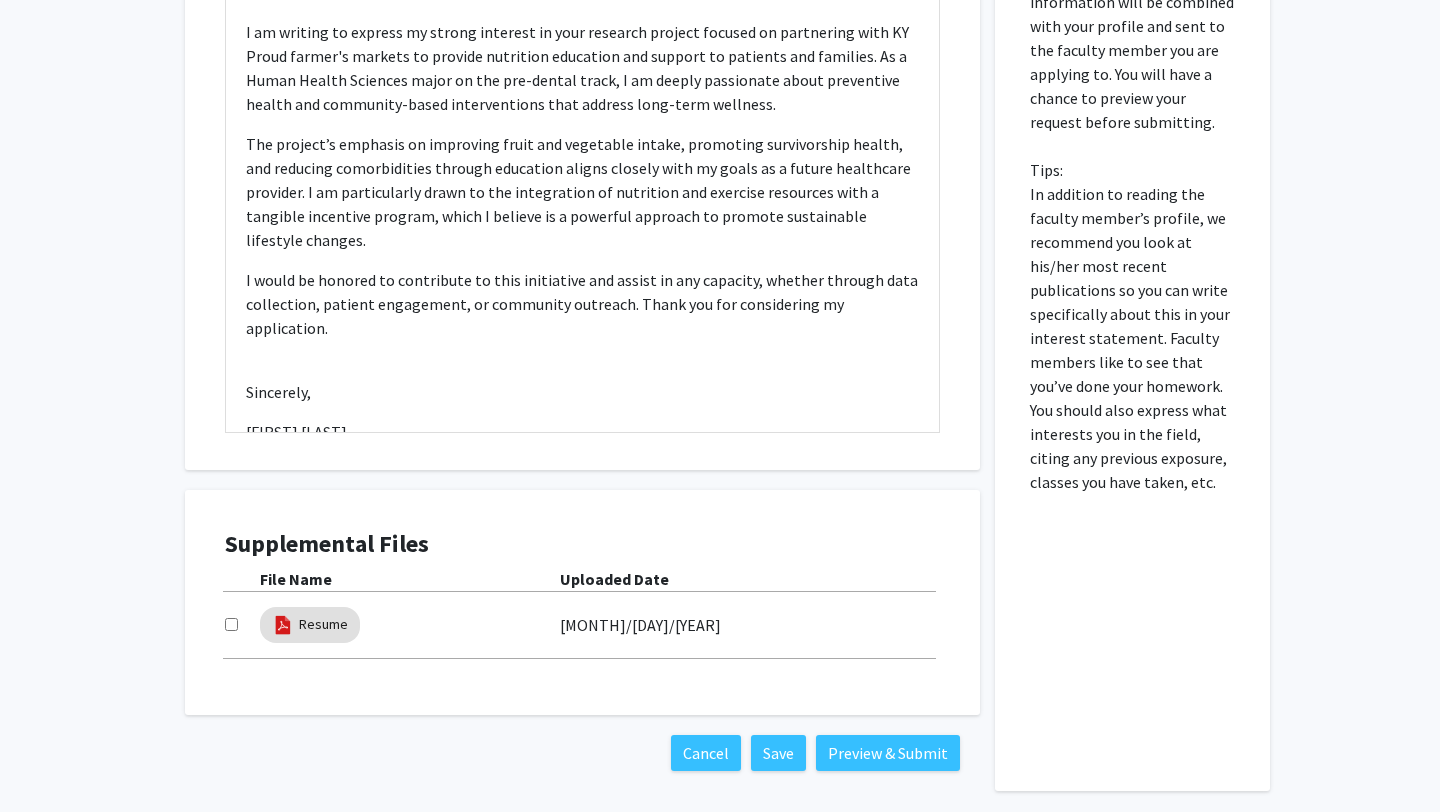 click on "Resume" at bounding box center (410, 625) 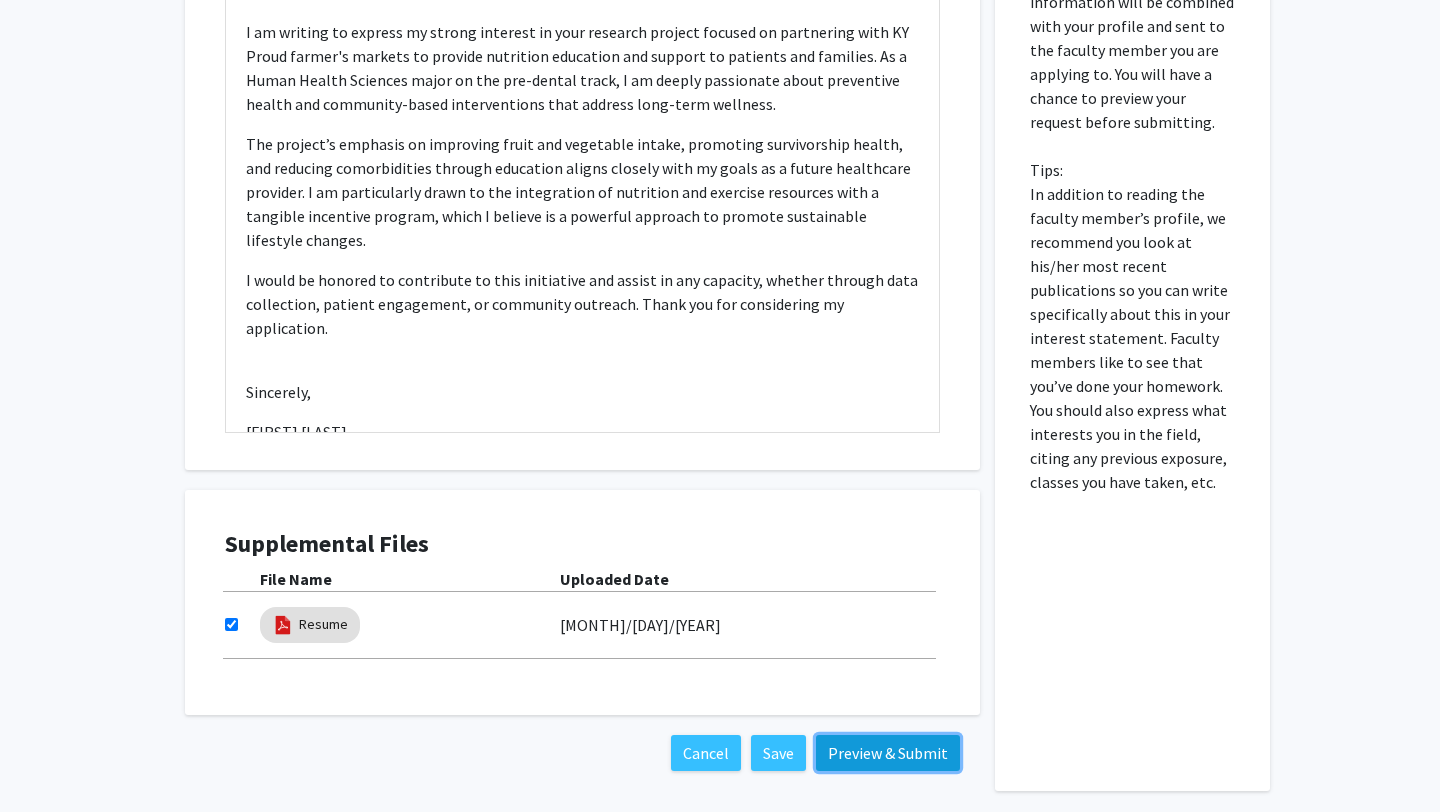 click on "Preview & Submit" at bounding box center (888, 753) 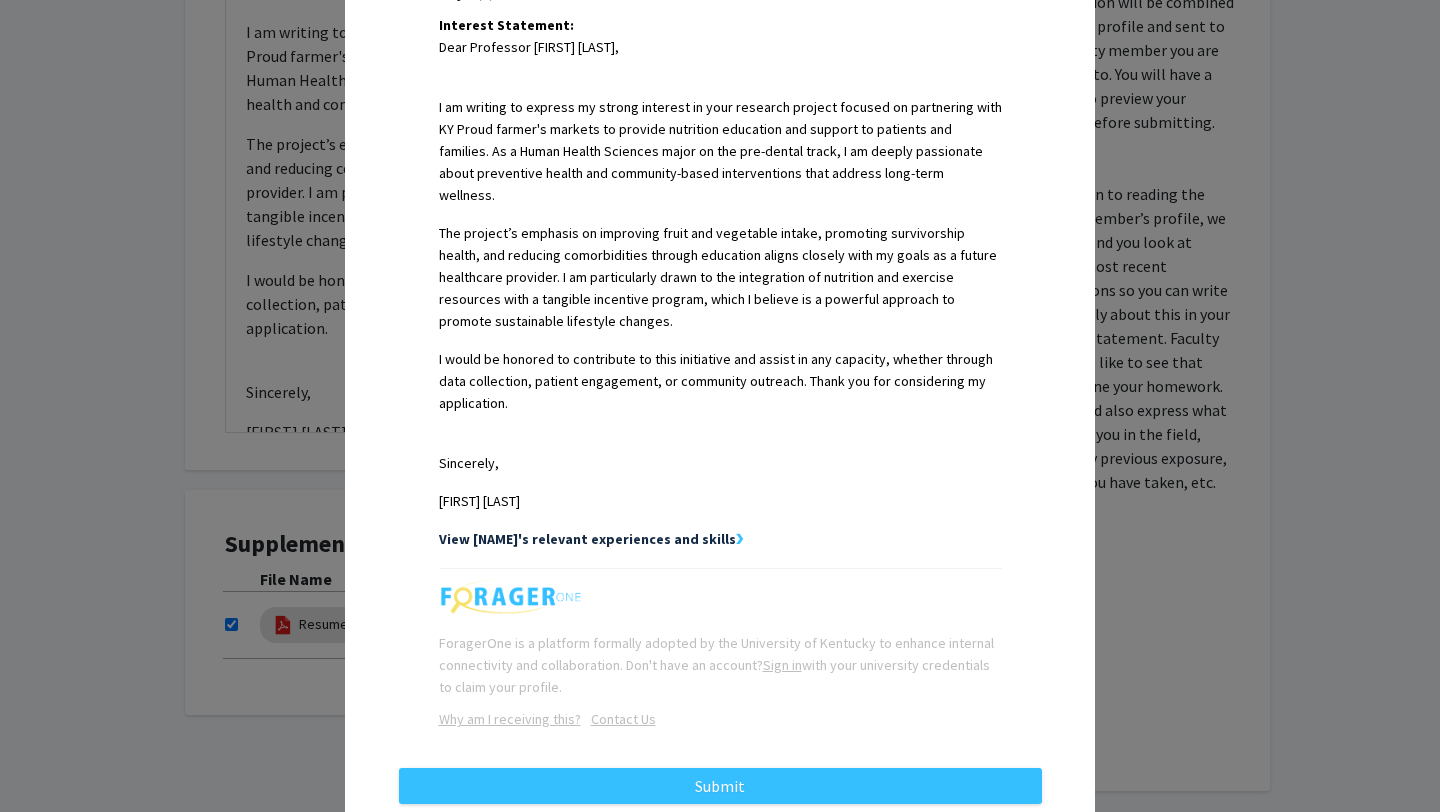 scroll, scrollTop: 555, scrollLeft: 0, axis: vertical 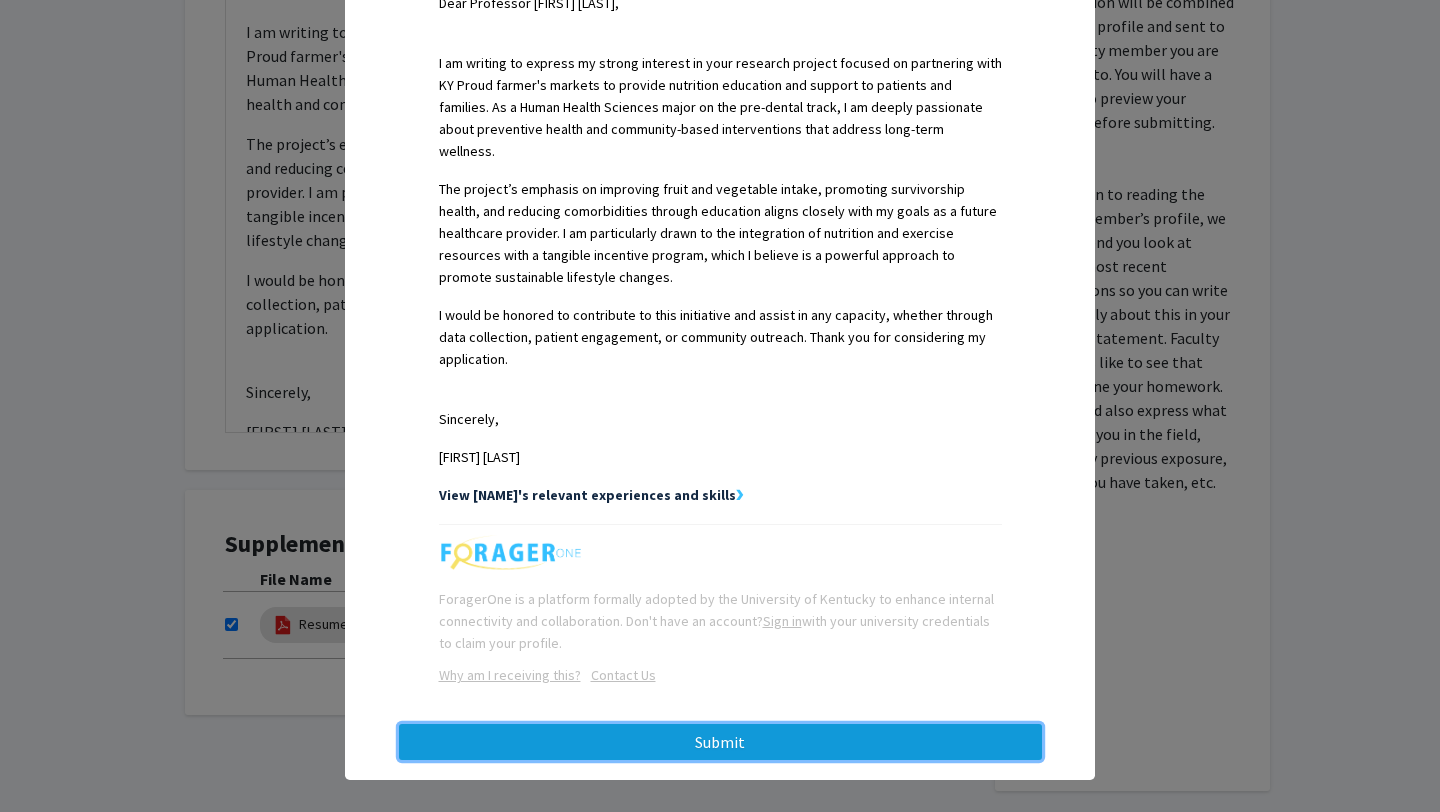 click on "Submit" at bounding box center (720, 742) 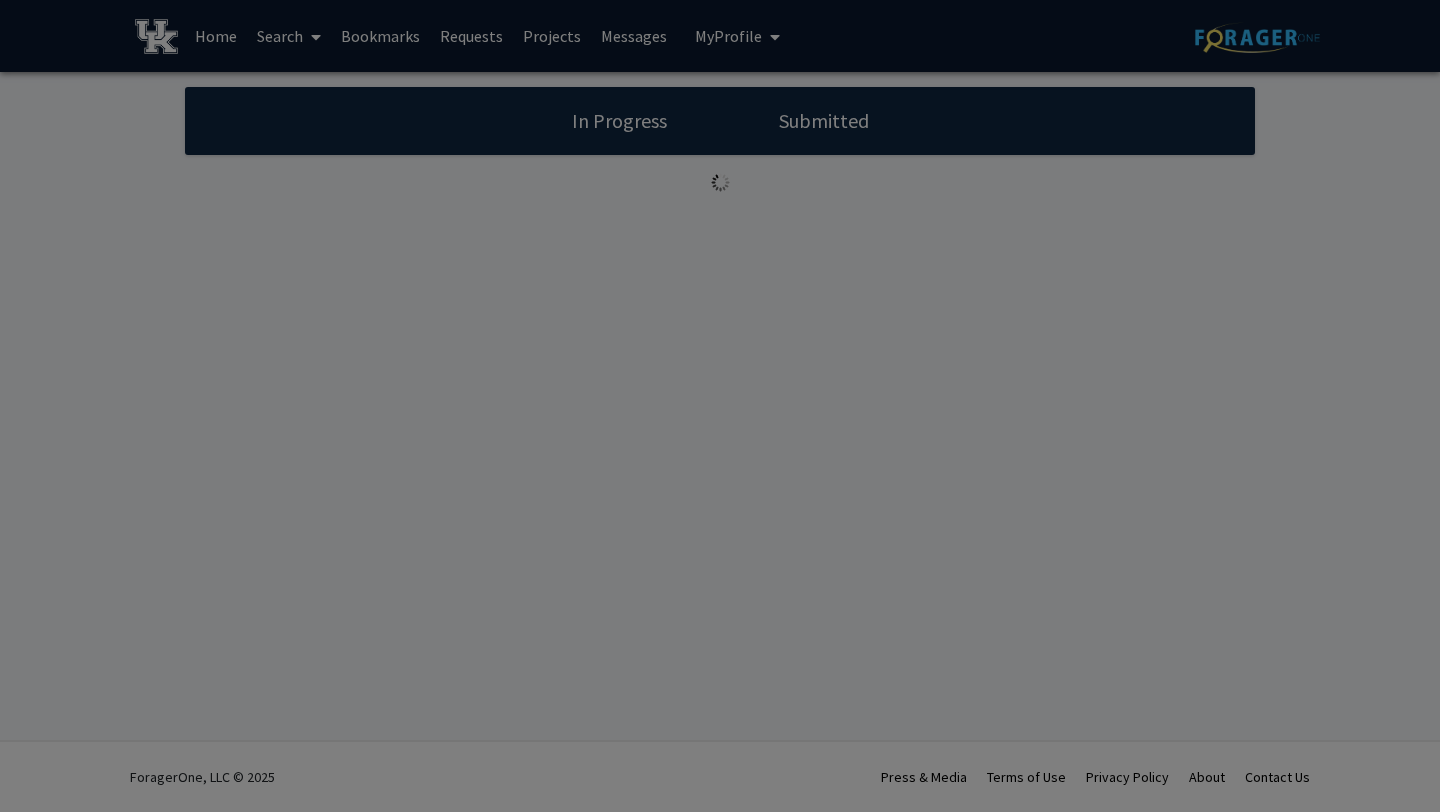 scroll, scrollTop: 0, scrollLeft: 0, axis: both 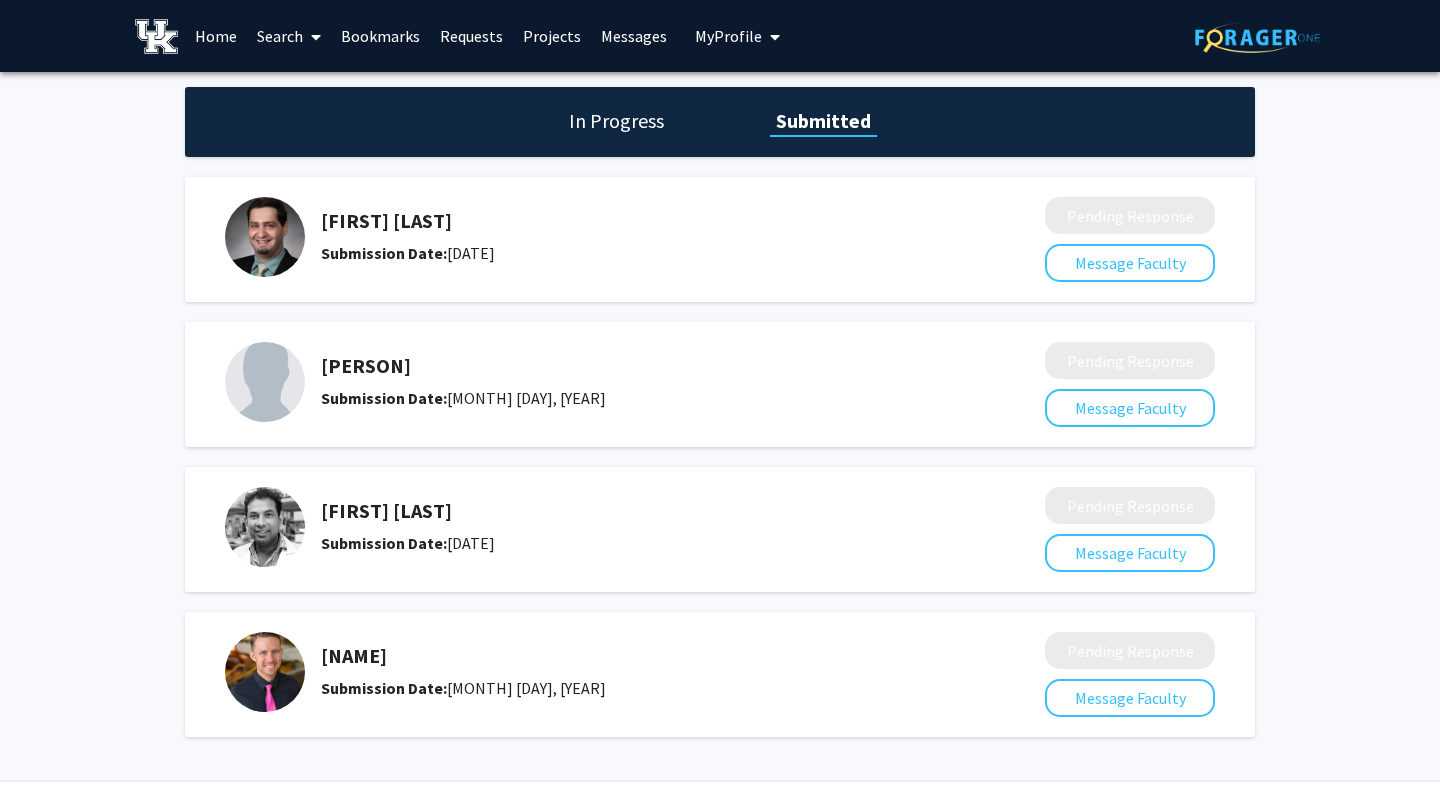 click on "Home" at bounding box center [216, 36] 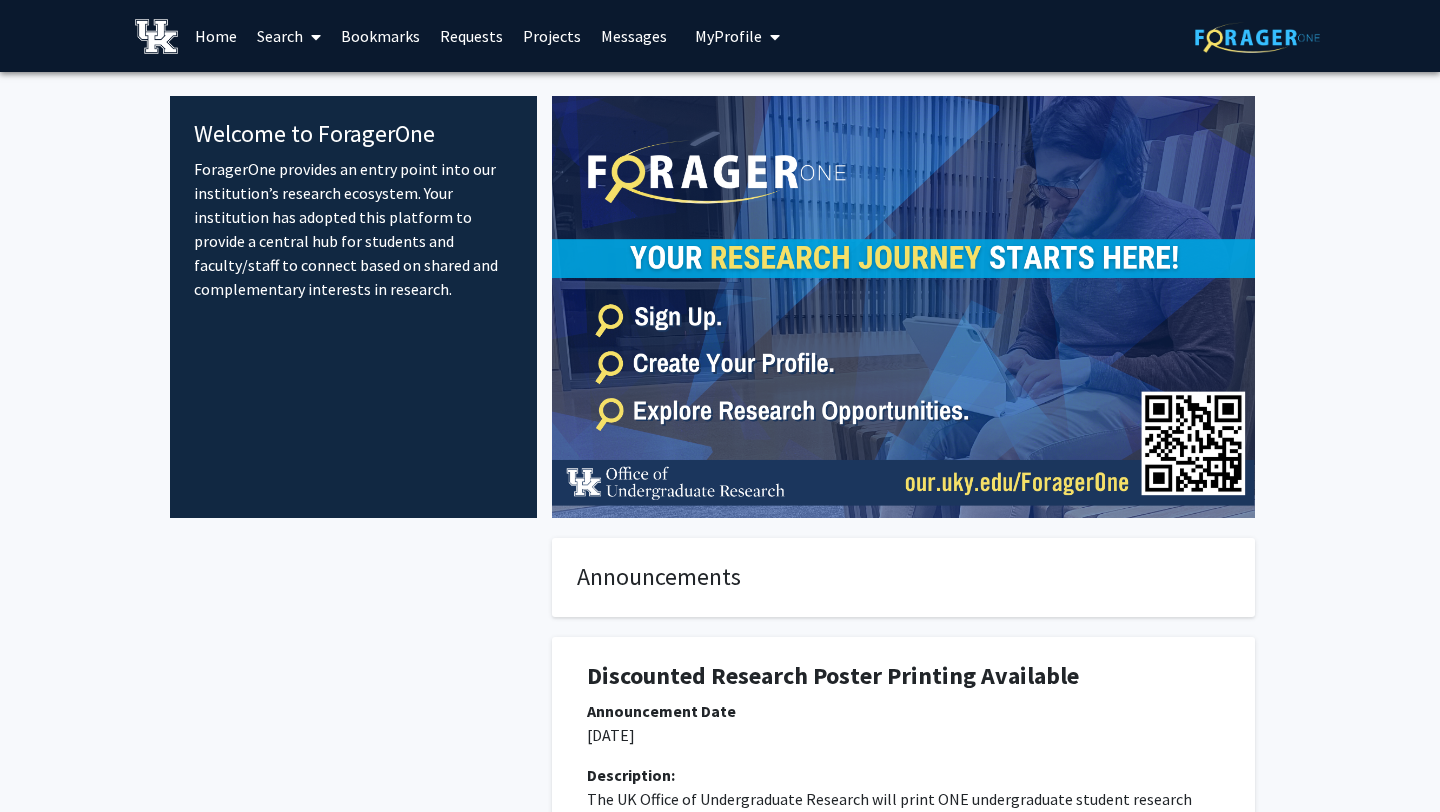 click on "Search" at bounding box center [289, 36] 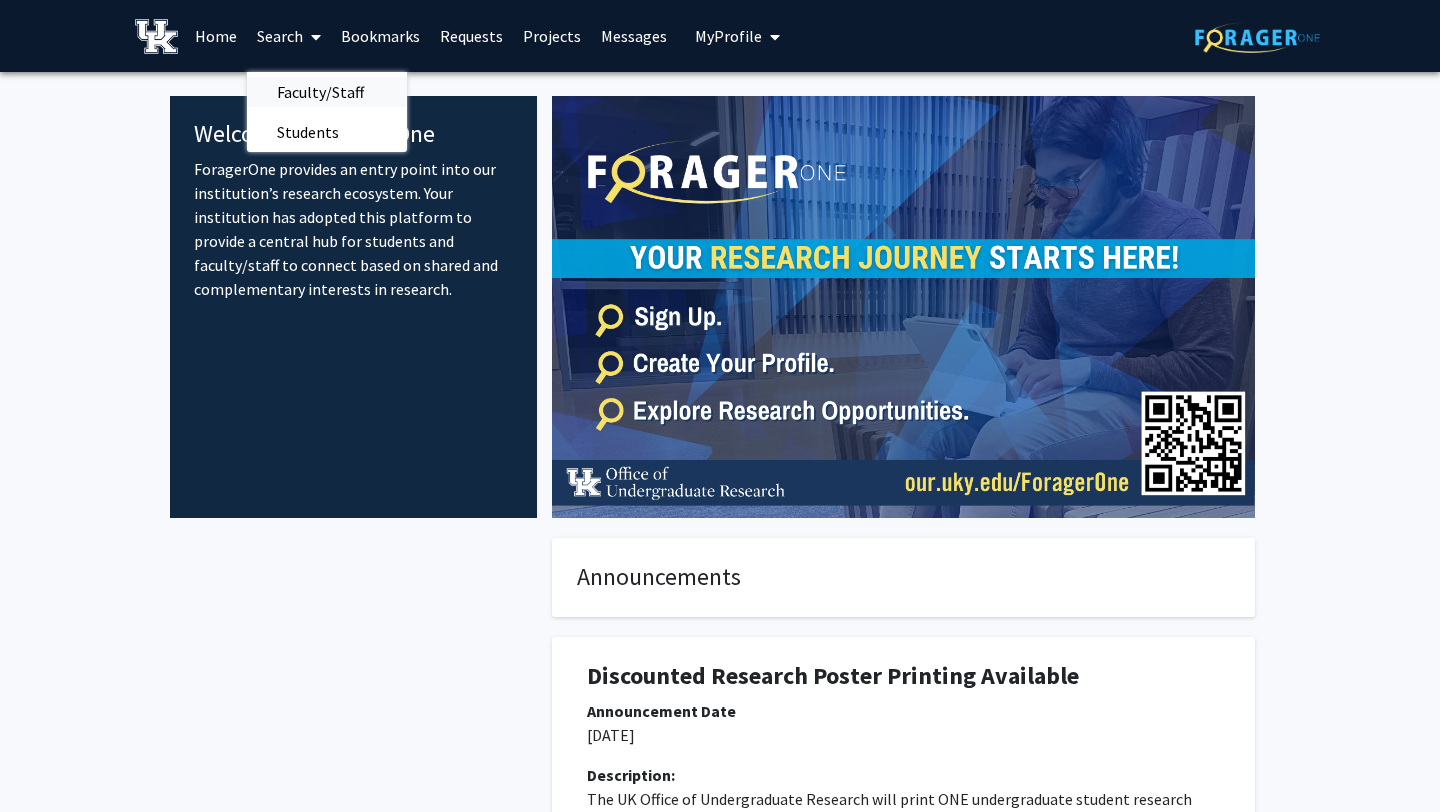 click on "Faculty/Staff" at bounding box center [320, 92] 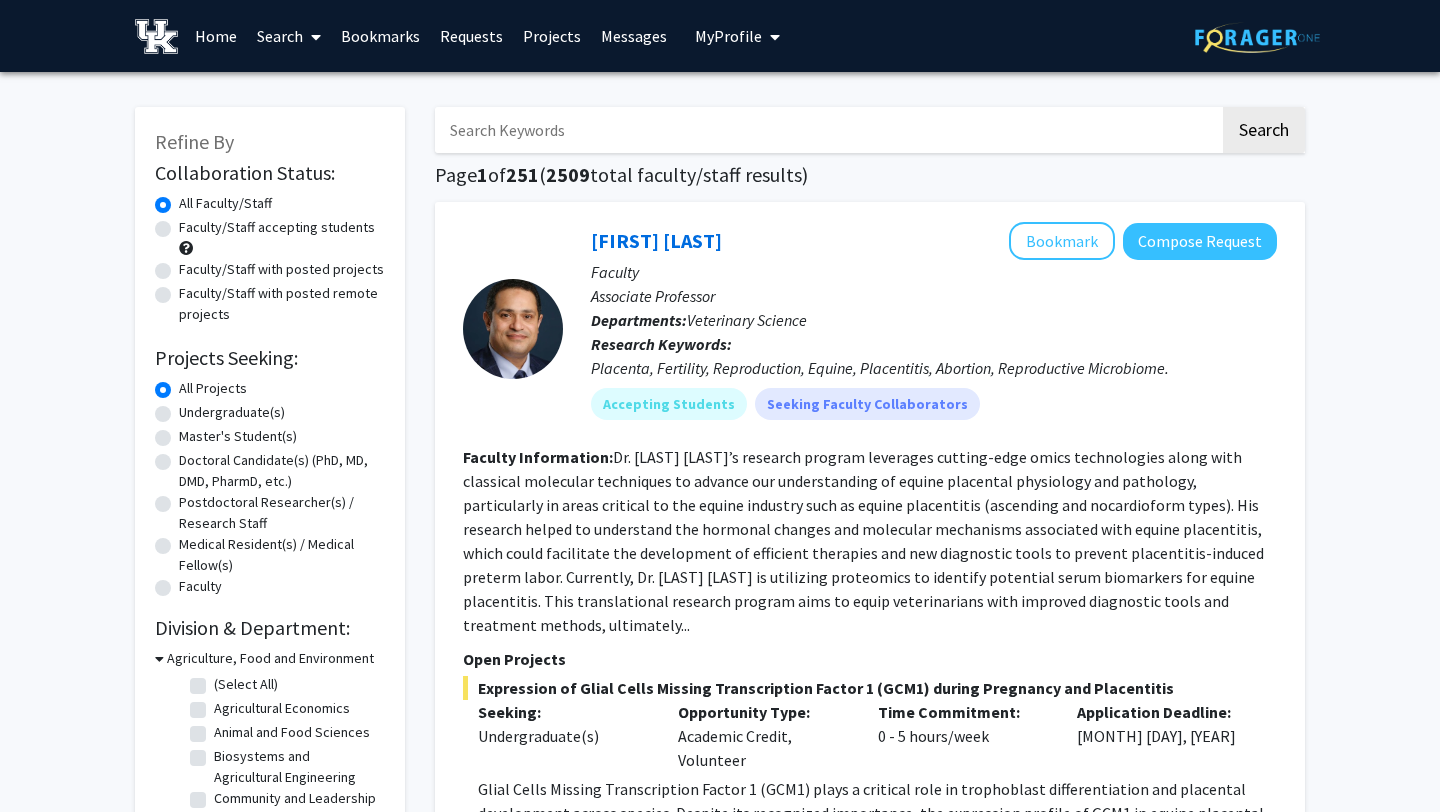 click on "Faculty/Staff accepting students" 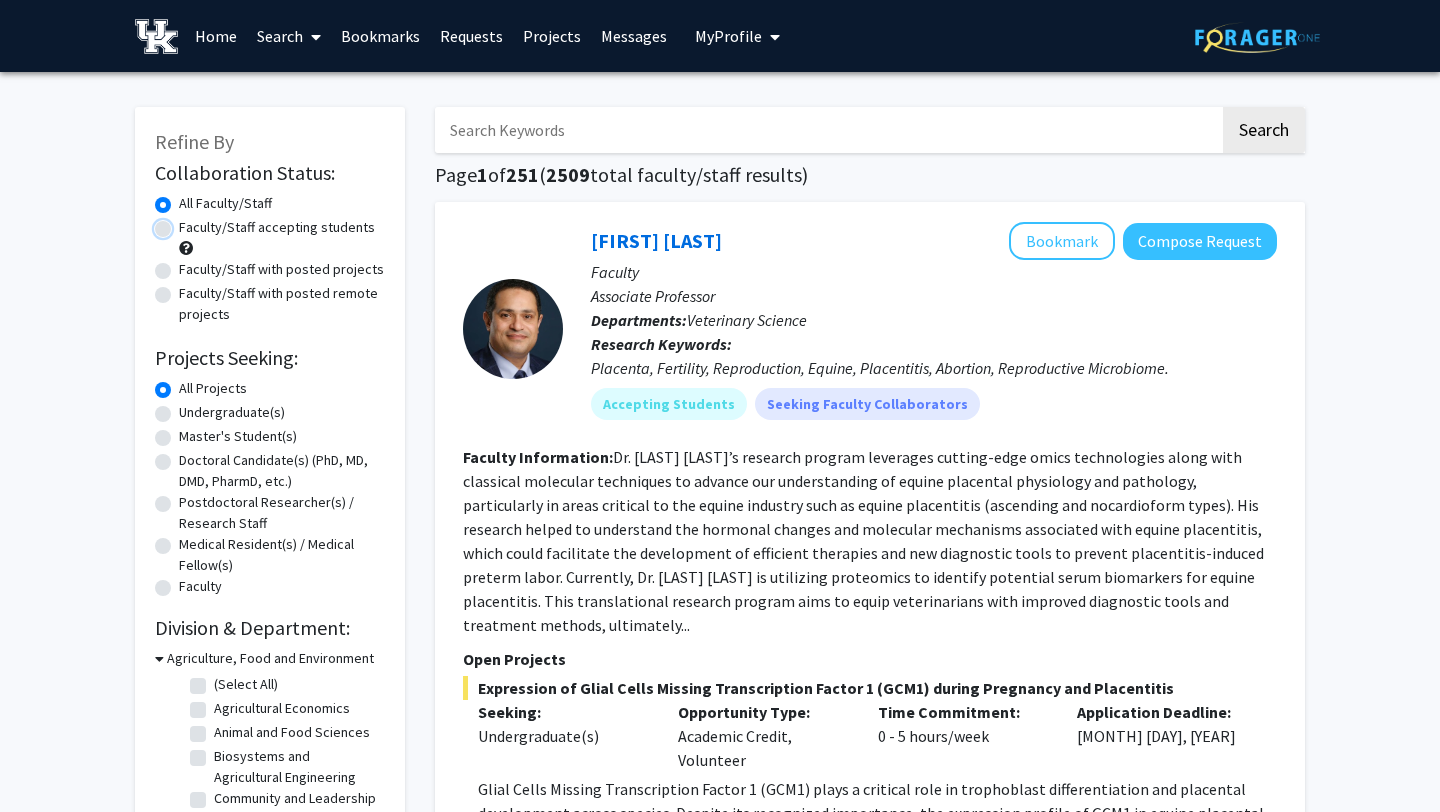 click on "Faculty/Staff accepting students" at bounding box center (185, 223) 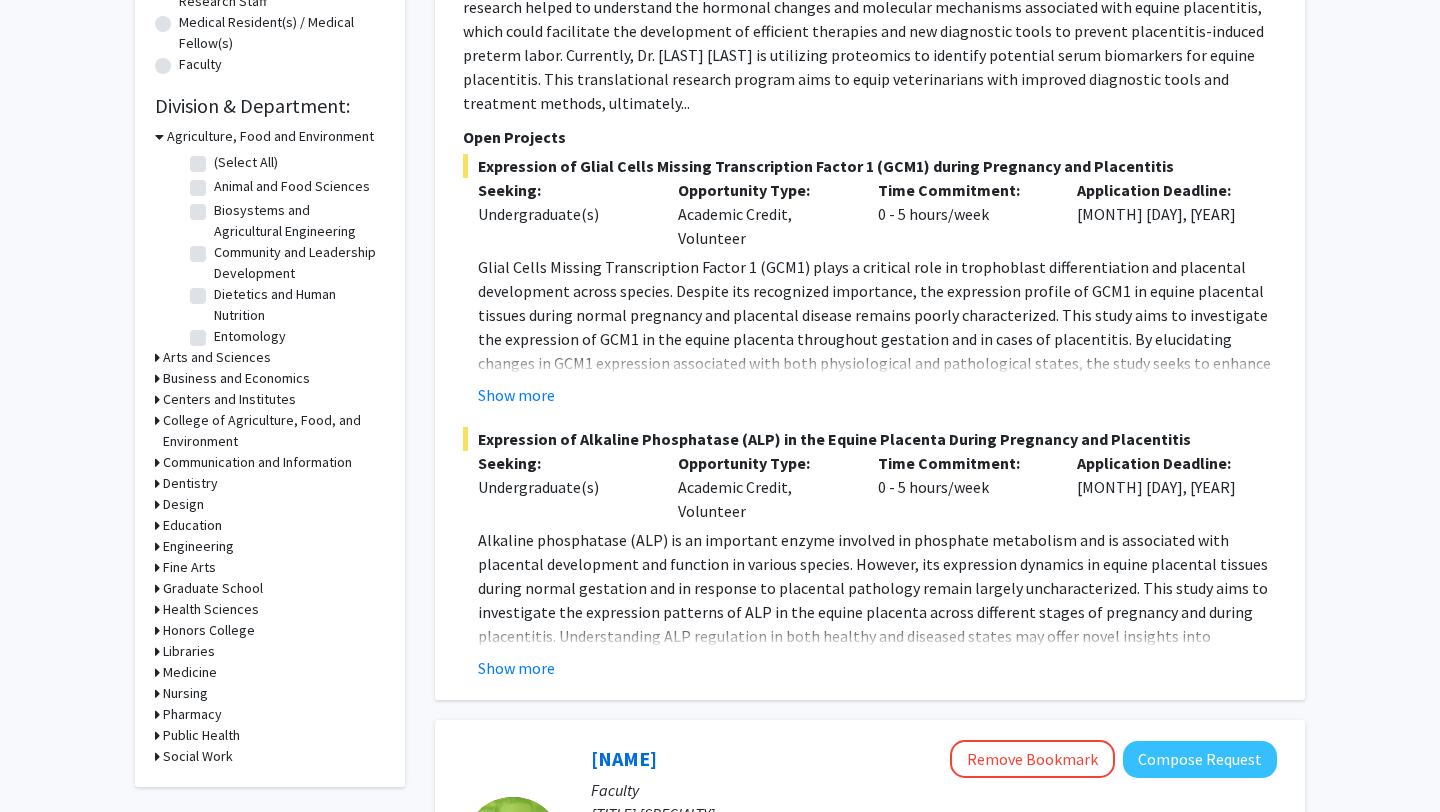 scroll, scrollTop: 513, scrollLeft: 0, axis: vertical 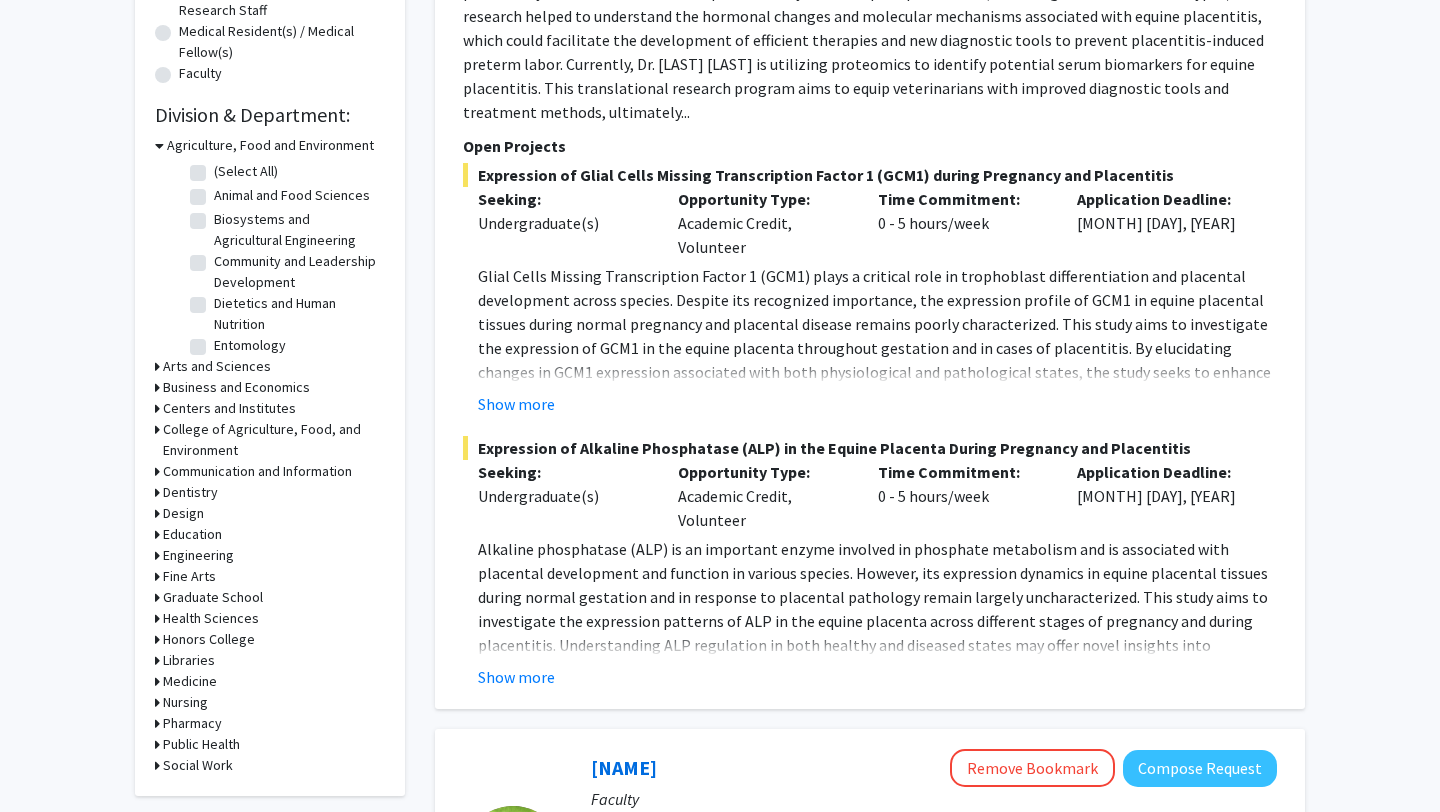 click on "Dentistry" at bounding box center [190, 492] 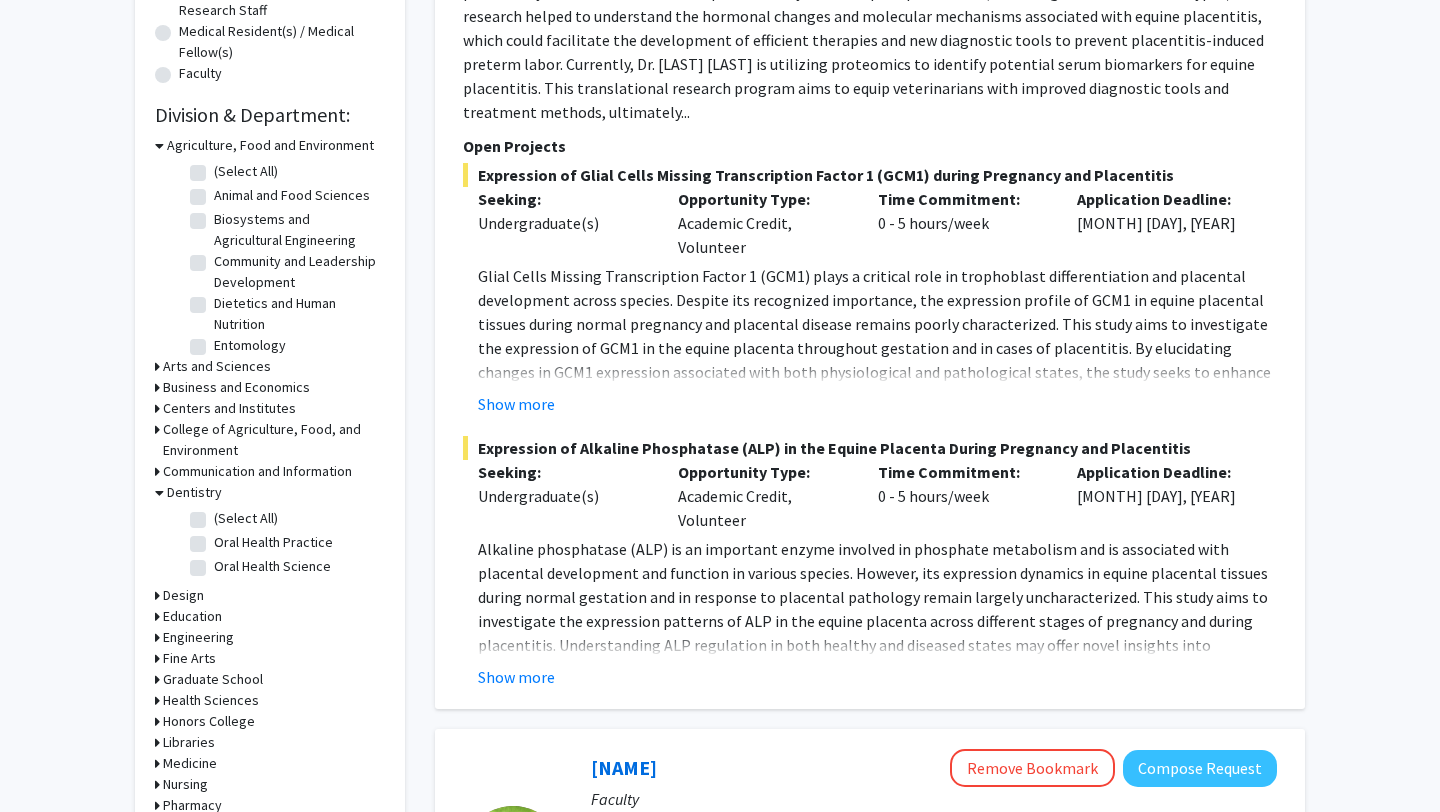 click on "(Select All)" 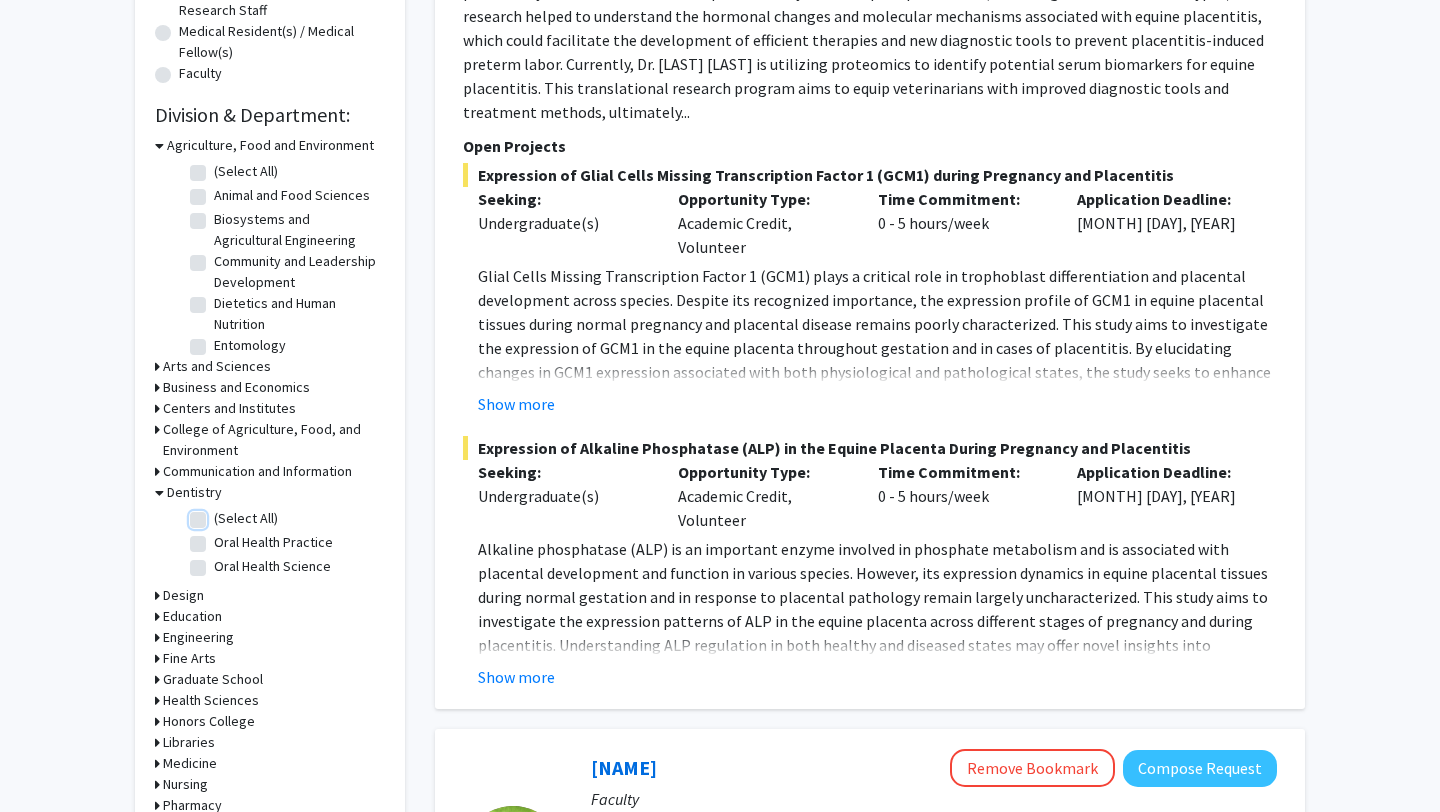 click on "(Select All)" at bounding box center [220, 514] 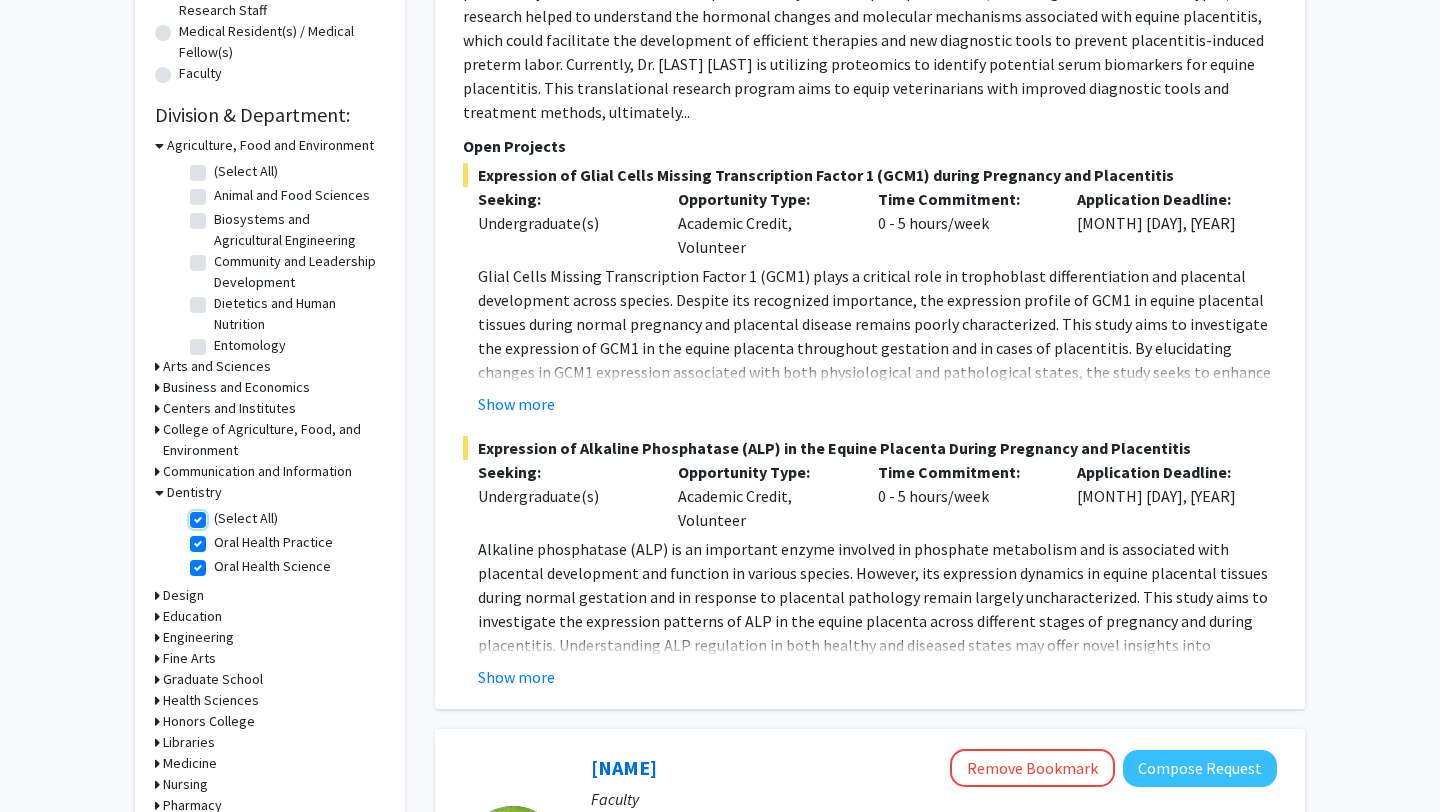 checkbox on "true" 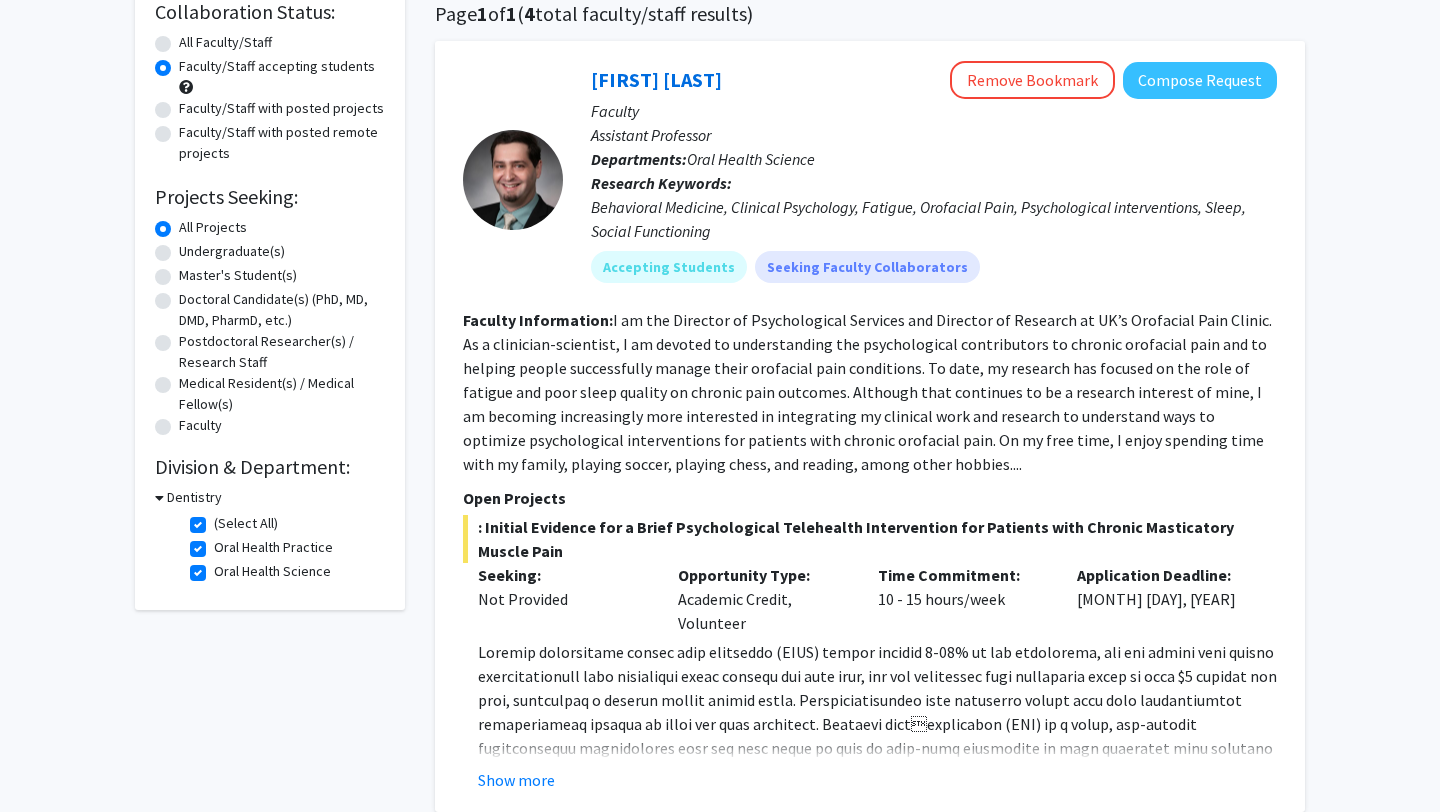 scroll, scrollTop: 0, scrollLeft: 0, axis: both 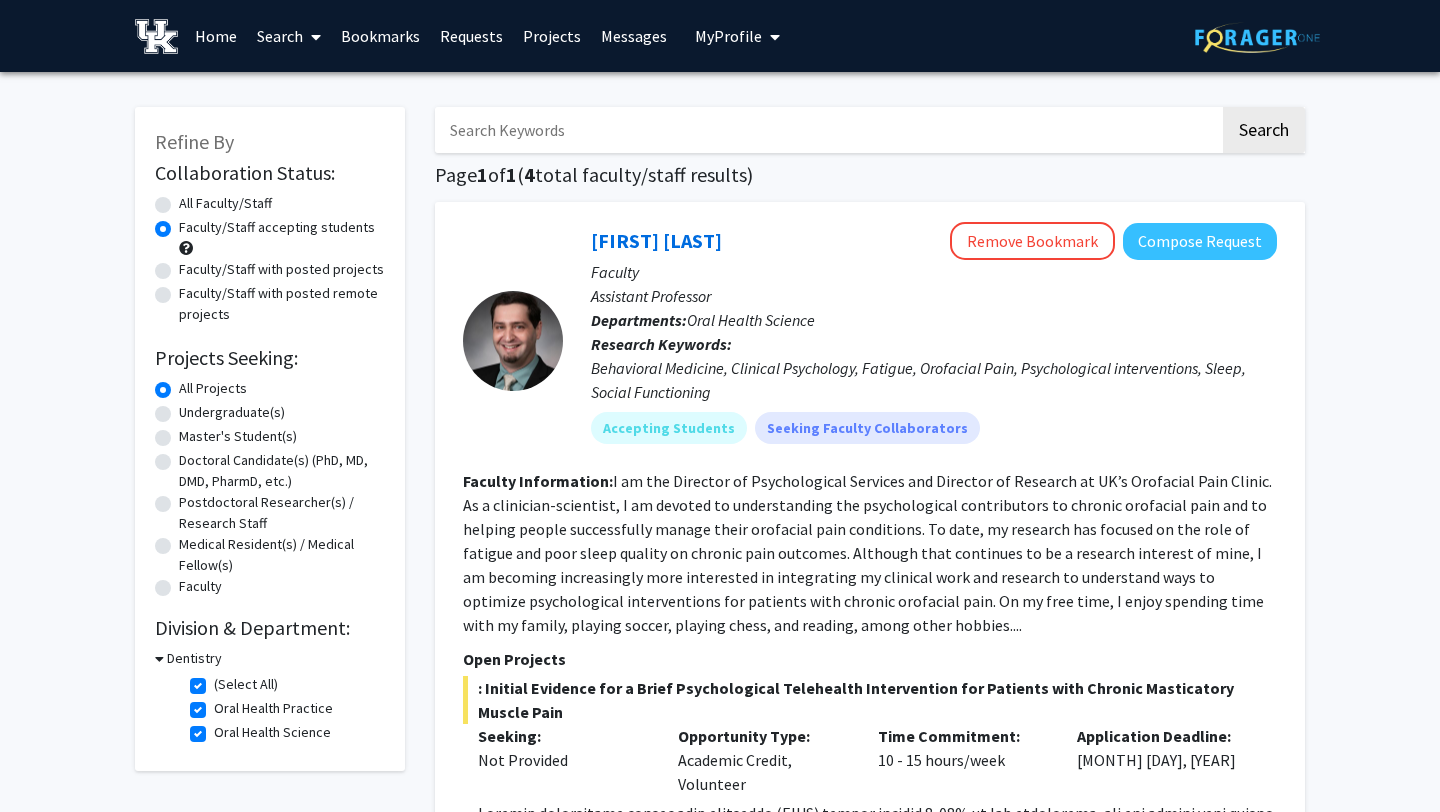 click on "(Select All)" 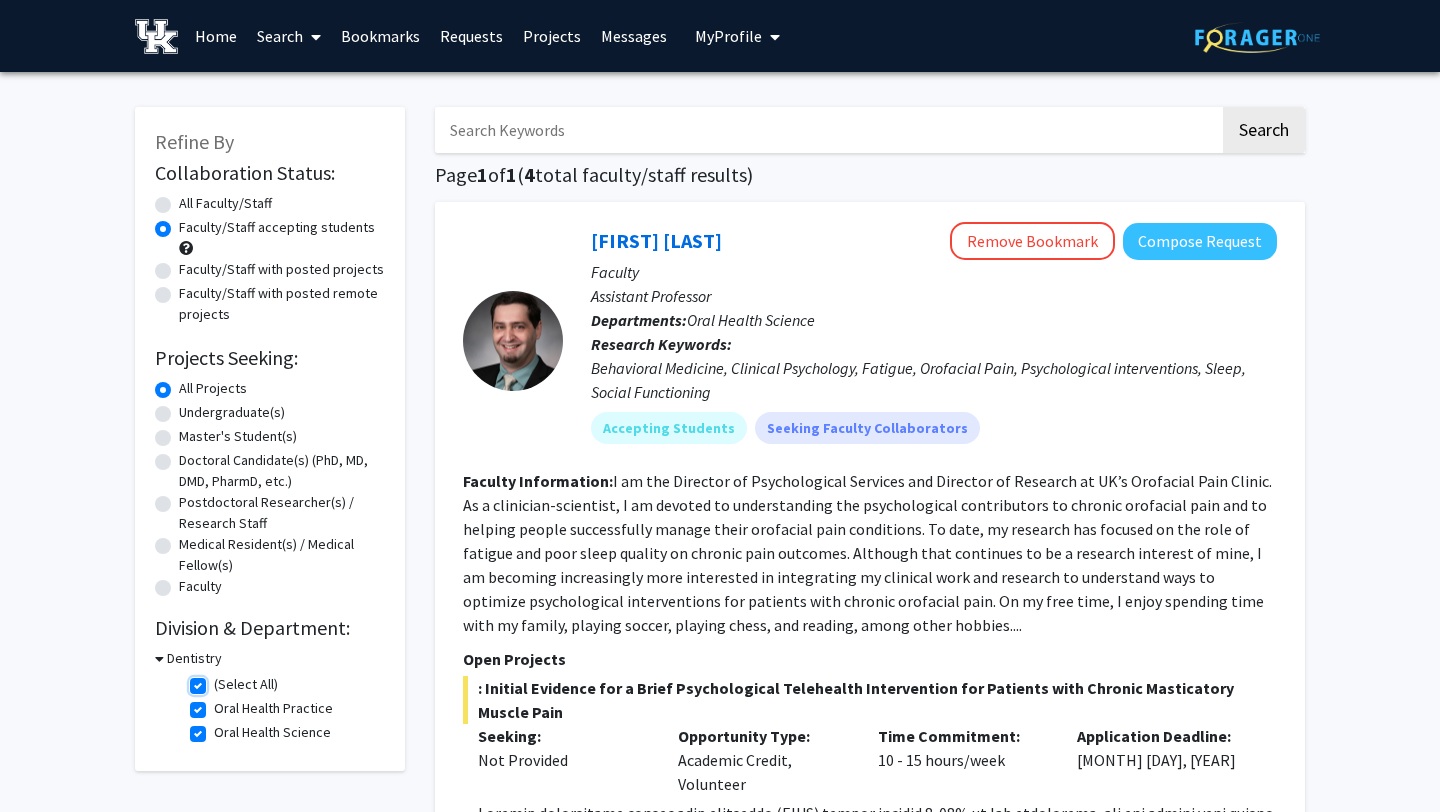 click on "(Select All)" at bounding box center [220, 680] 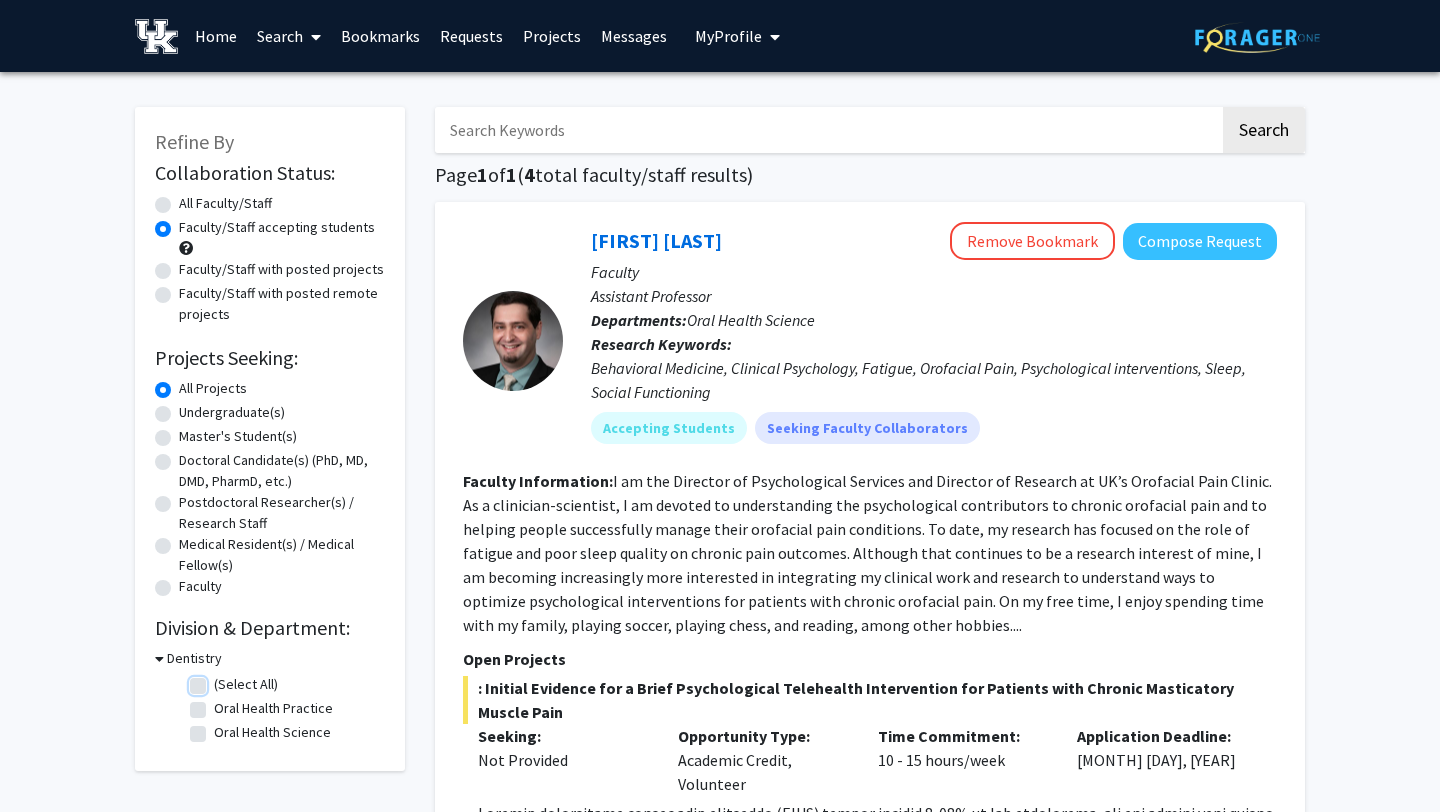 checkbox on "false" 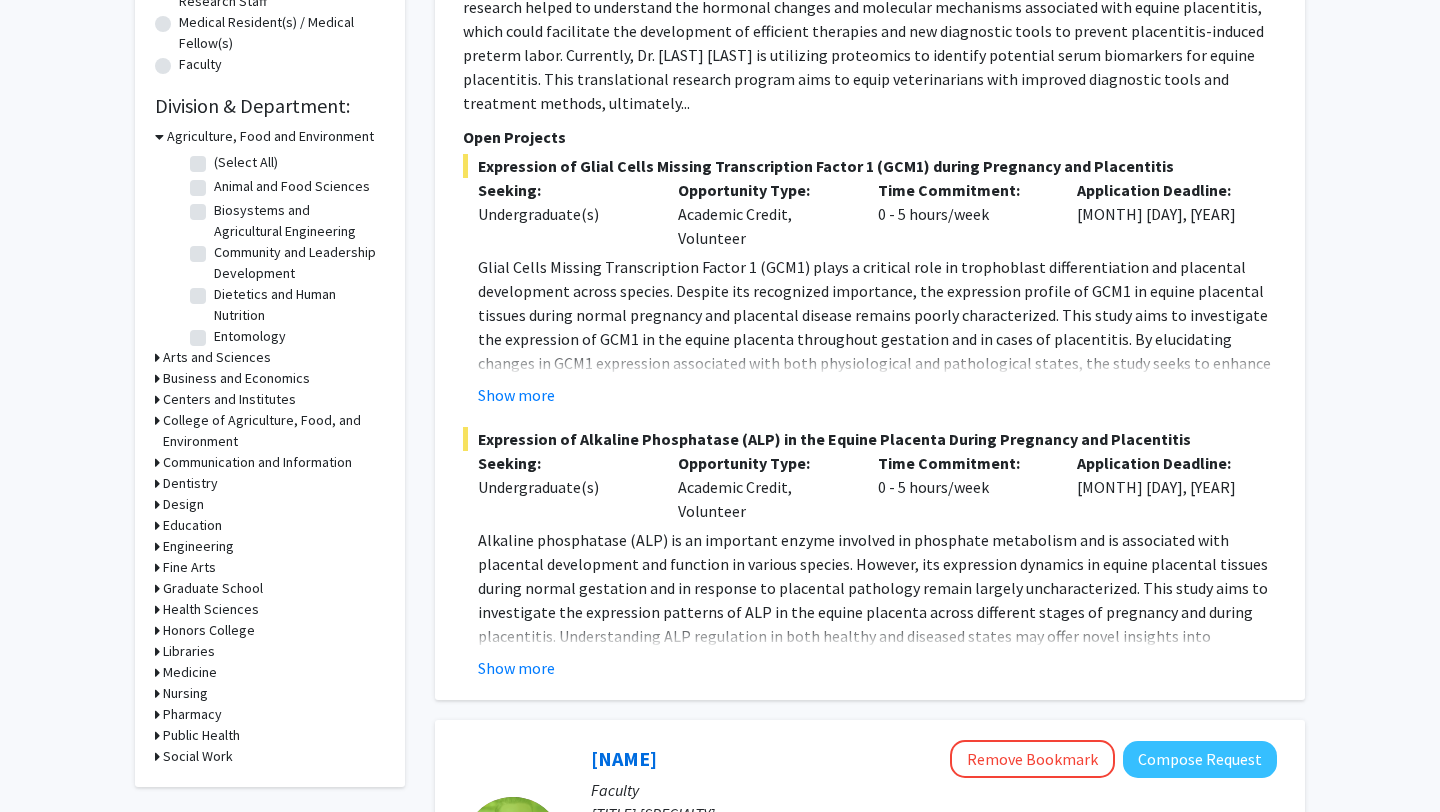 scroll, scrollTop: 505, scrollLeft: 0, axis: vertical 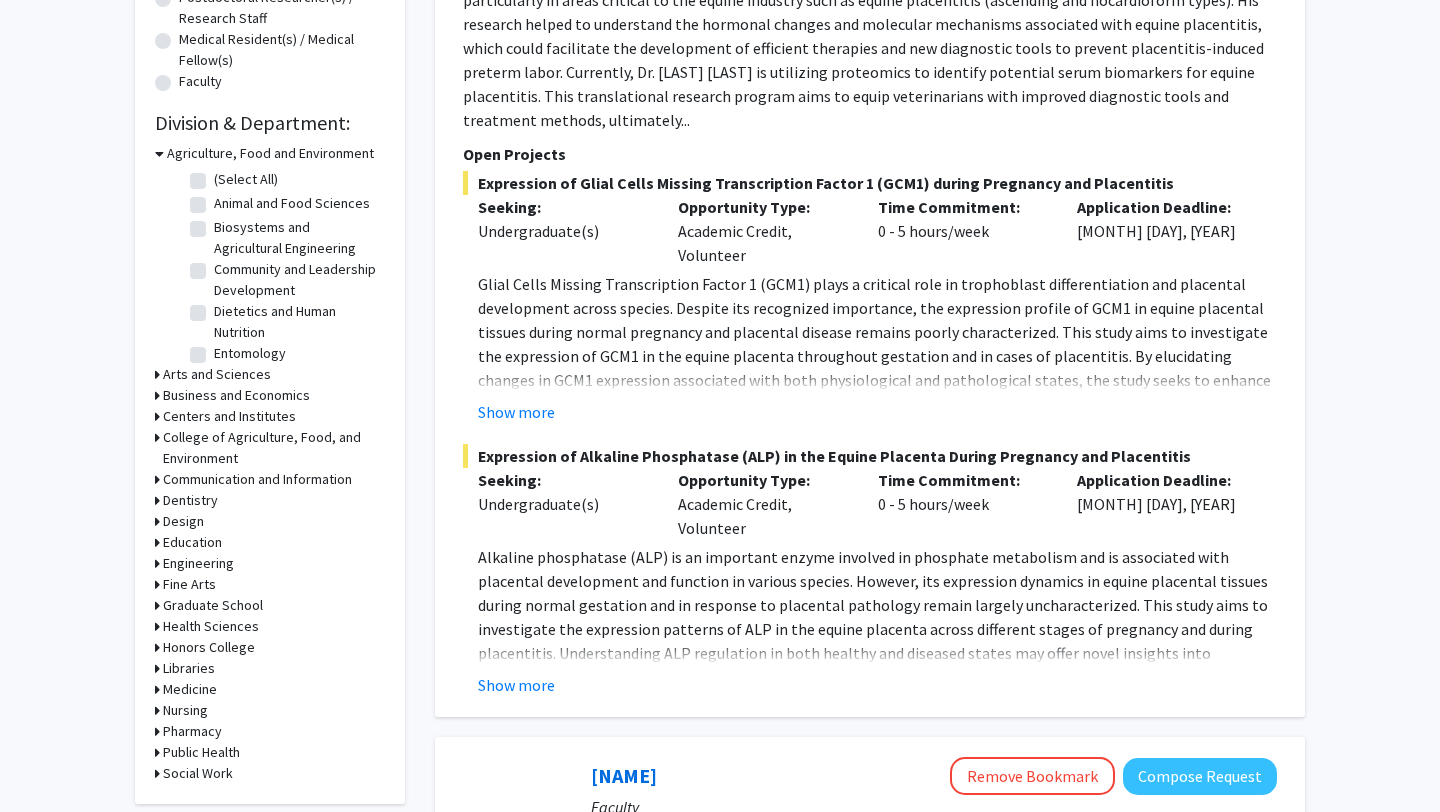 click on "Health Sciences" at bounding box center [211, 626] 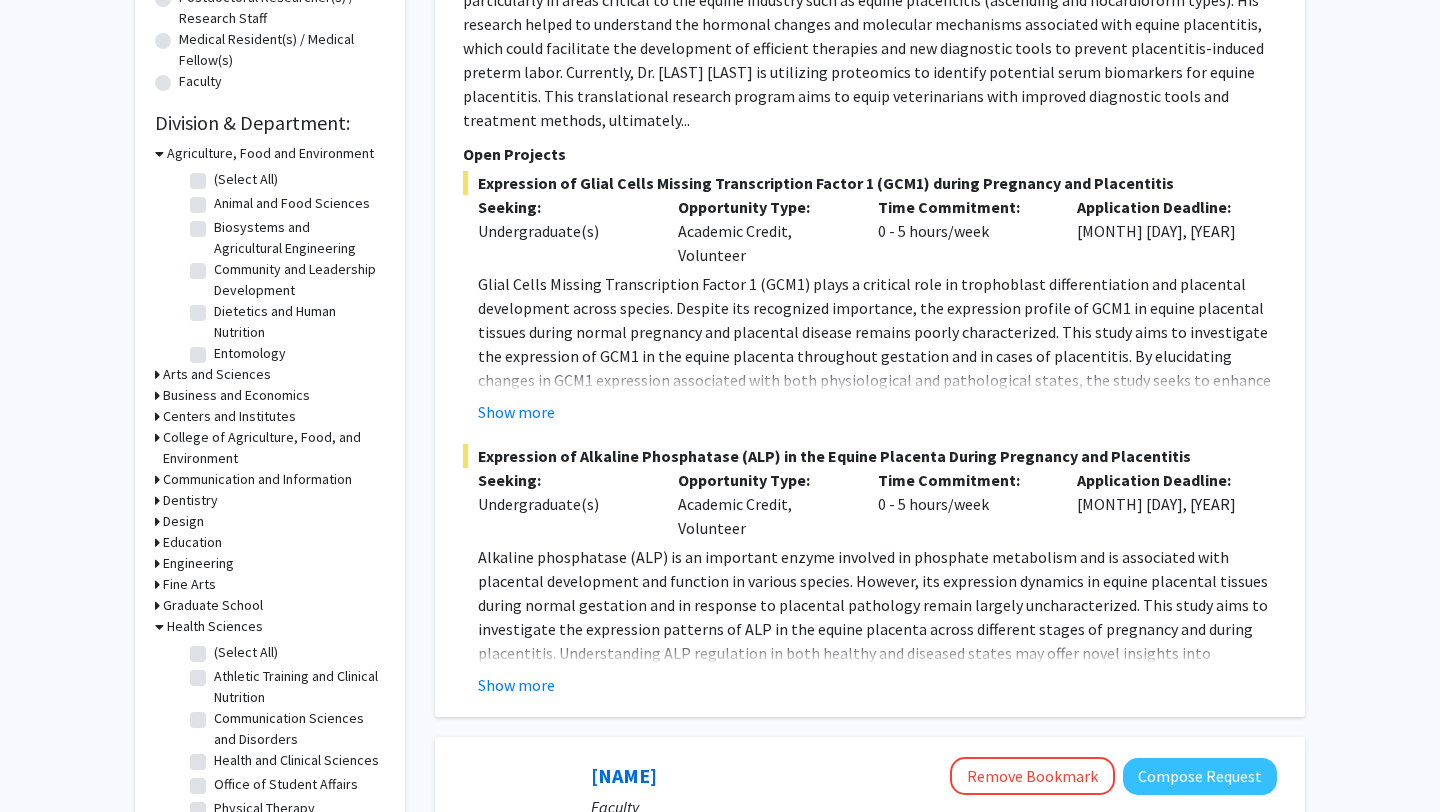 click on "(Select All)" 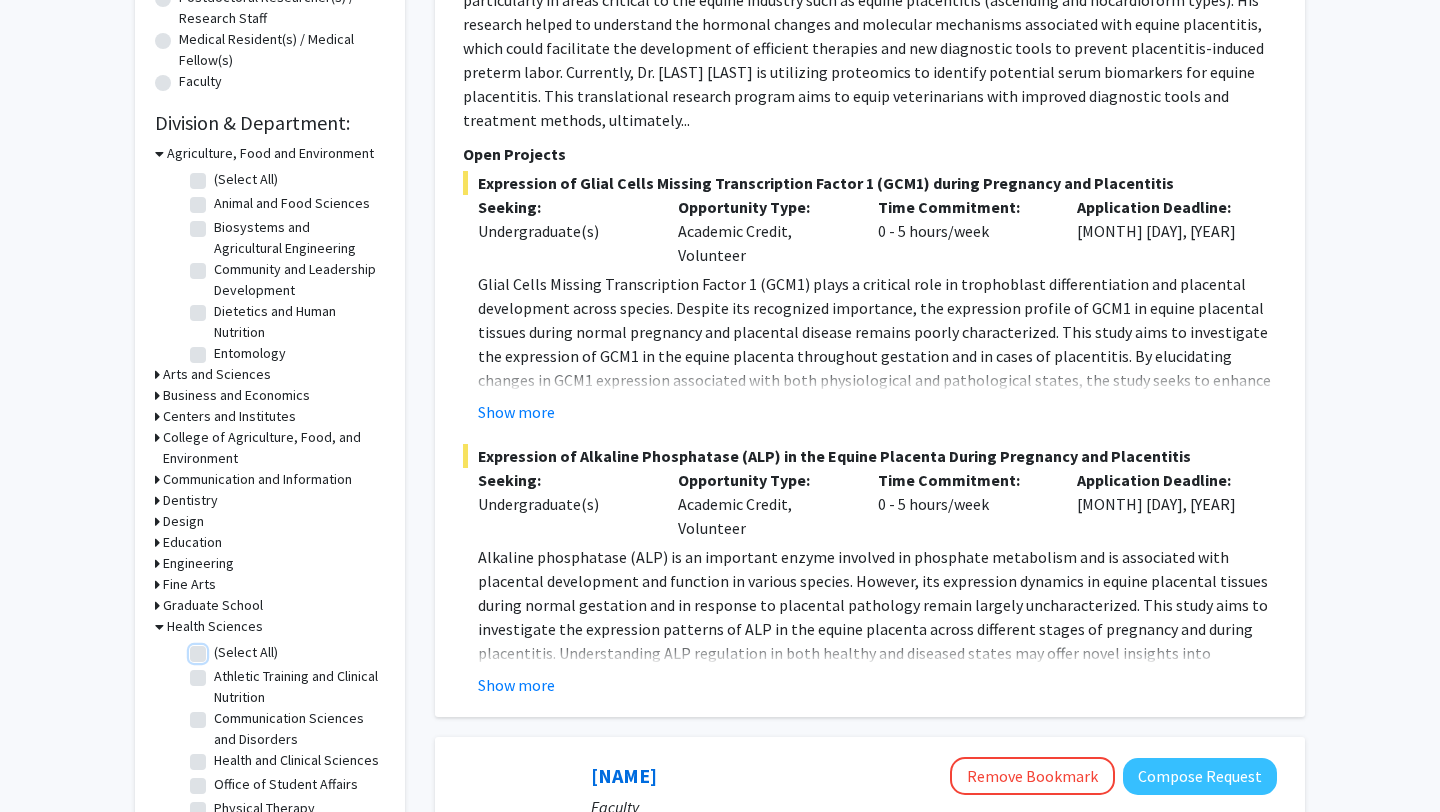 click on "(Select All)" at bounding box center [220, 648] 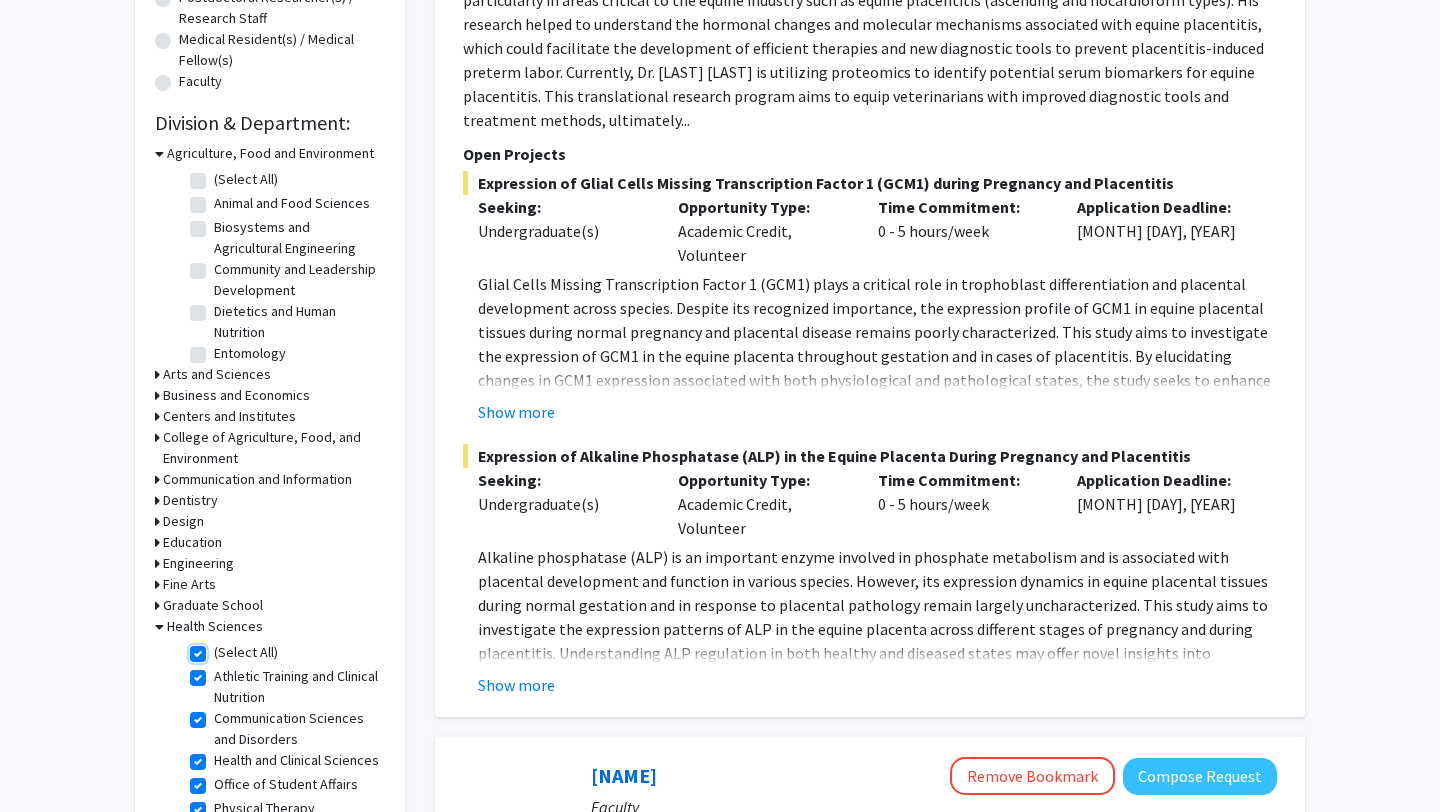 checkbox on "true" 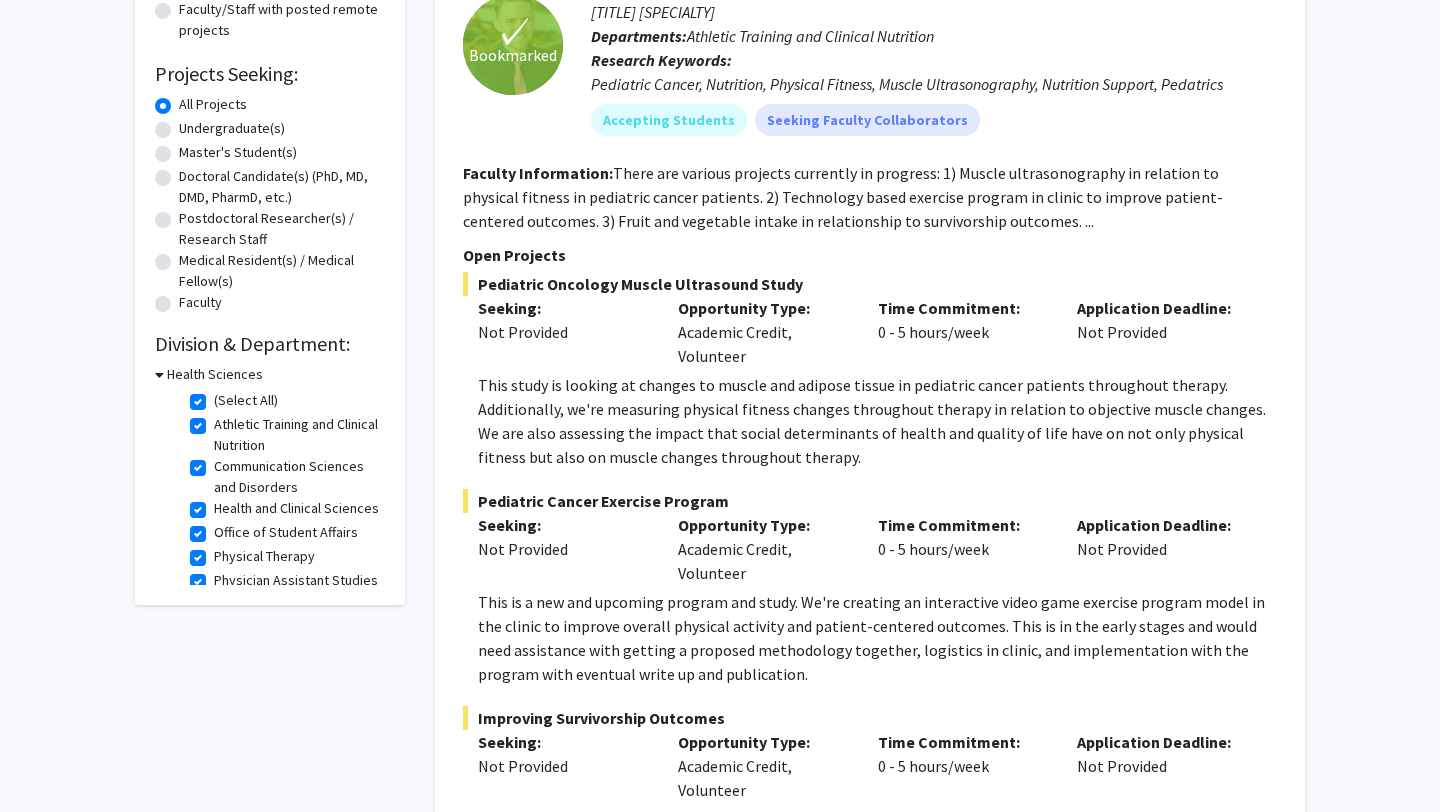 scroll, scrollTop: 88, scrollLeft: 0, axis: vertical 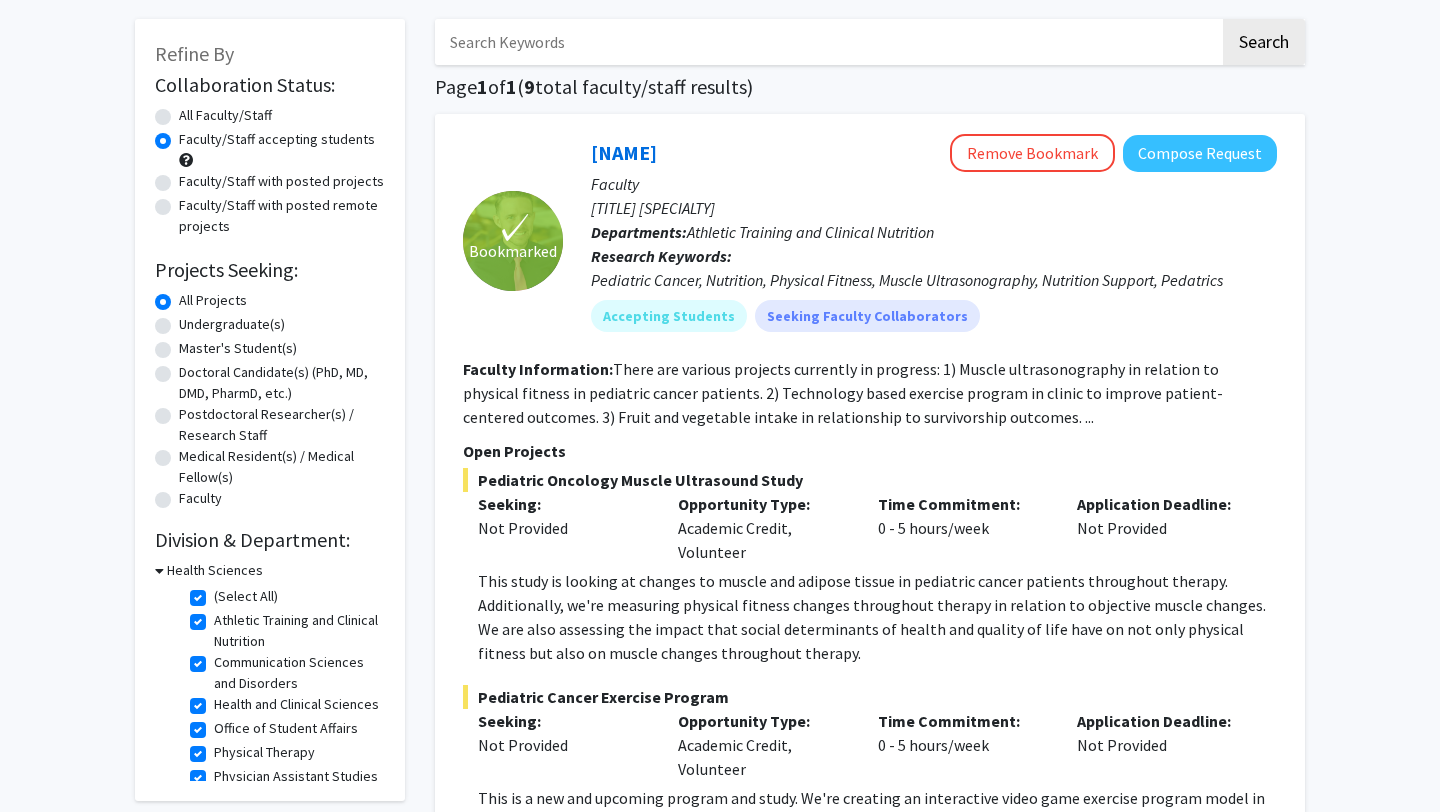 click on "(Select All)" 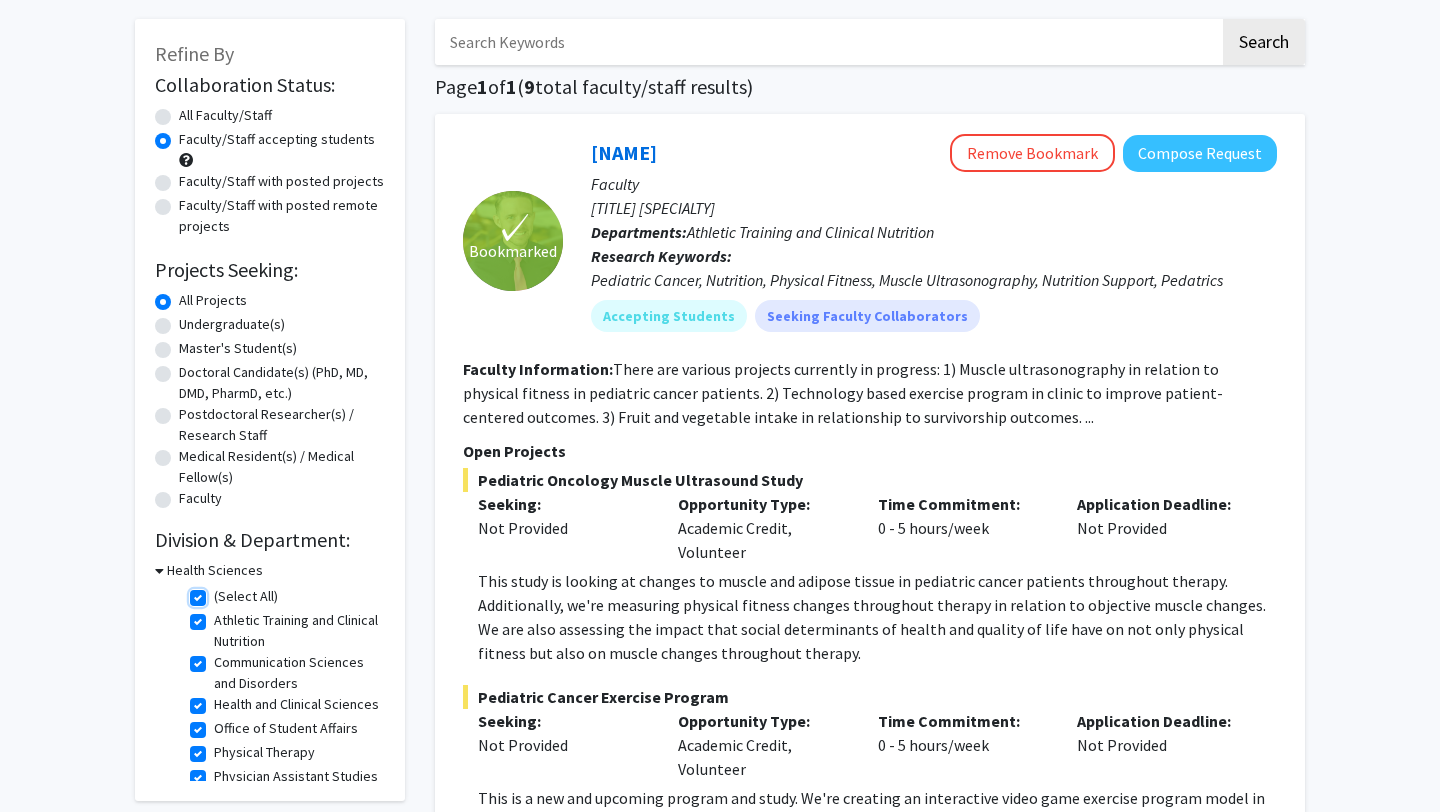 click on "(Select All)" at bounding box center [220, 592] 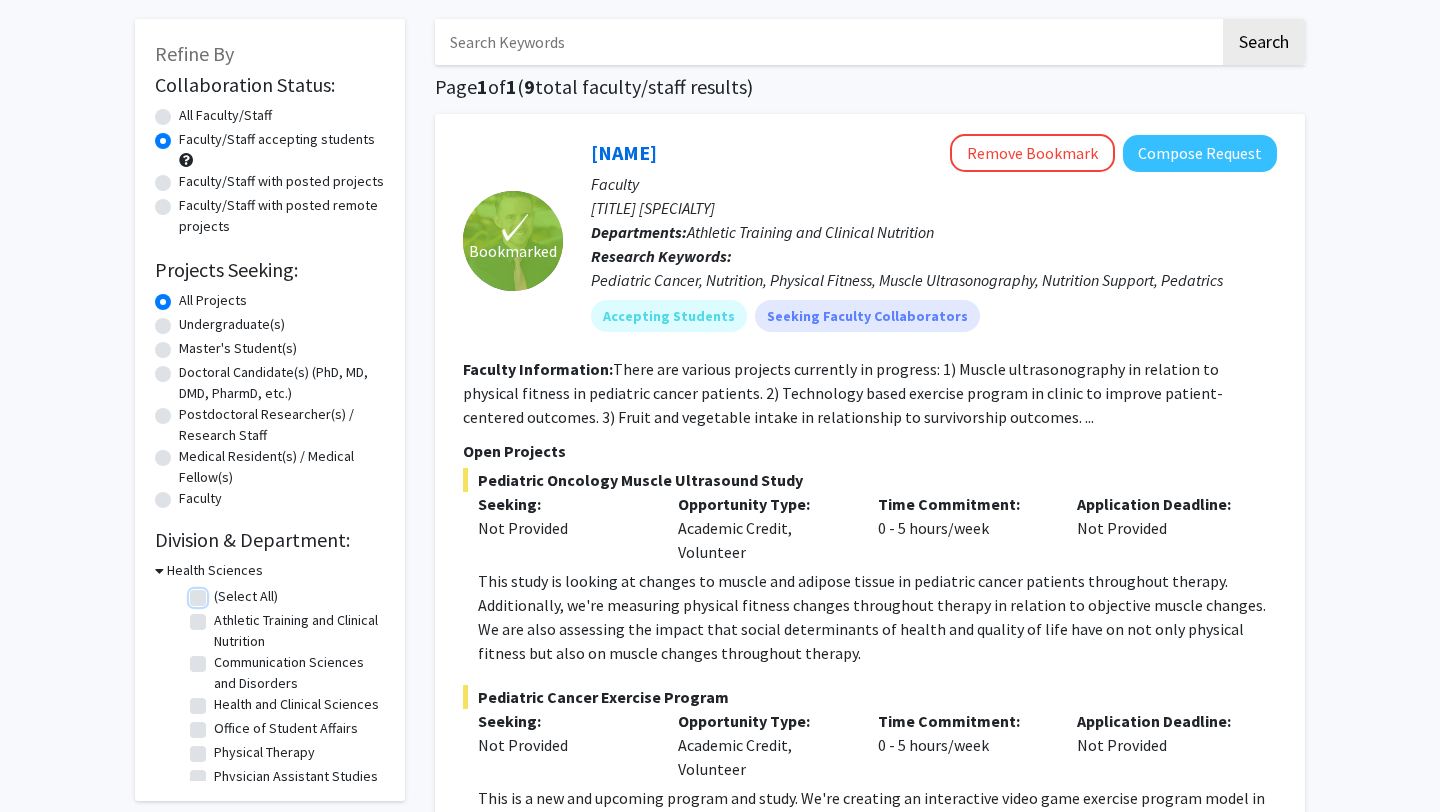 checkbox on "false" 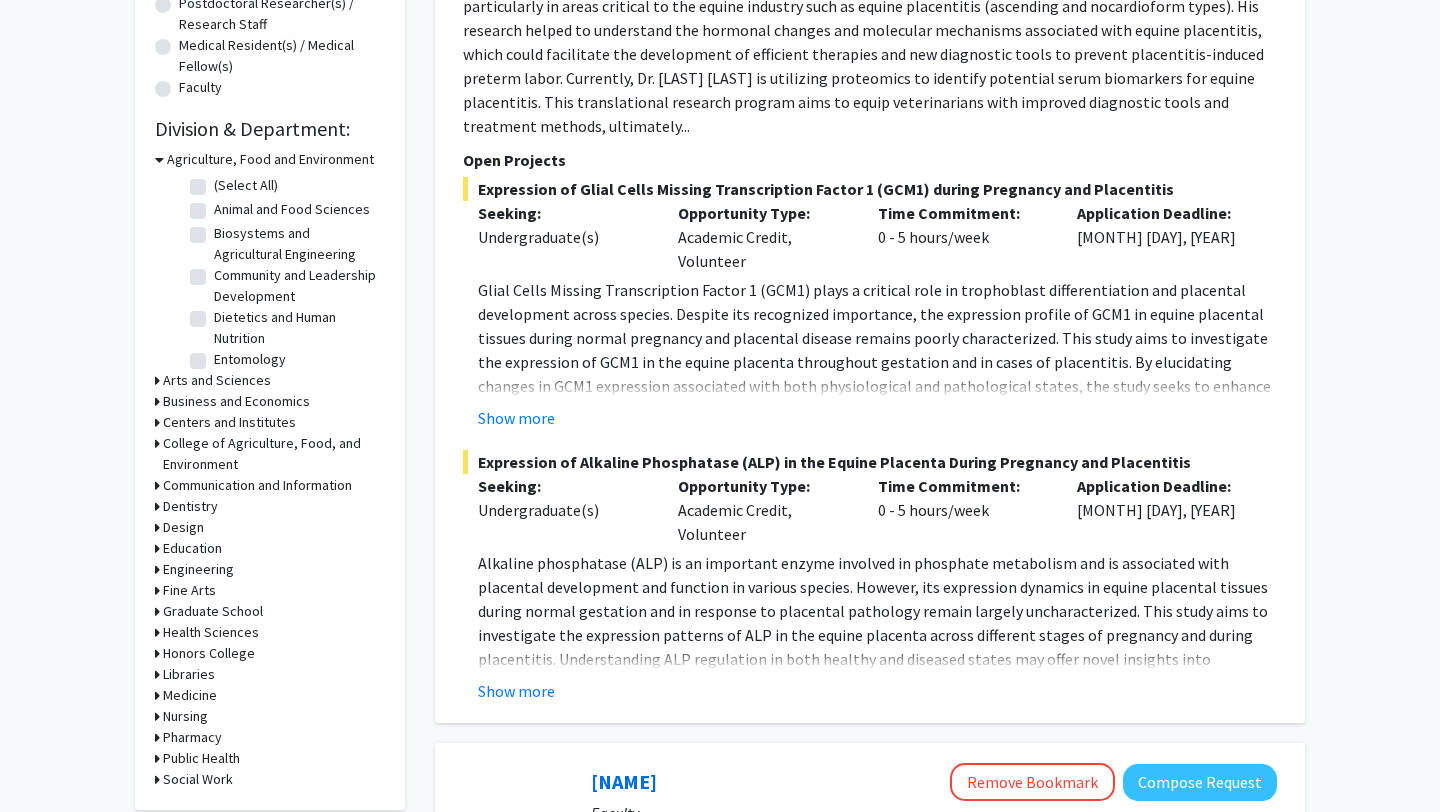 scroll, scrollTop: 500, scrollLeft: 0, axis: vertical 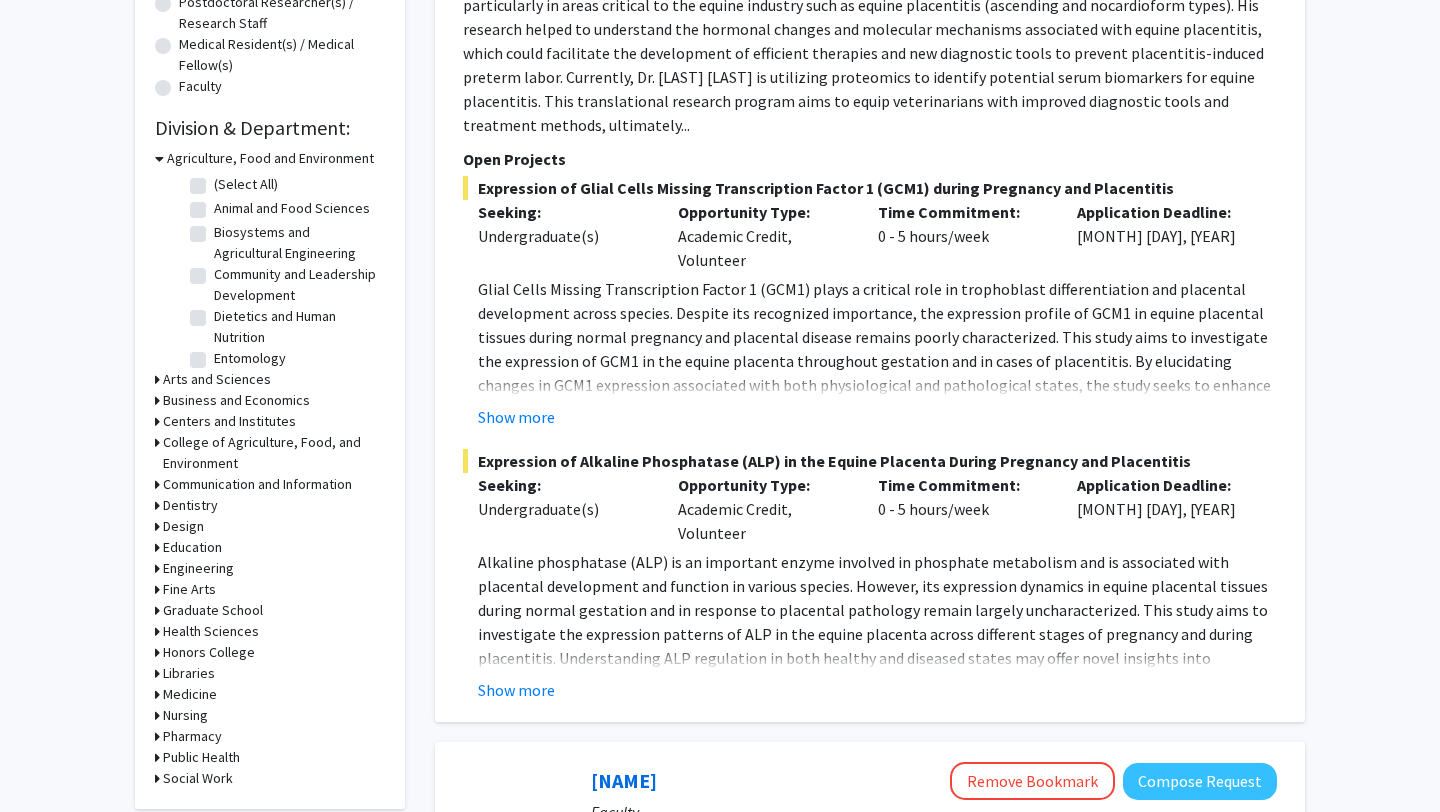 click on "Medicine" at bounding box center [190, 694] 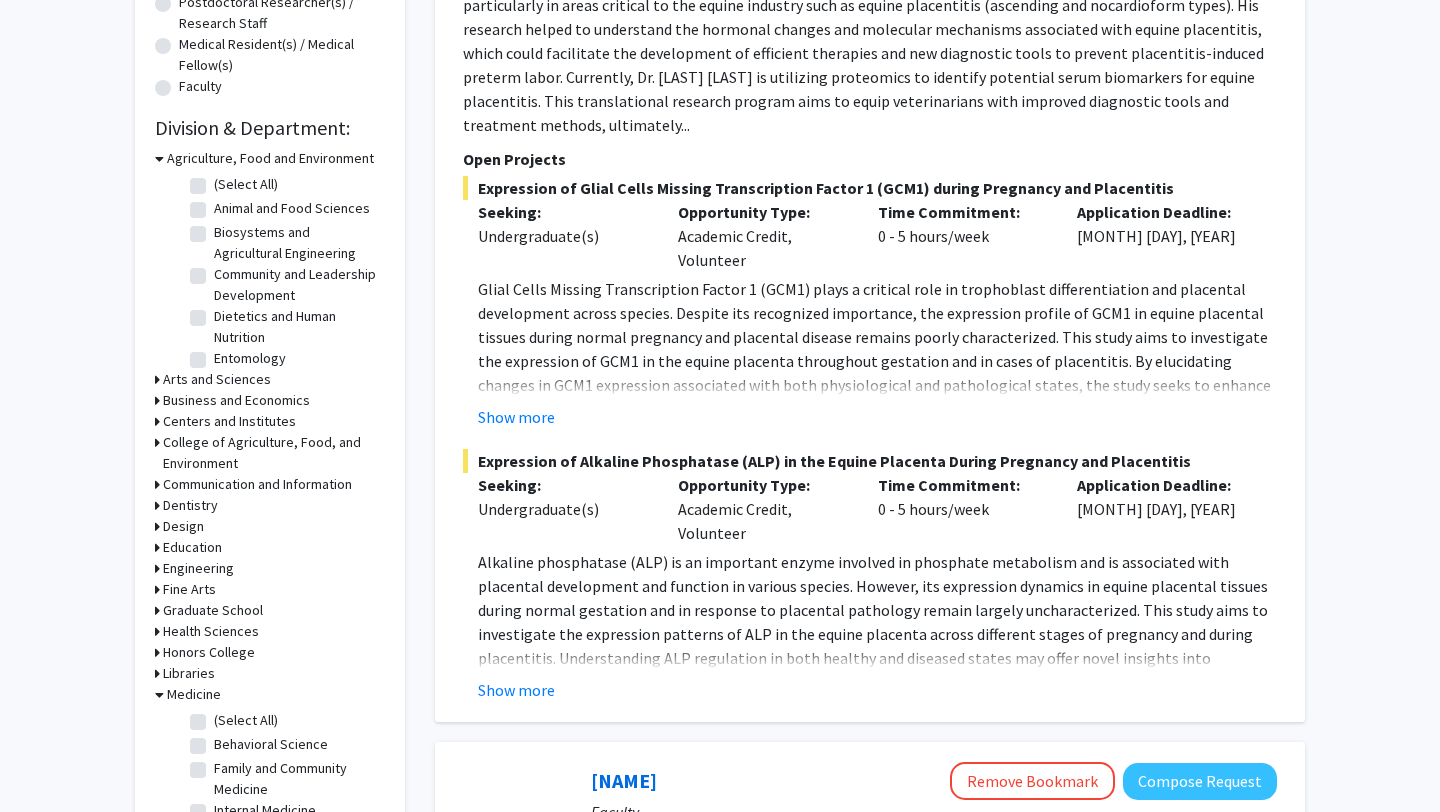 click on "(Select All)" 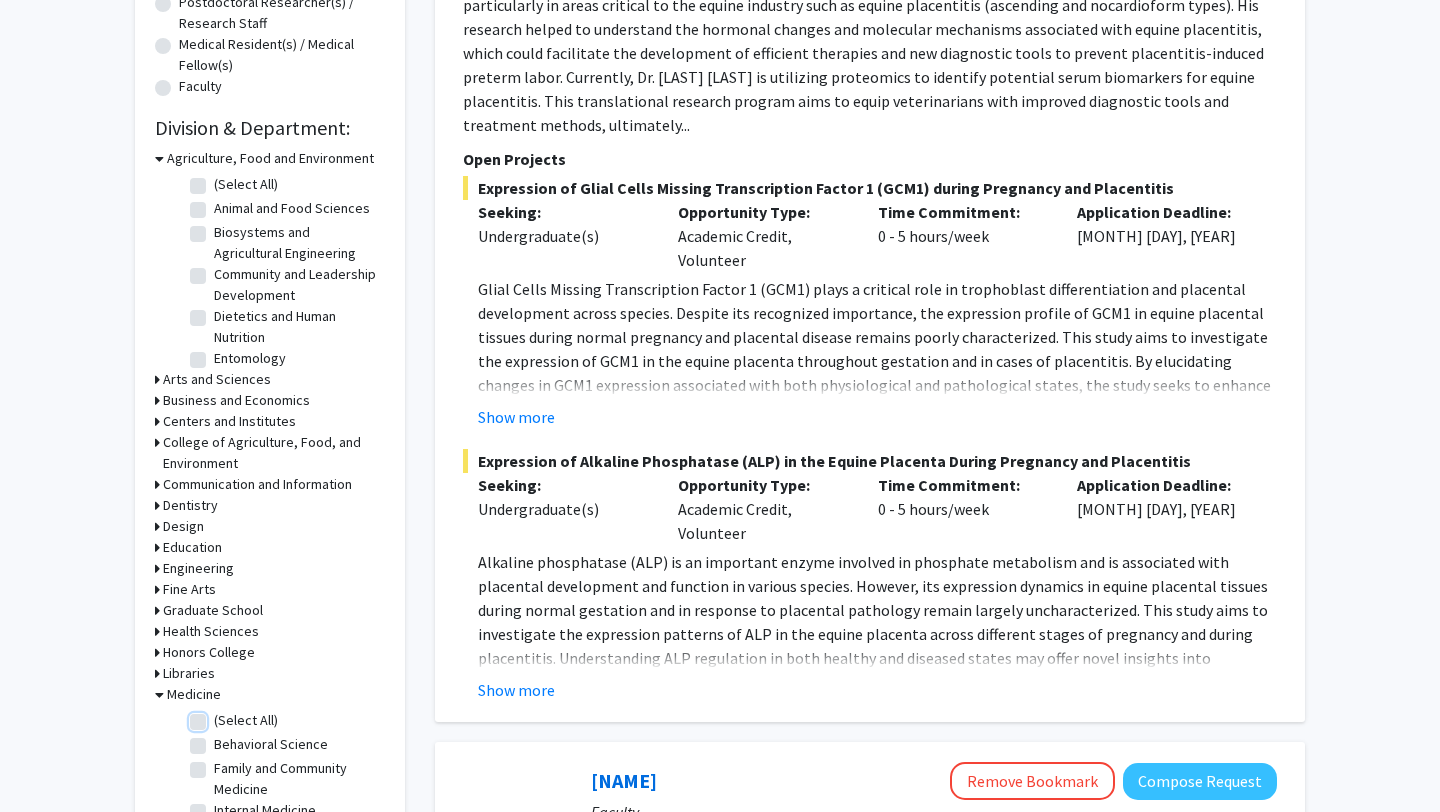 click on "(Select All)" at bounding box center (220, 716) 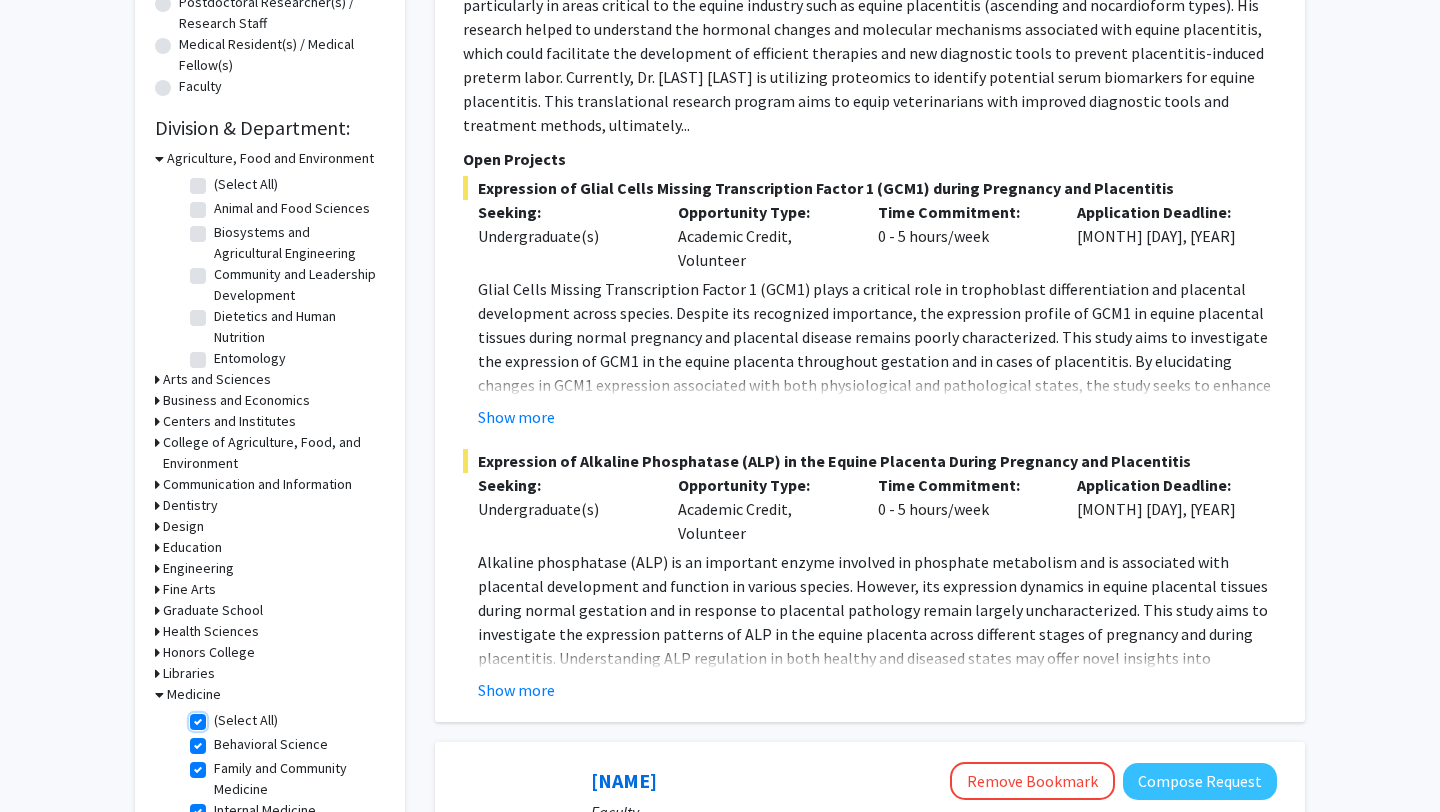 checkbox on "true" 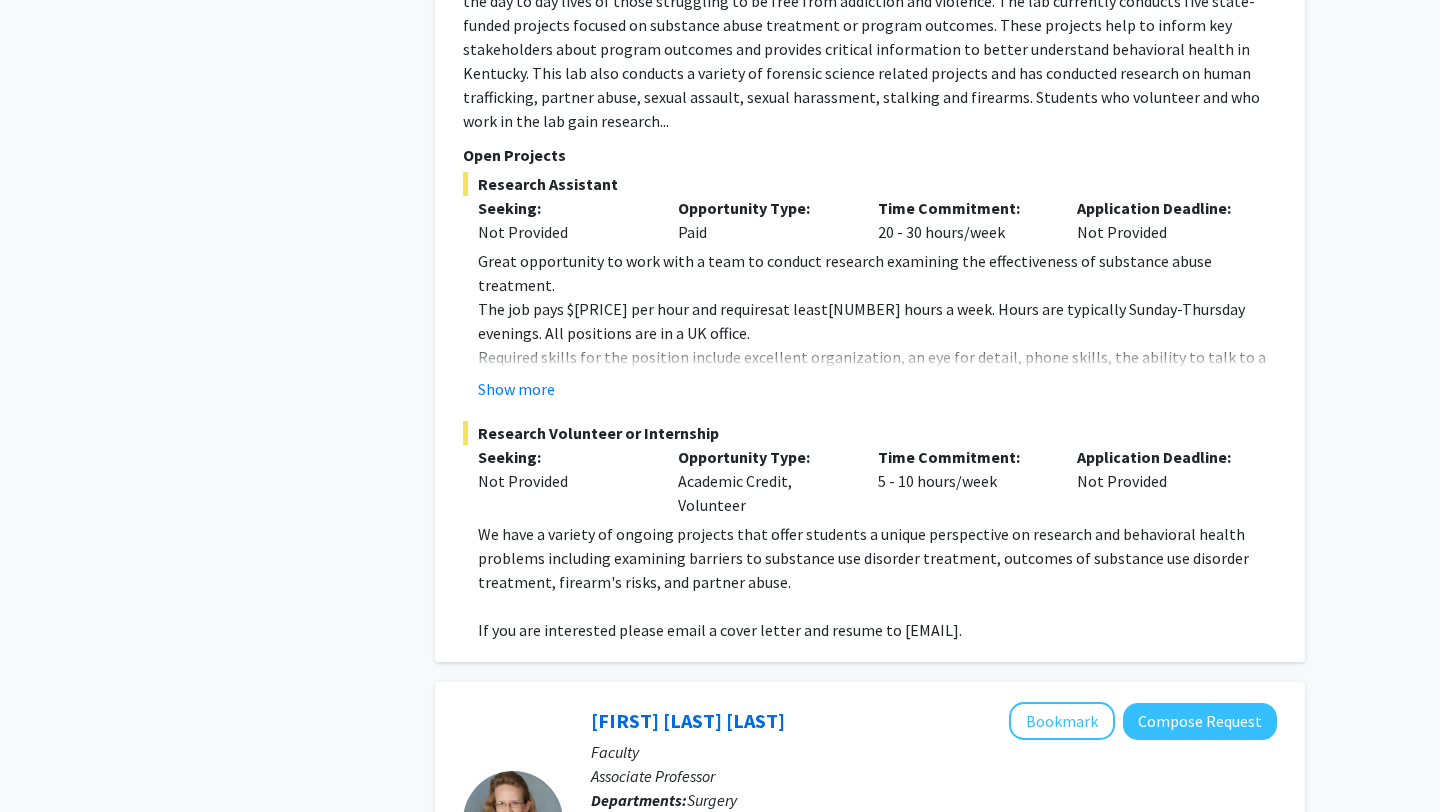 scroll, scrollTop: 3172, scrollLeft: 0, axis: vertical 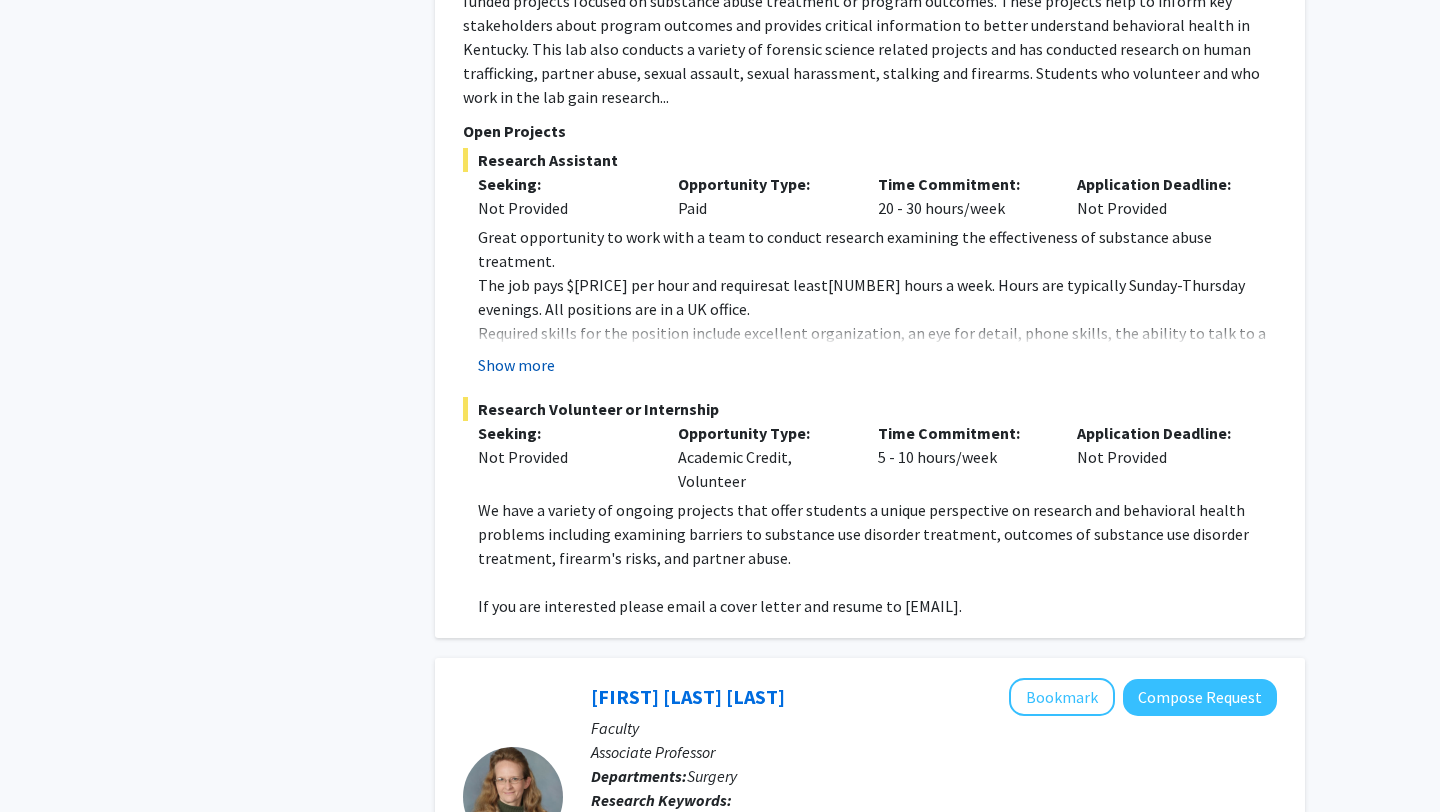 click on "Show more" 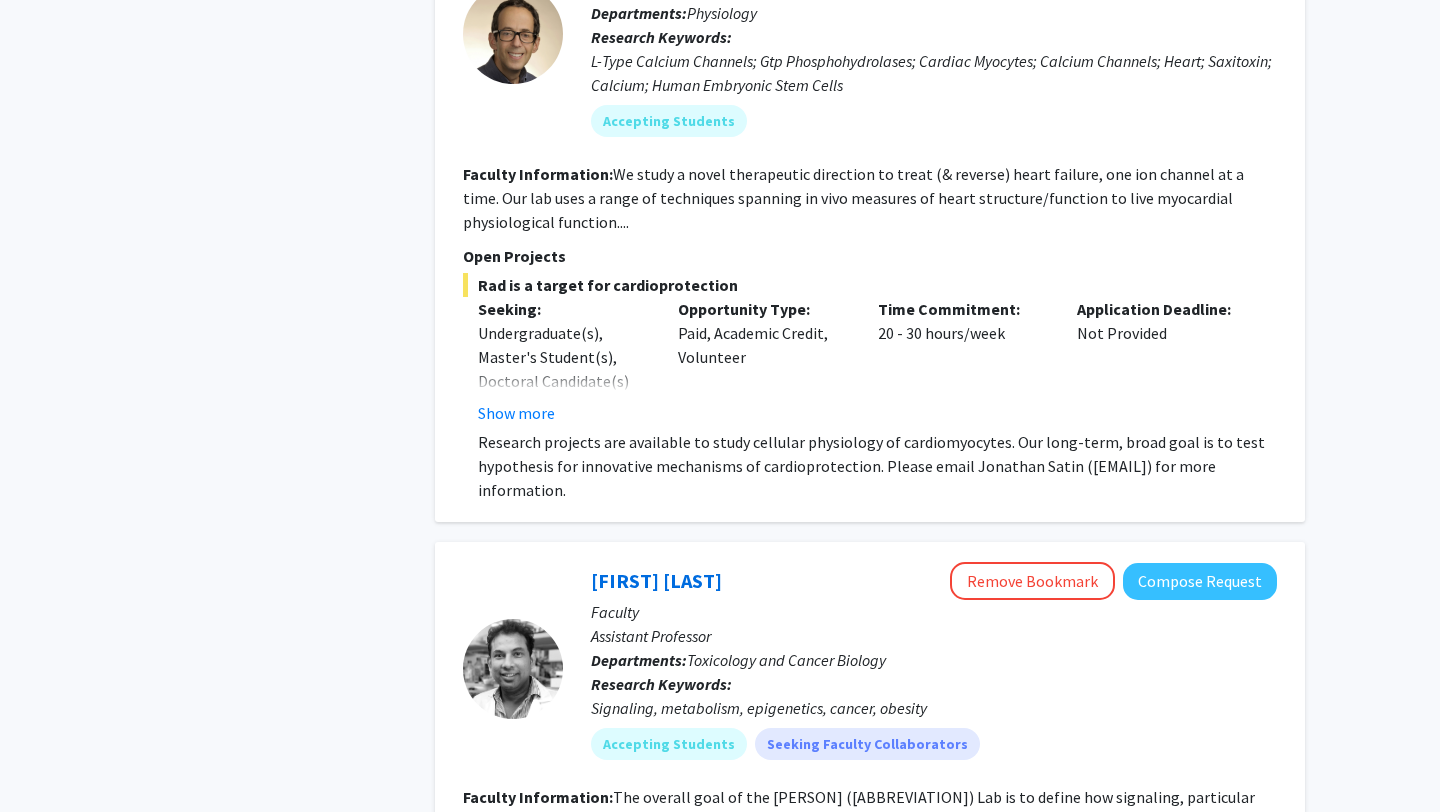 scroll, scrollTop: 5847, scrollLeft: 0, axis: vertical 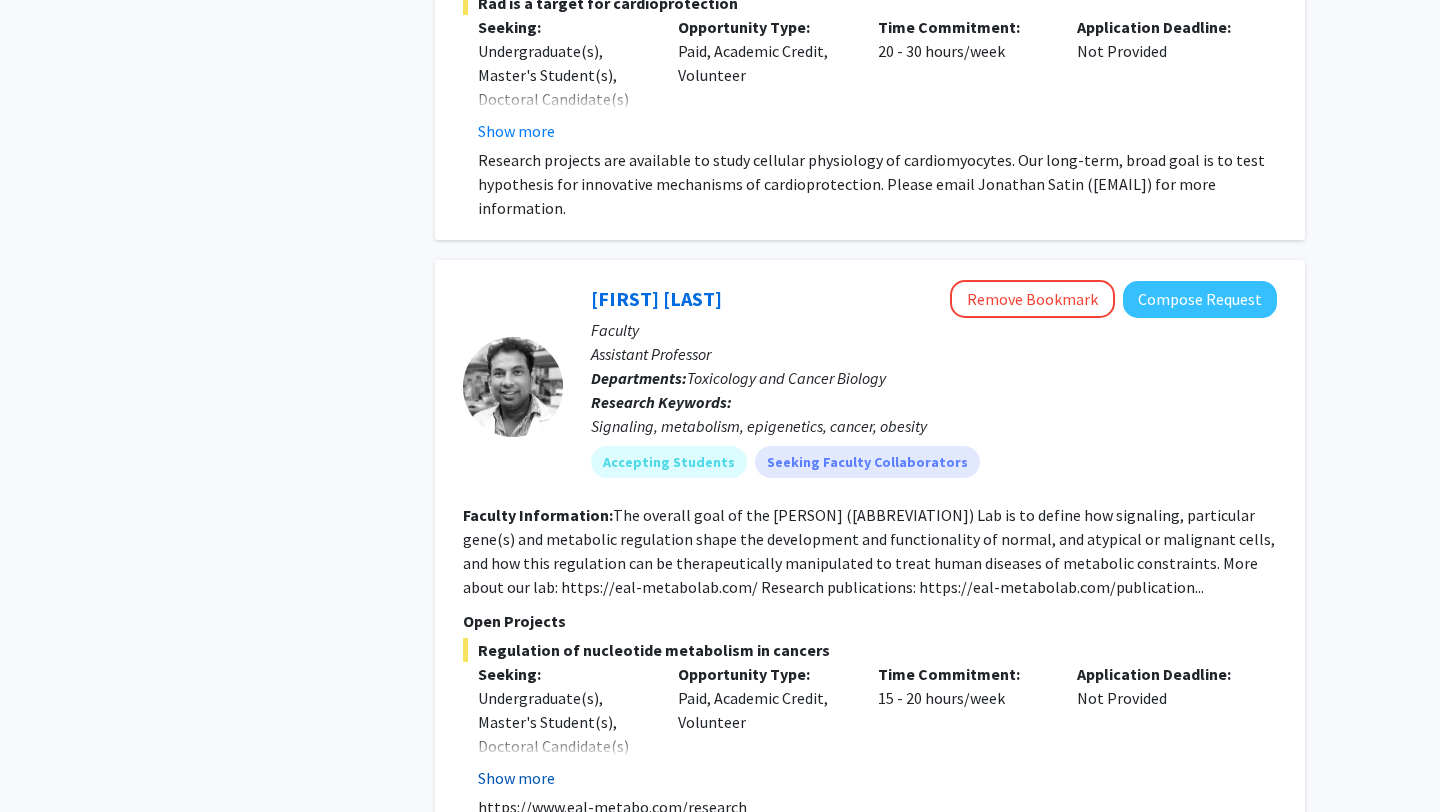click on "Show more" 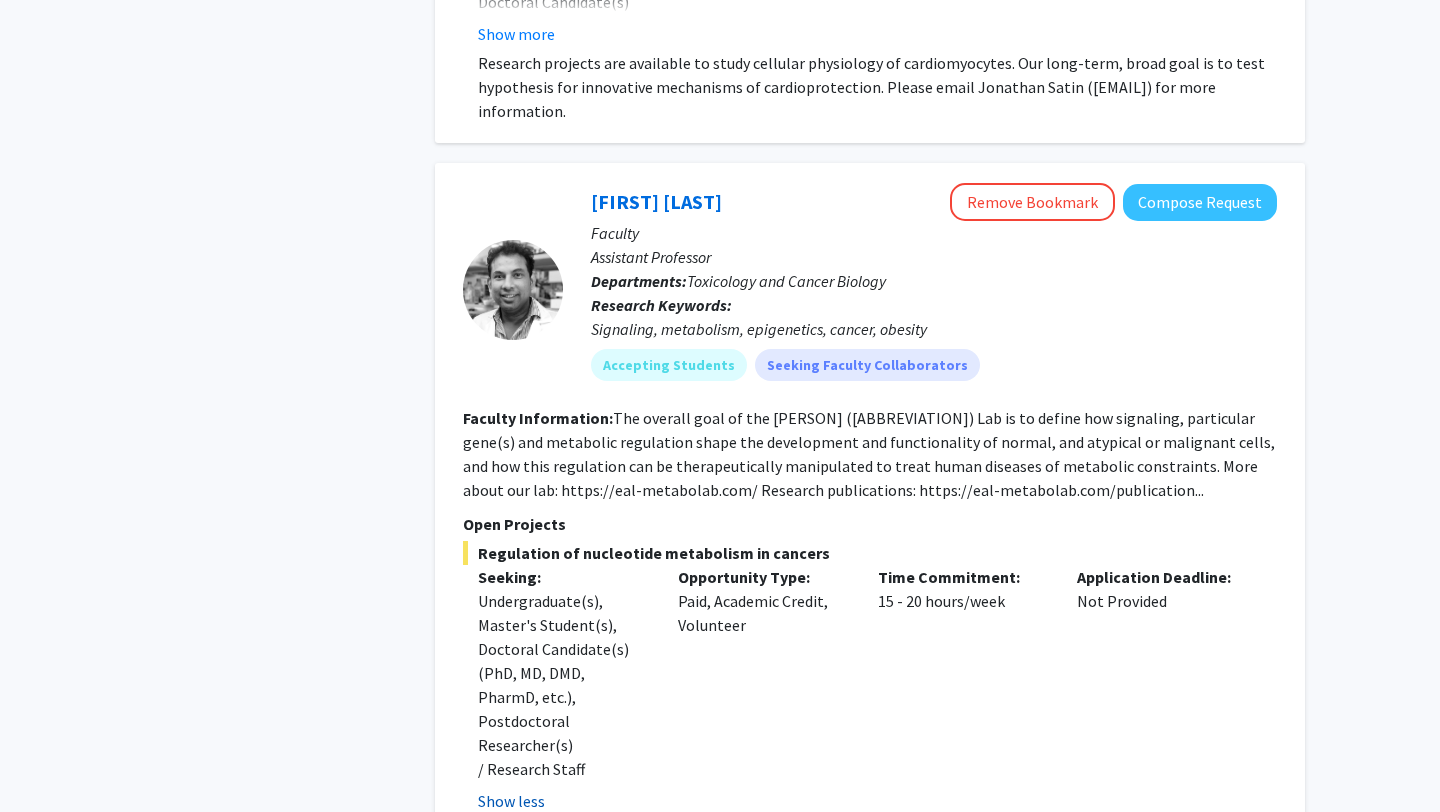 scroll, scrollTop: 5945, scrollLeft: 0, axis: vertical 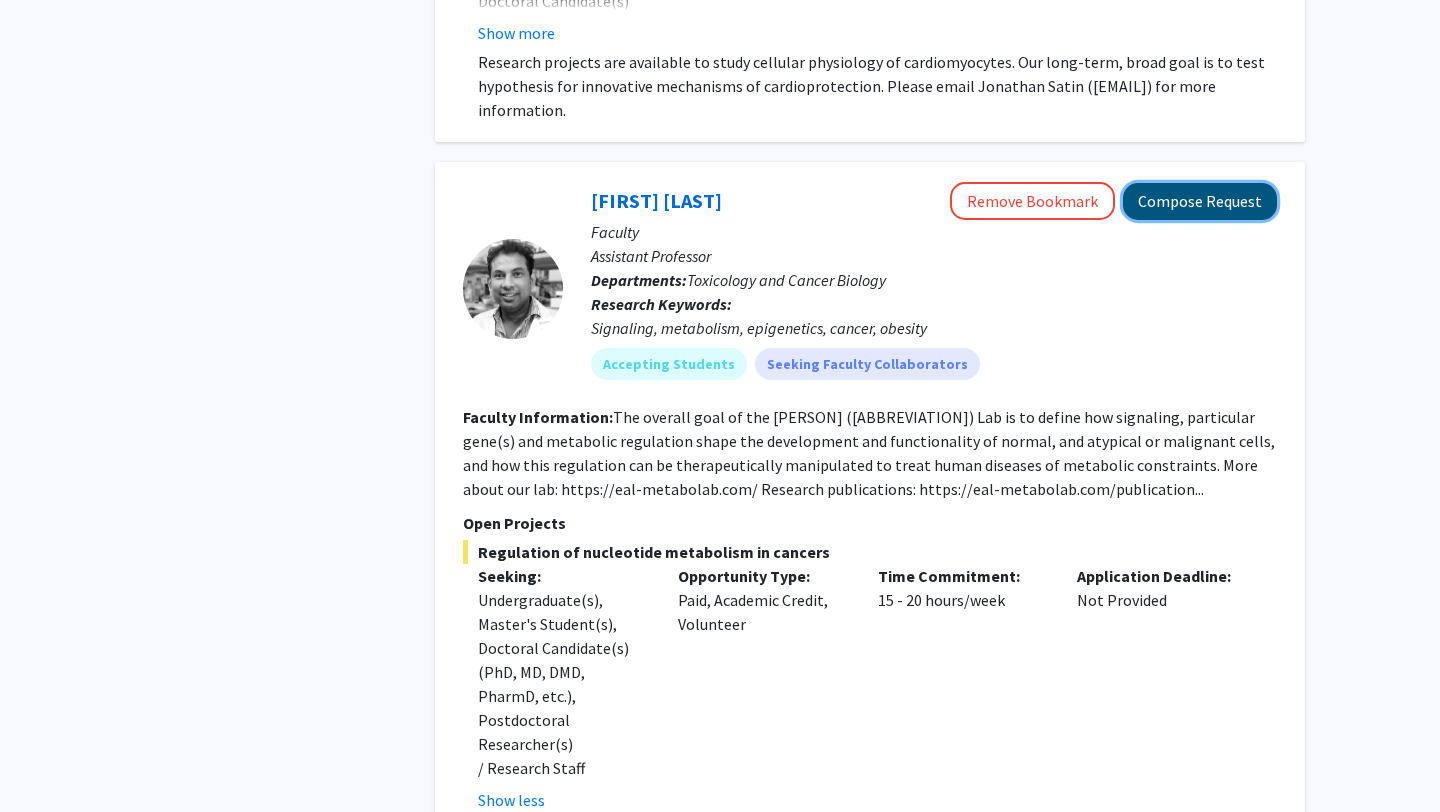 click on "Compose Request" 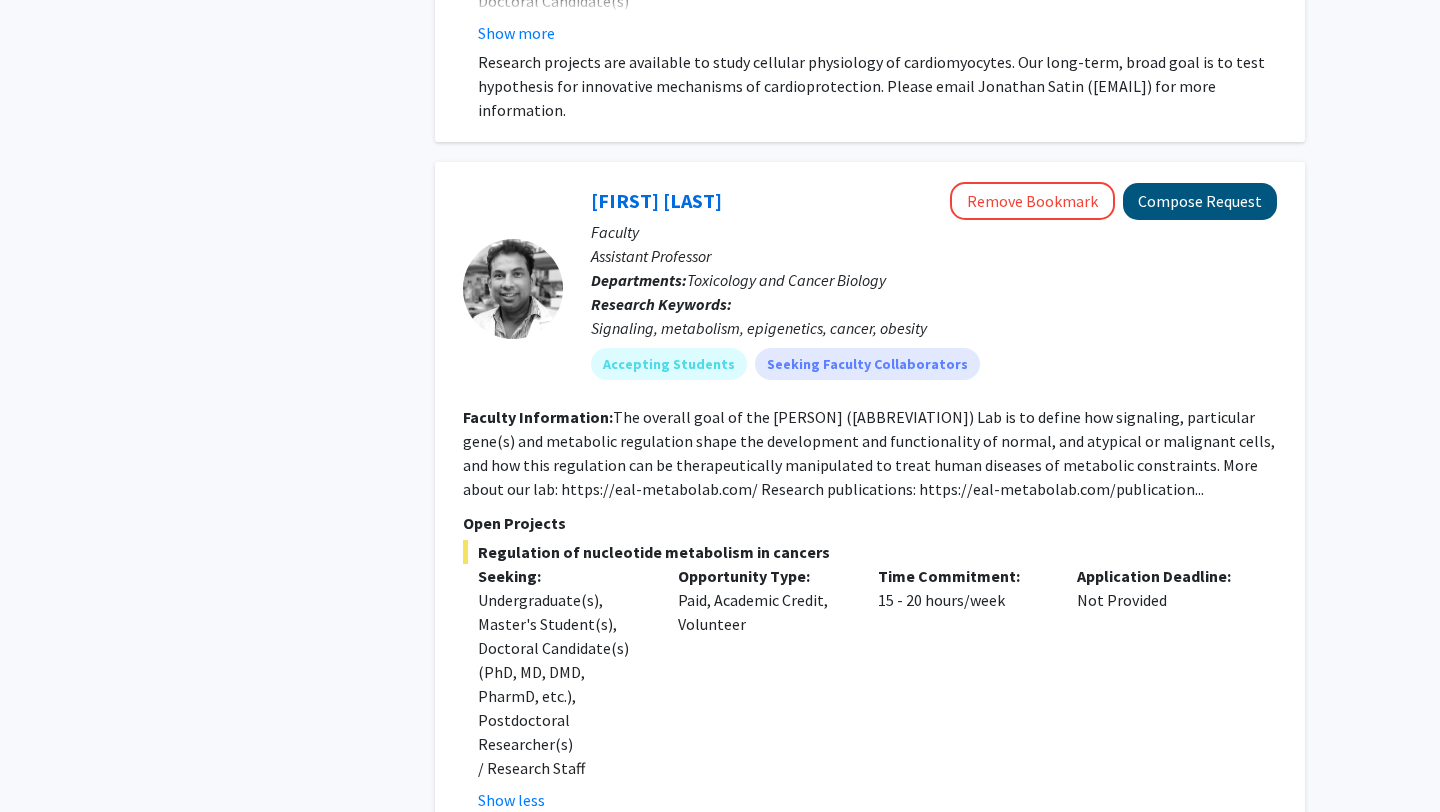 scroll, scrollTop: 0, scrollLeft: 0, axis: both 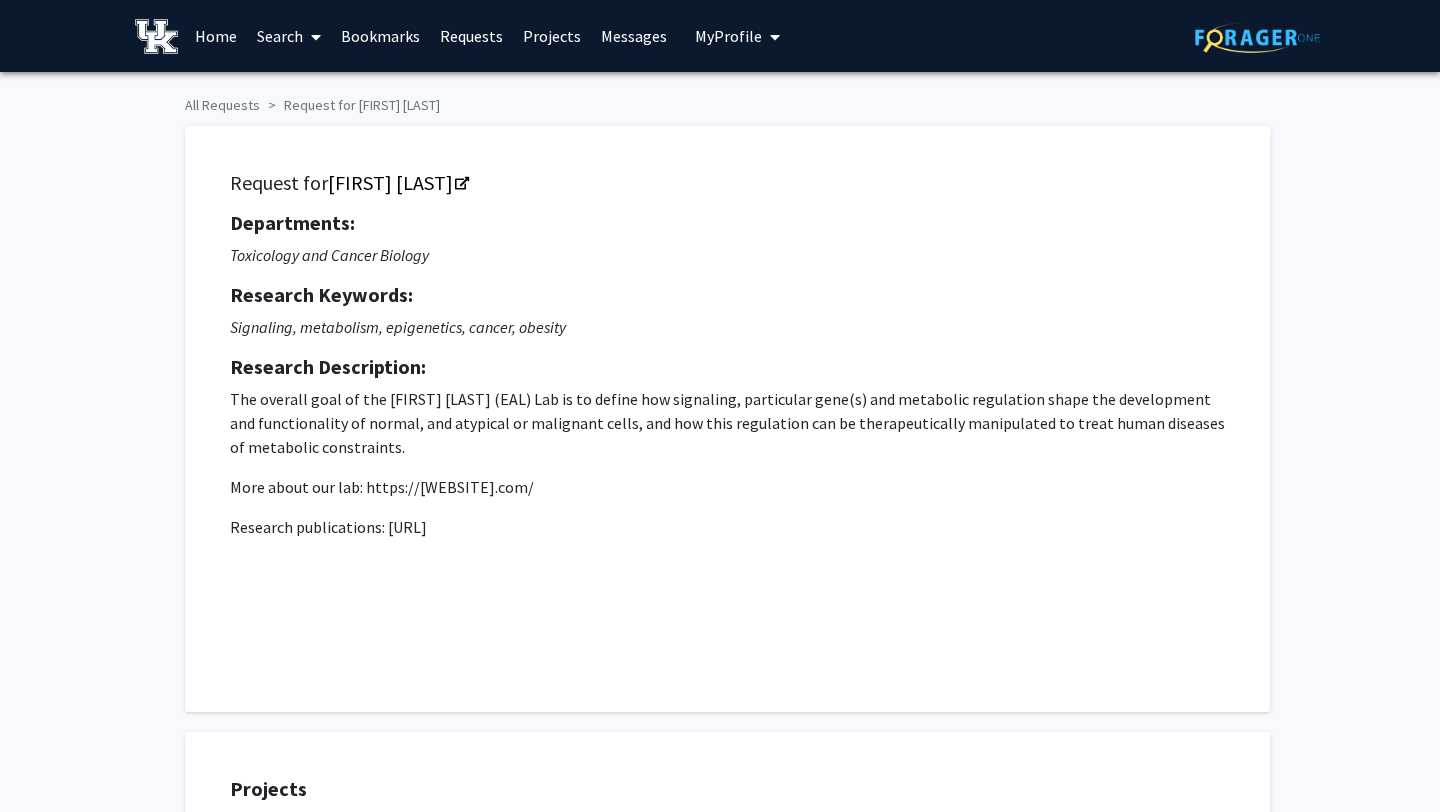 checkbox on "true" 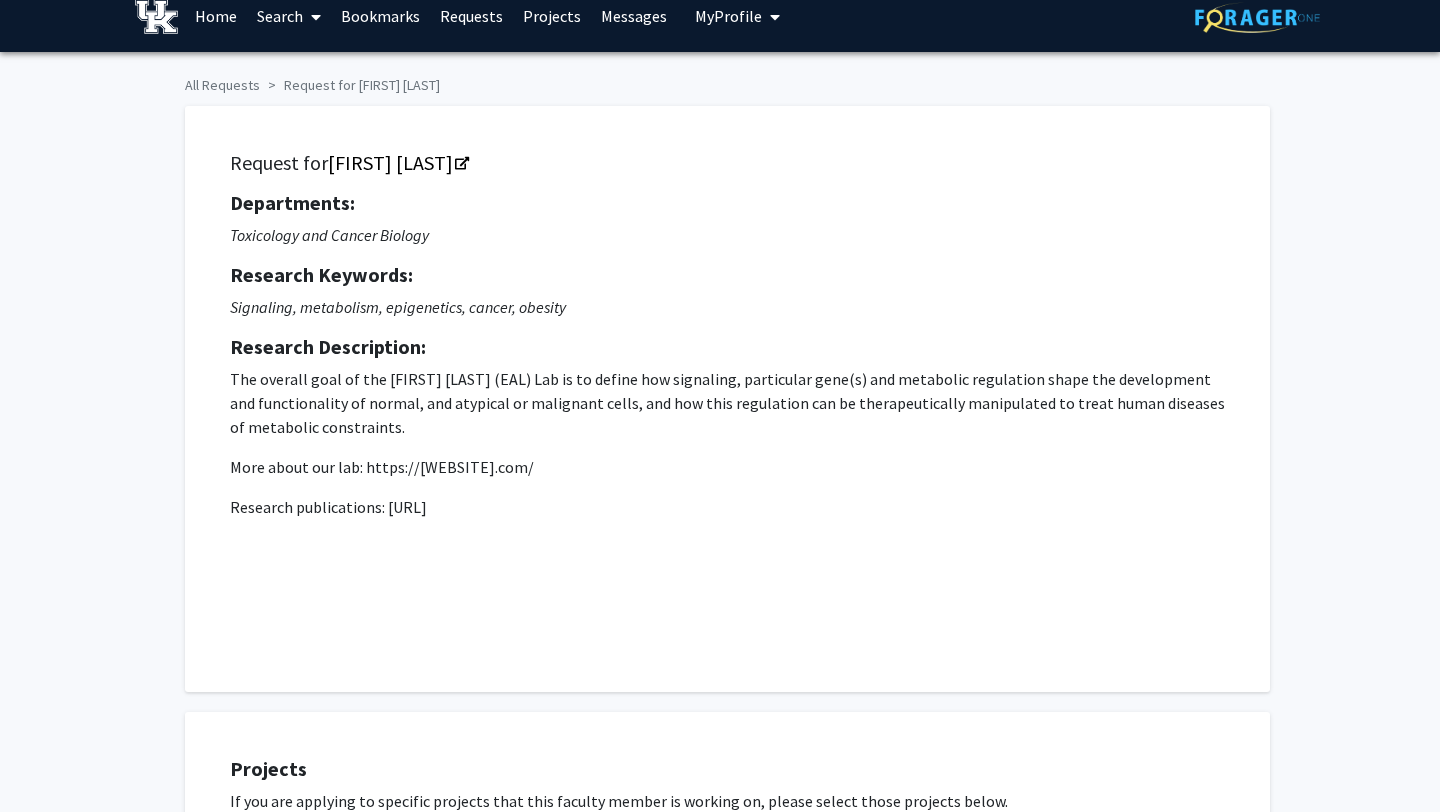 scroll, scrollTop: 0, scrollLeft: 0, axis: both 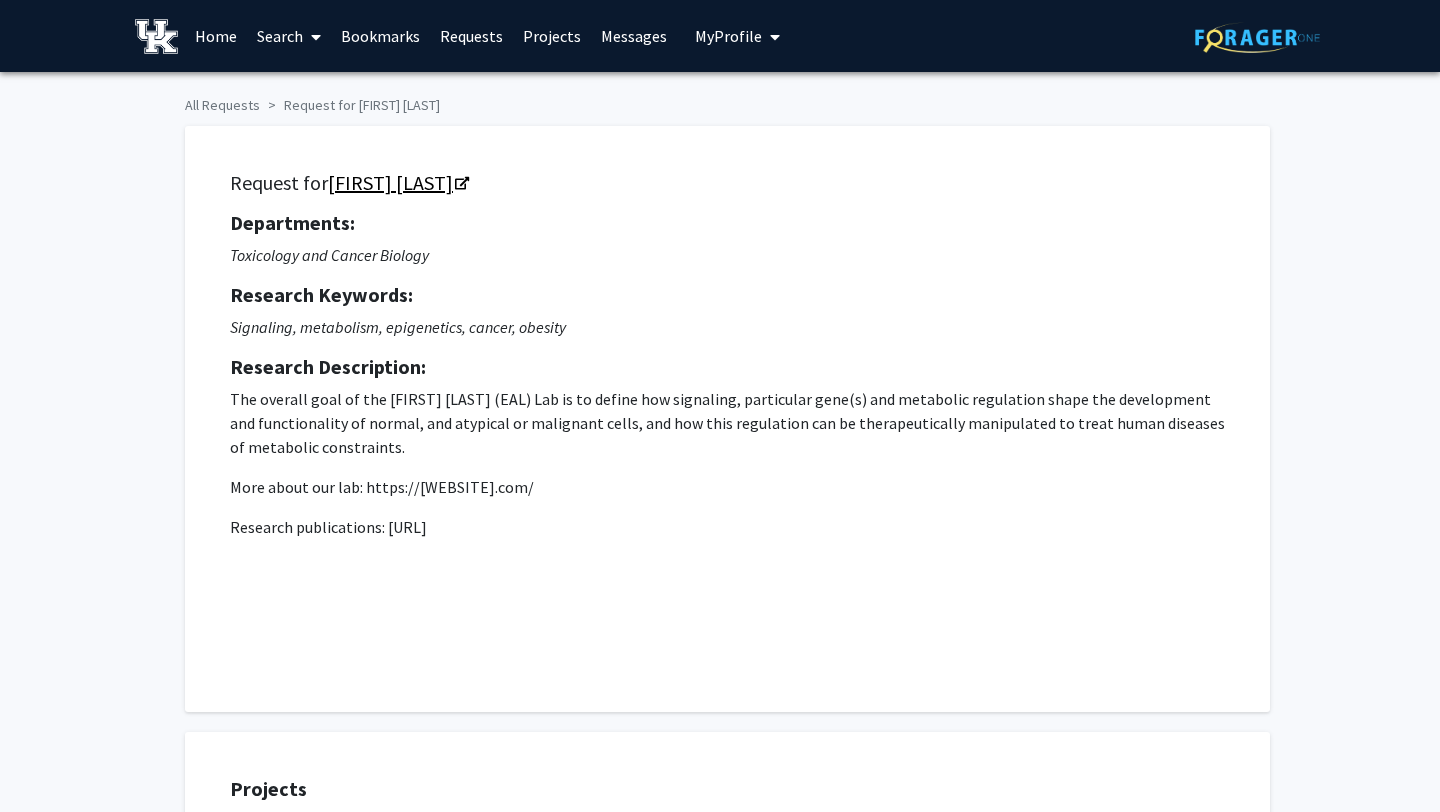 click on "[FIRST] [LAST]" 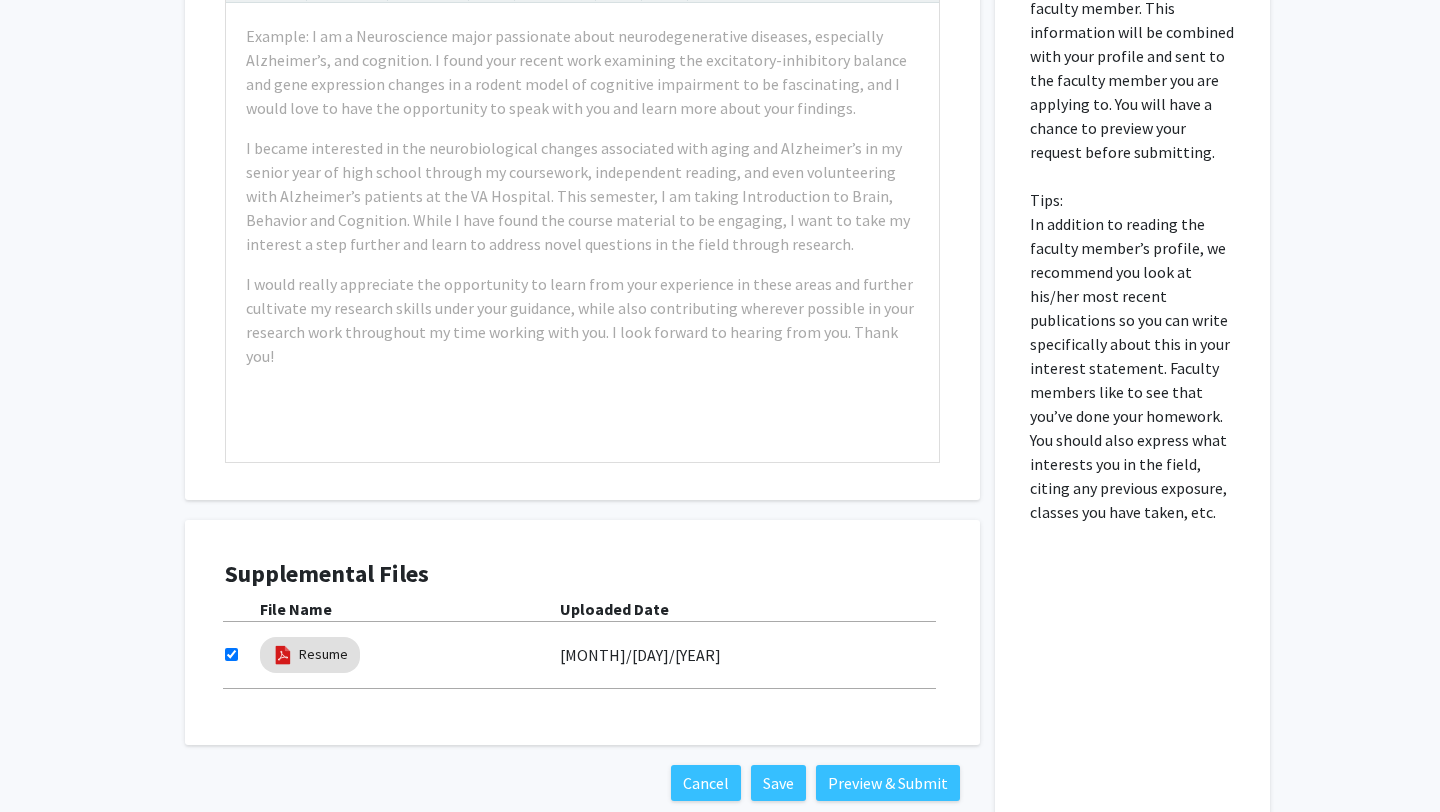 scroll, scrollTop: 1036, scrollLeft: 0, axis: vertical 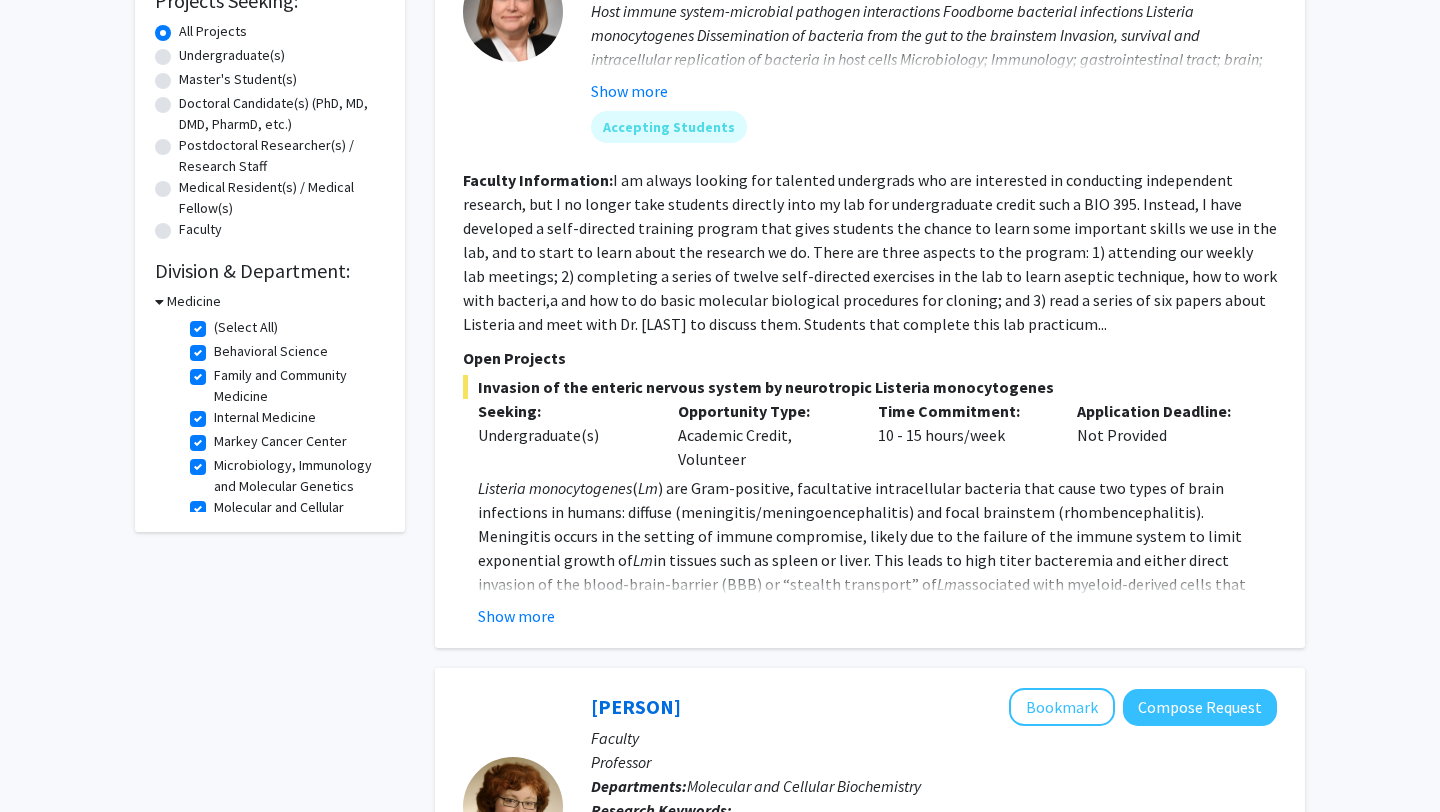 click on "(Select All)  (Select All)" 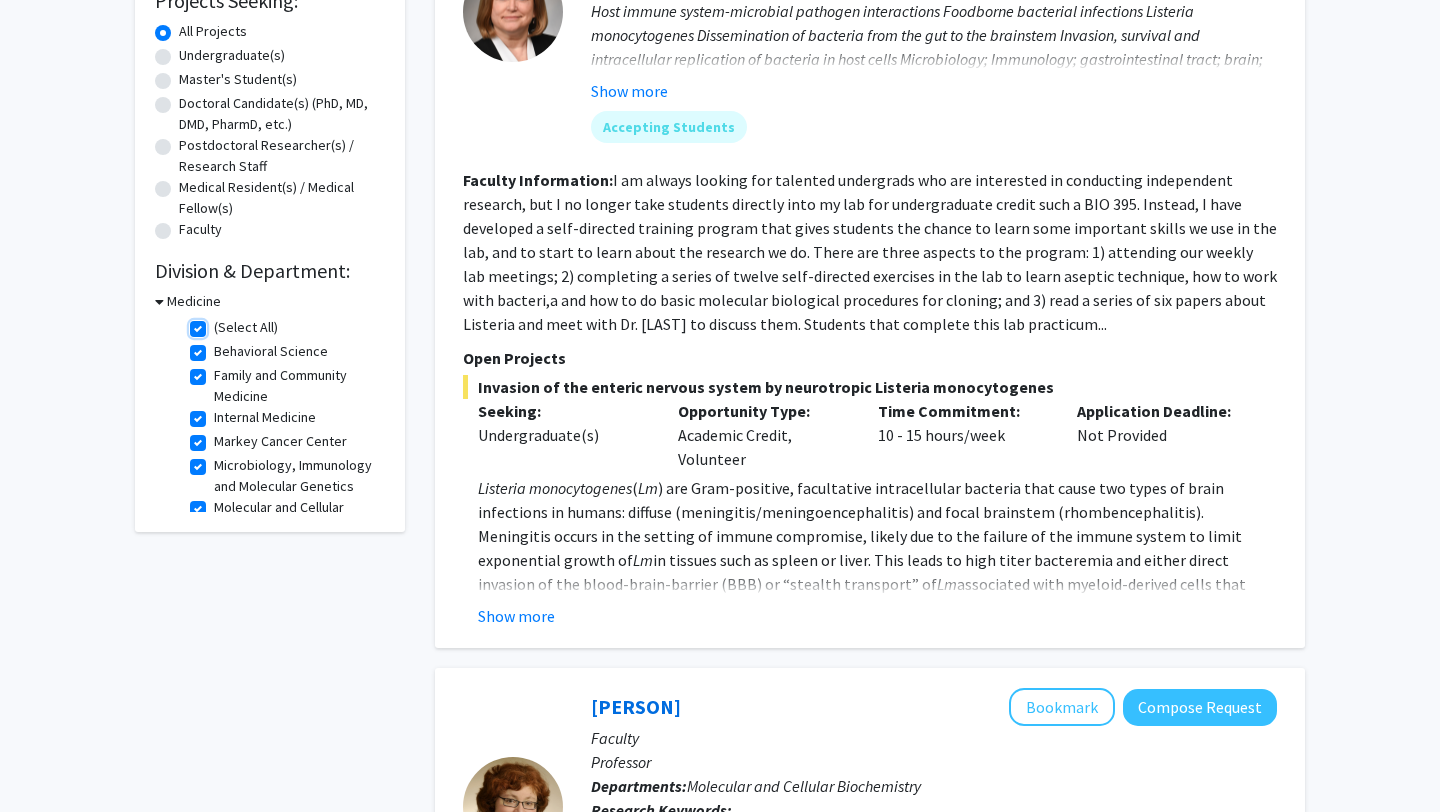 click on "(Select All)" at bounding box center [220, 323] 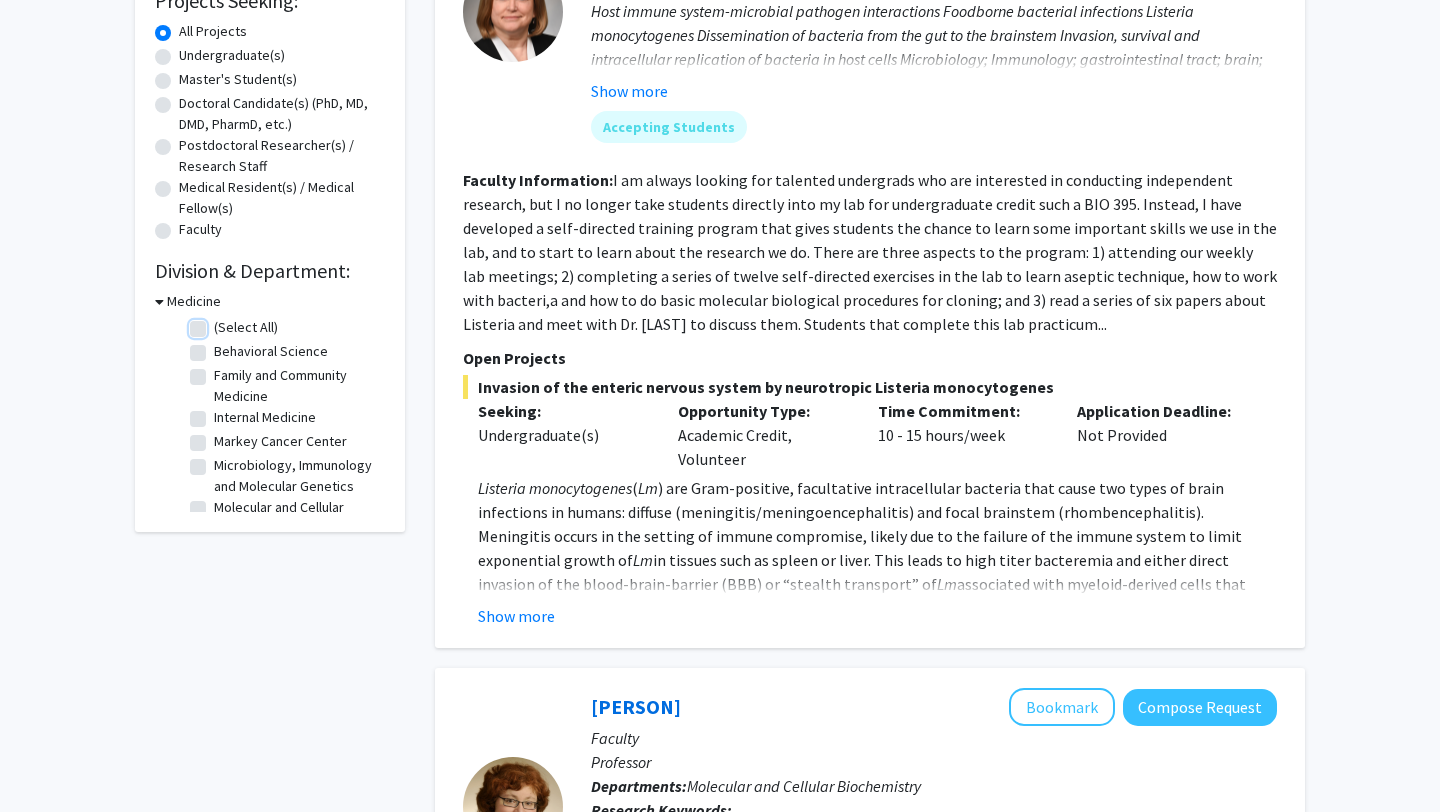checkbox on "false" 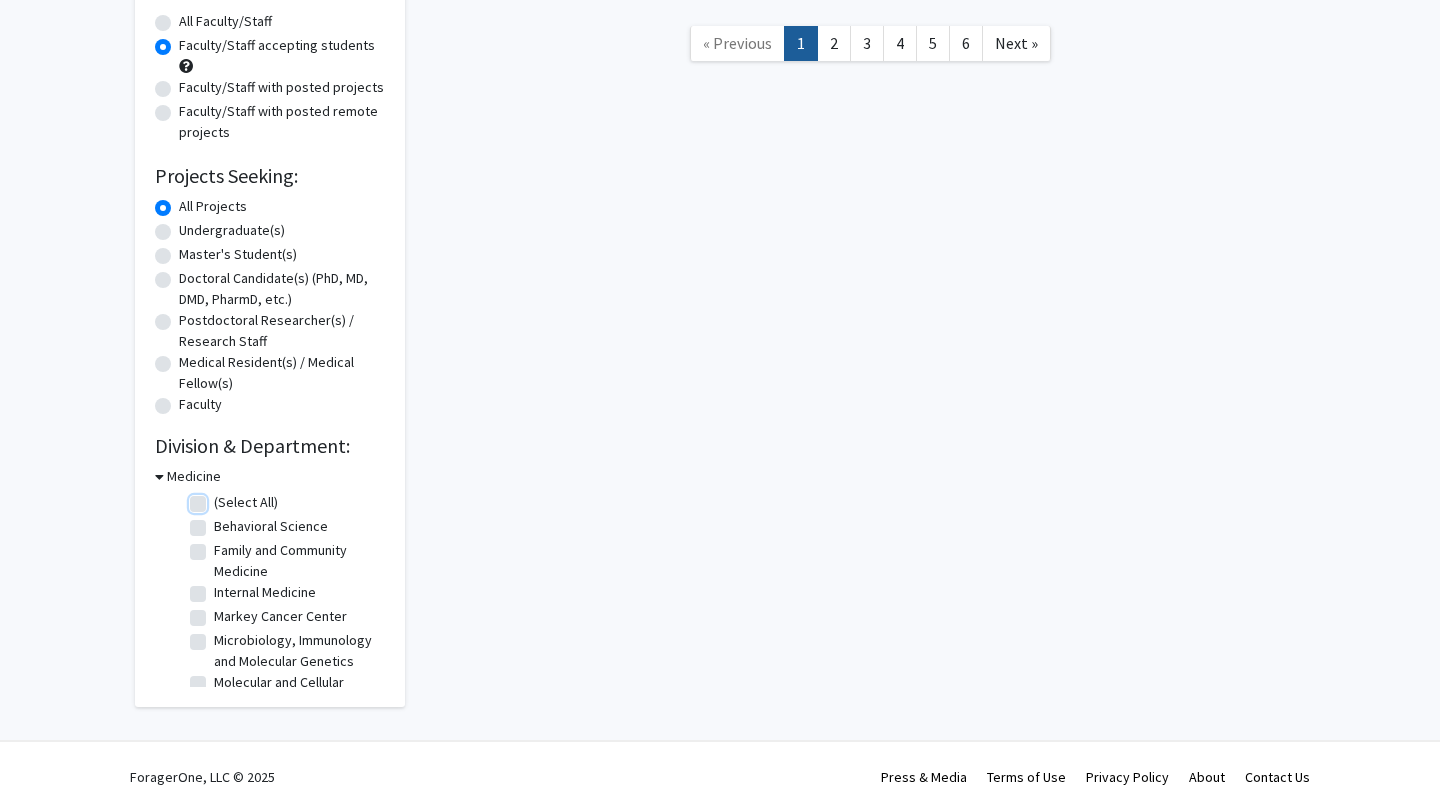 scroll, scrollTop: 0, scrollLeft: 0, axis: both 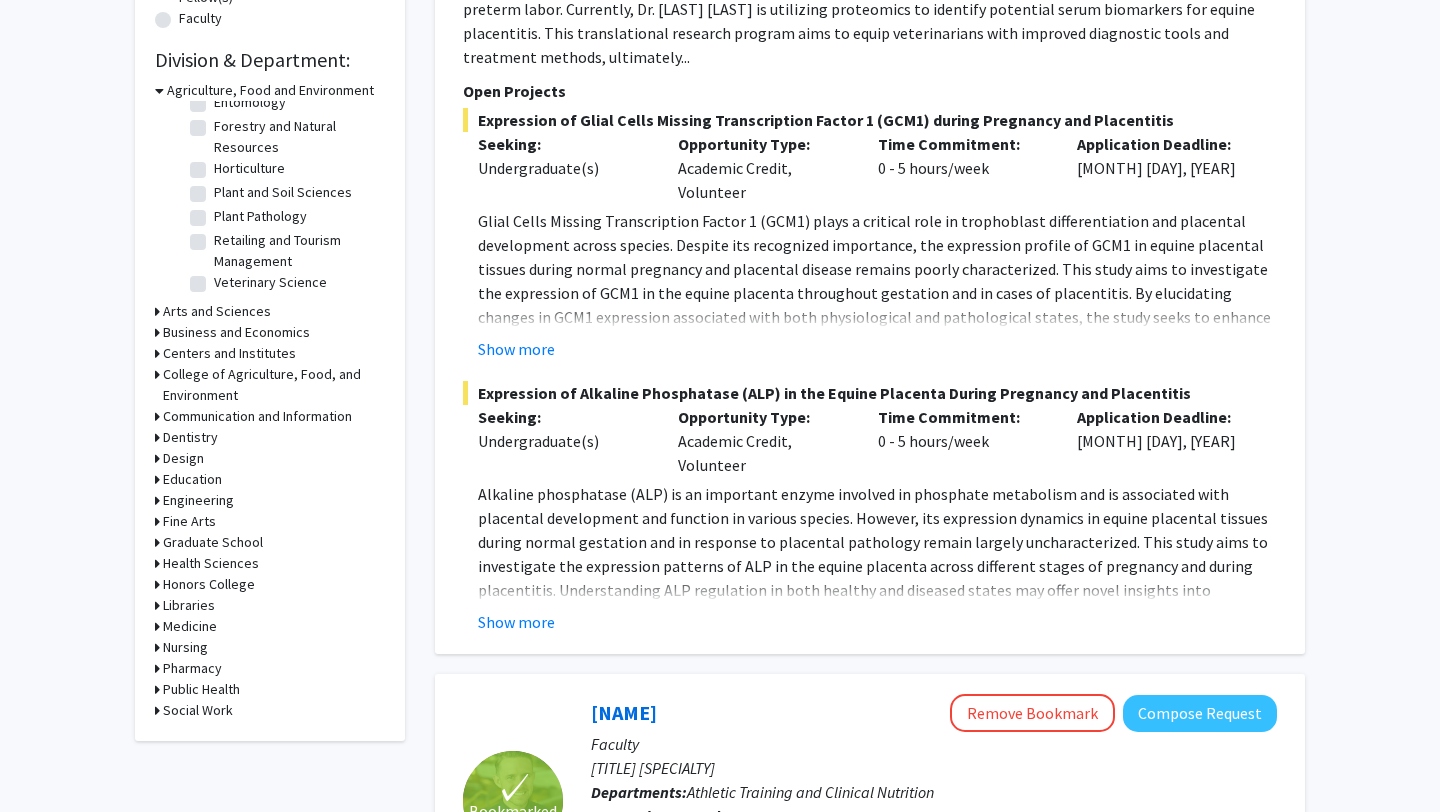 click on "Public Health" at bounding box center [201, 689] 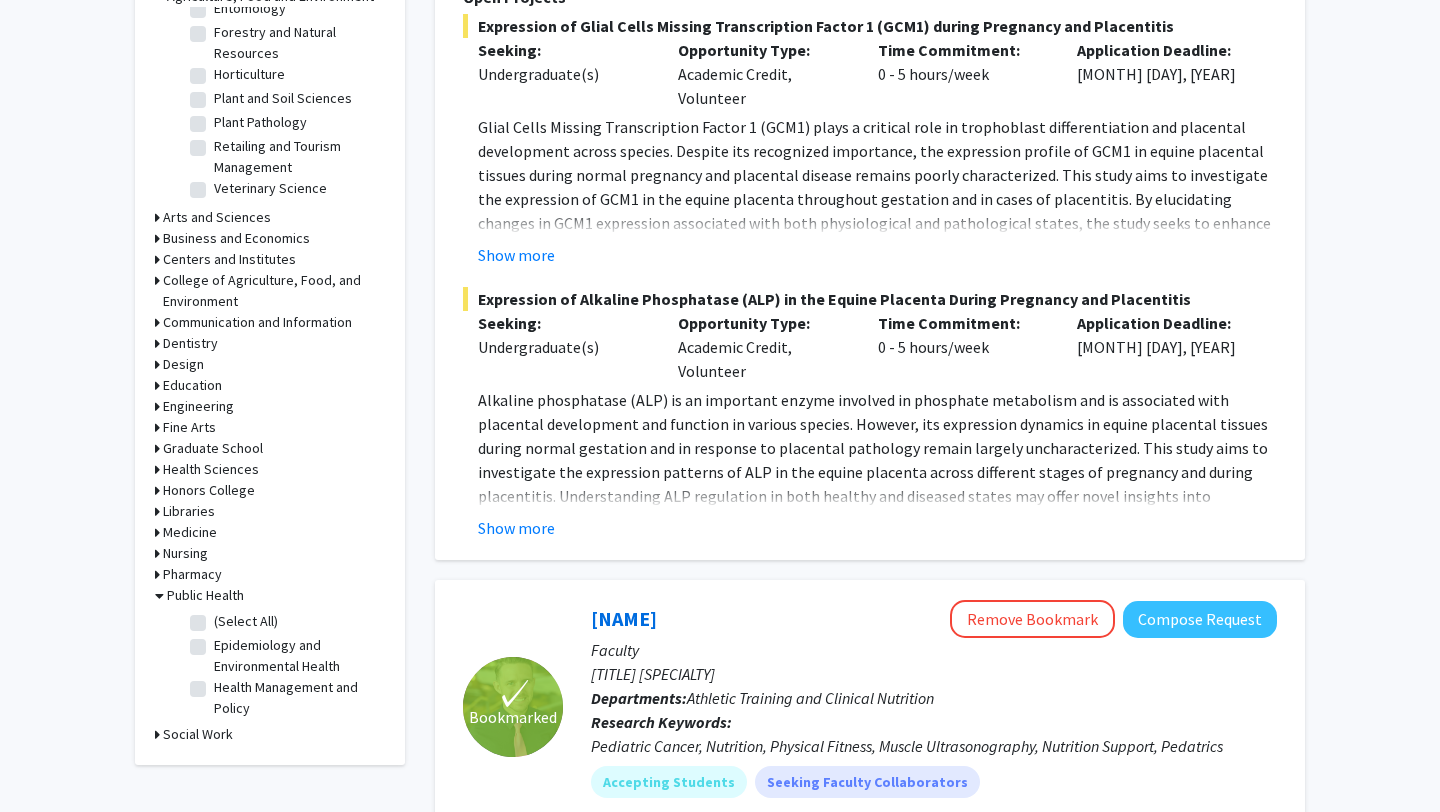 scroll, scrollTop: 690, scrollLeft: 0, axis: vertical 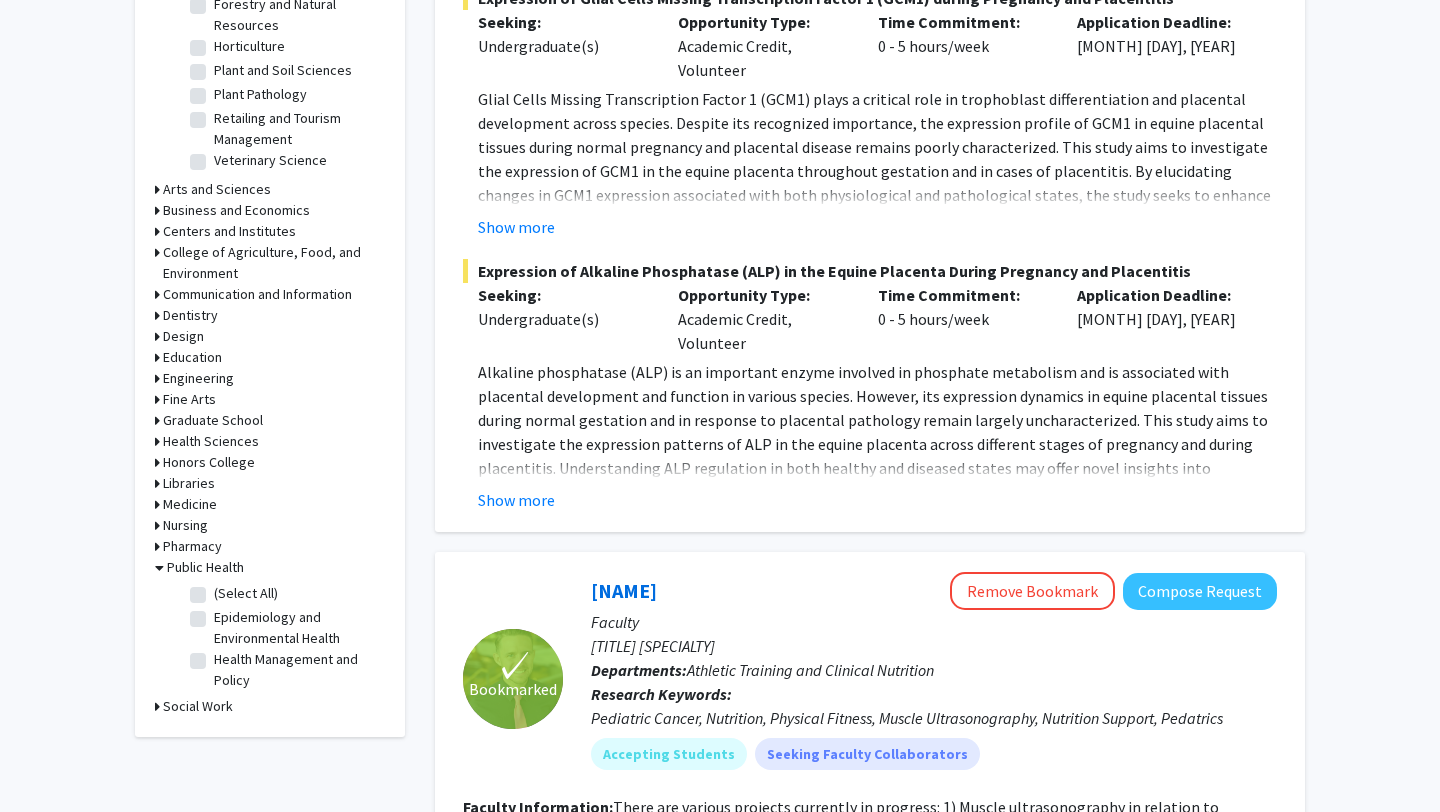 click on "(Select All)" 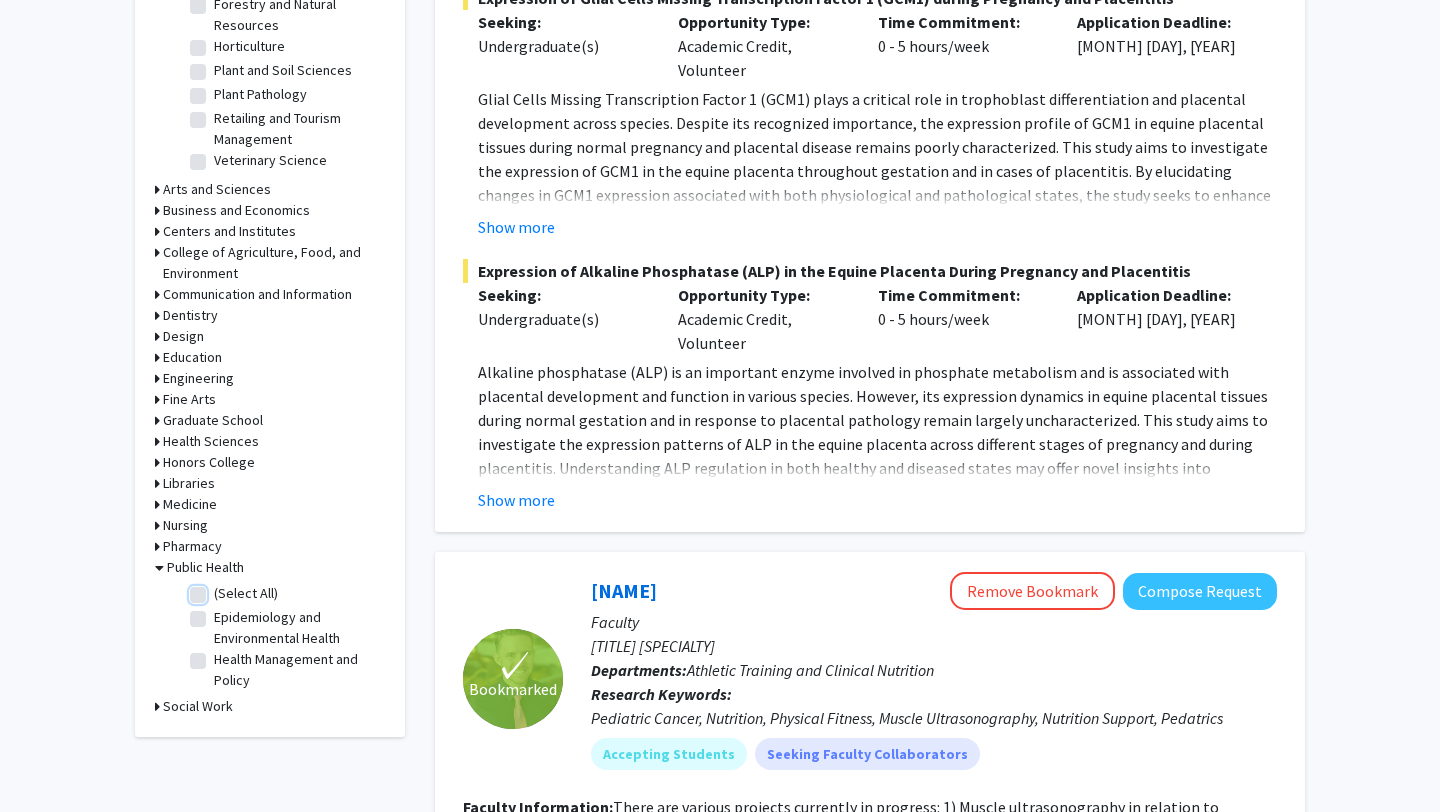 click on "(Select All)" at bounding box center (220, 589) 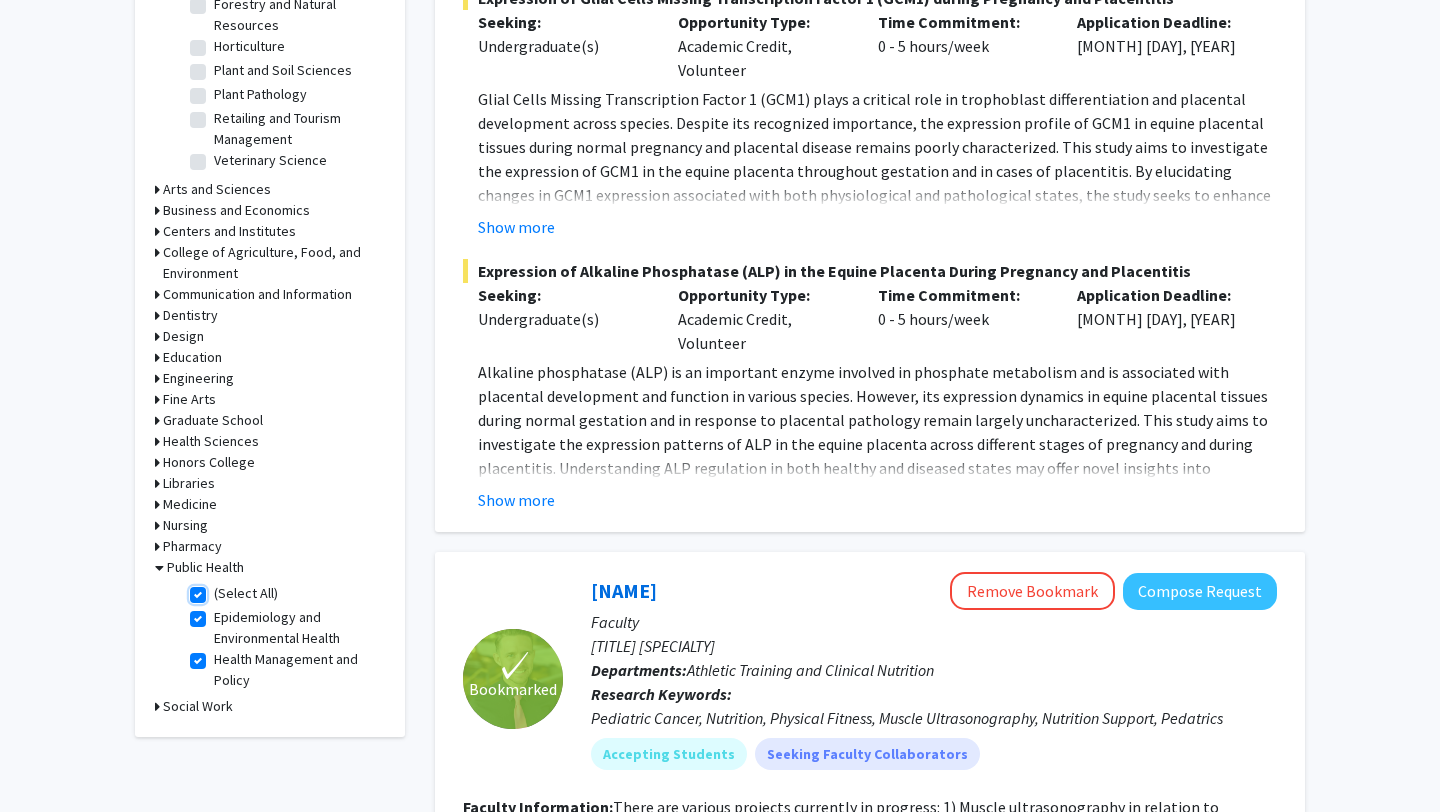 checkbox on "true" 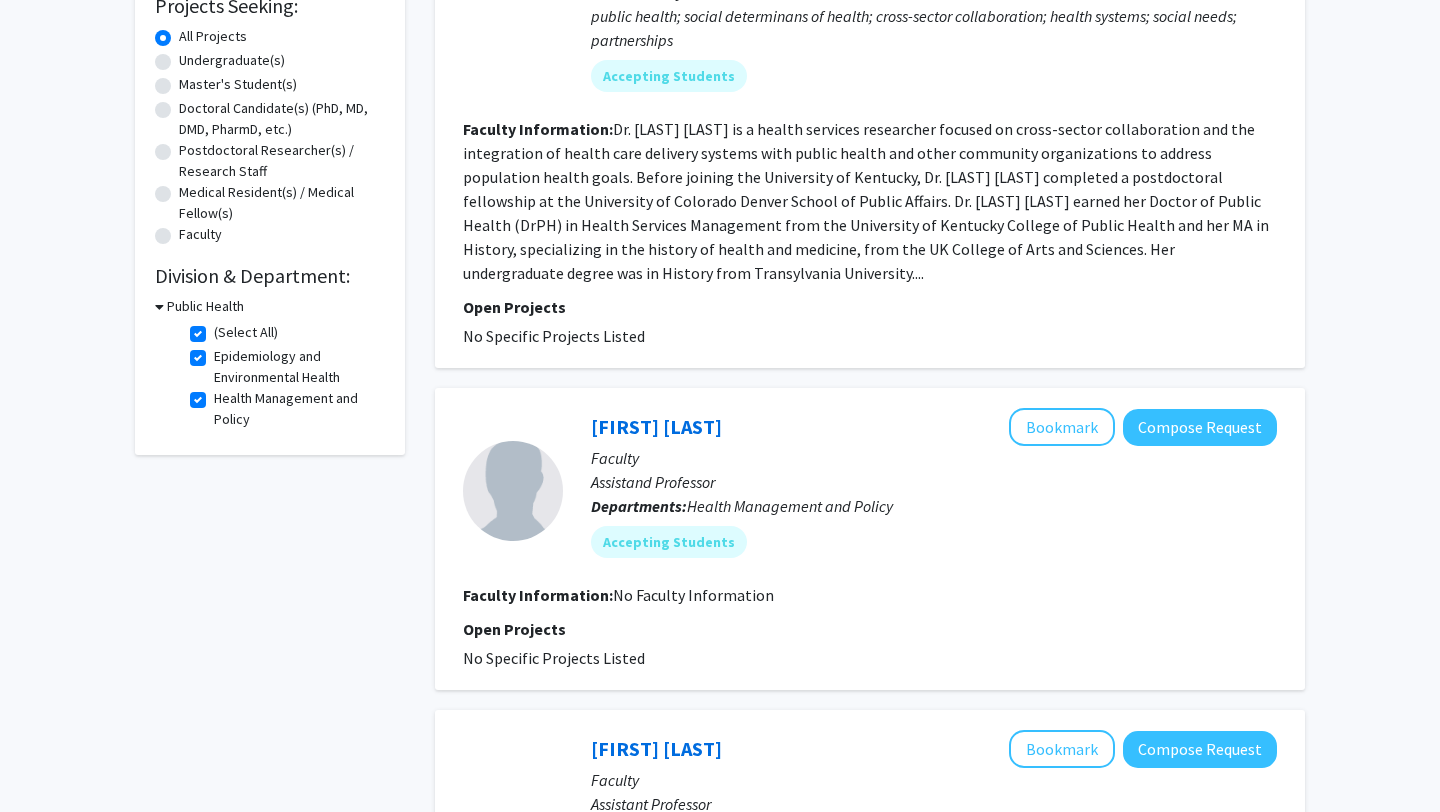 scroll, scrollTop: 37, scrollLeft: 0, axis: vertical 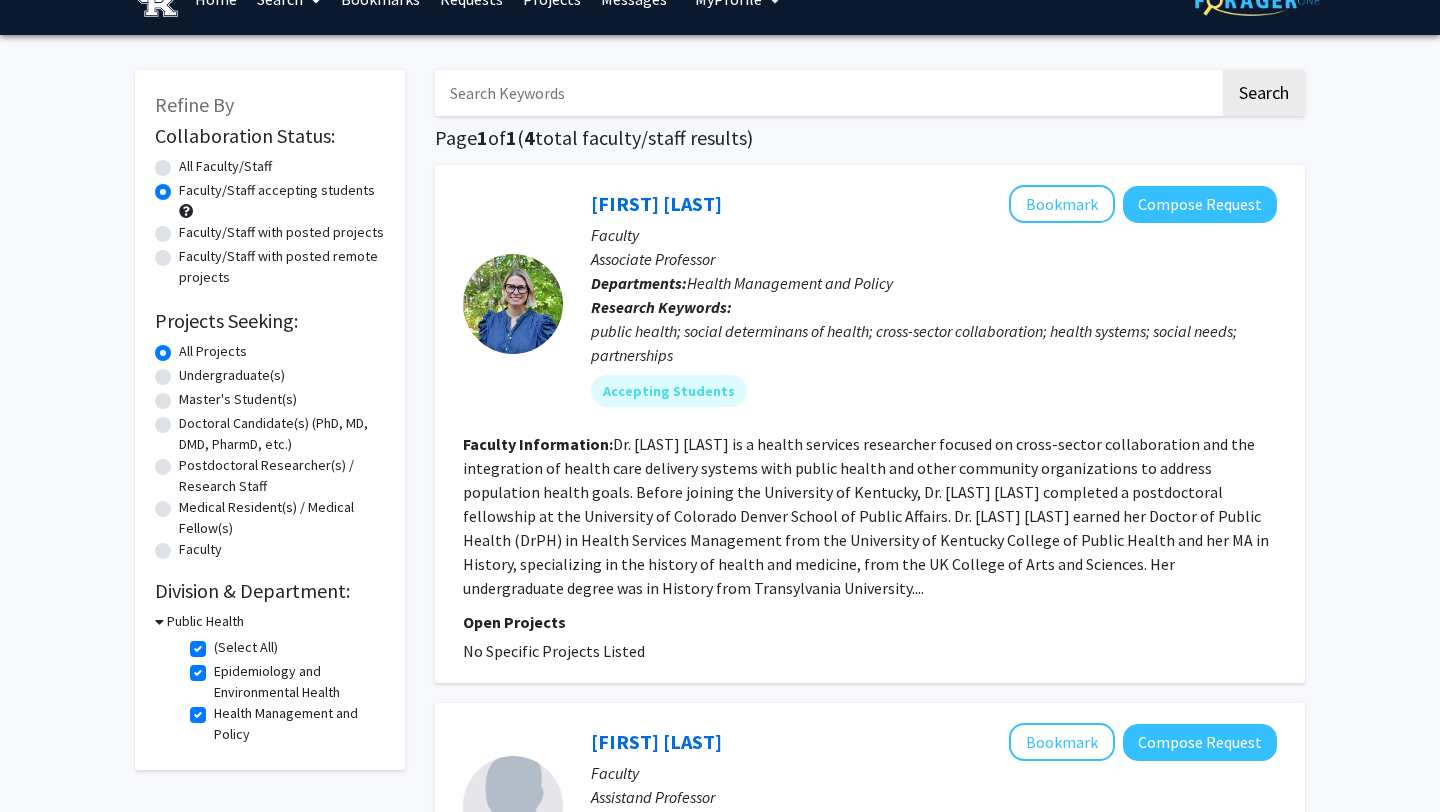 click on "(Select All)" 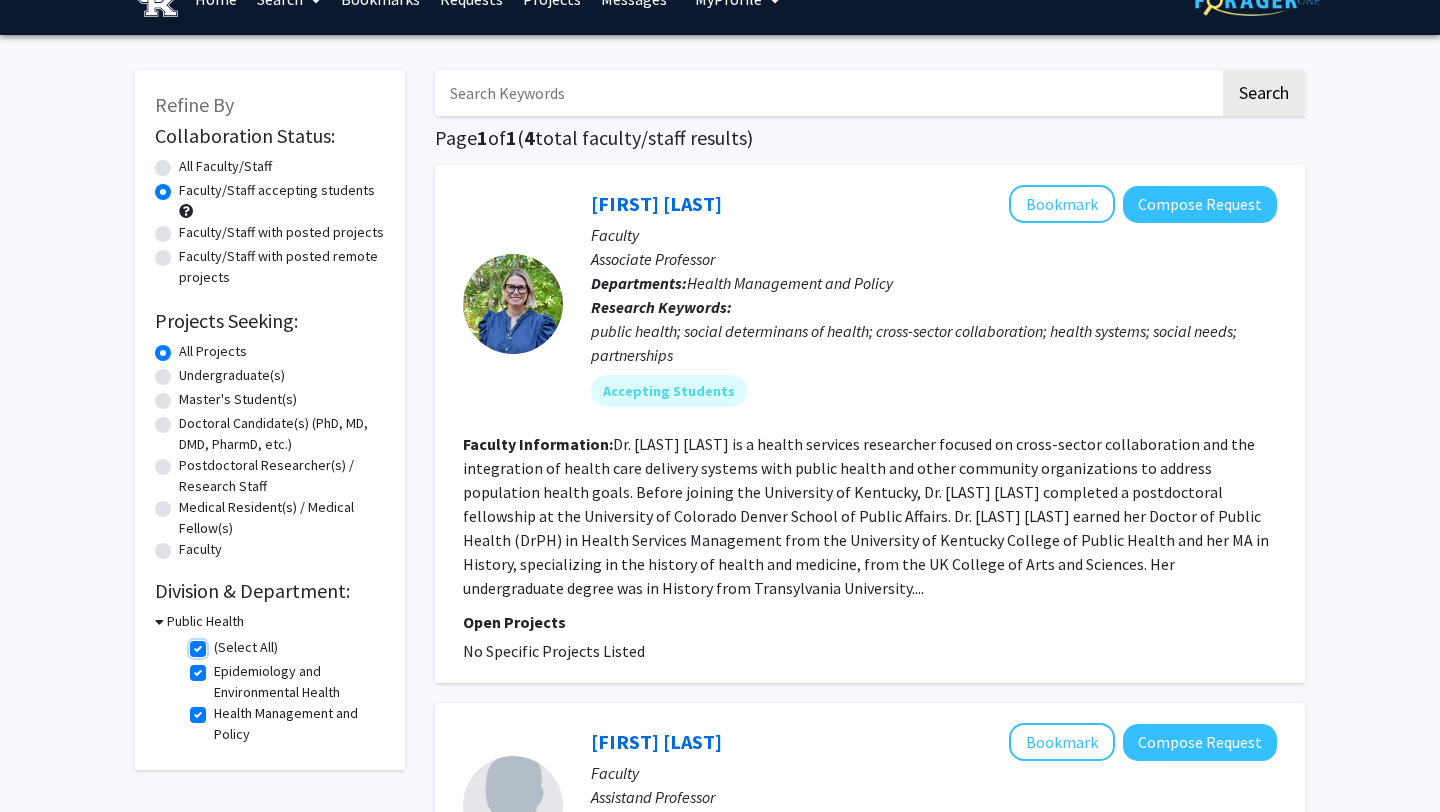 click on "(Select All)" at bounding box center [220, 643] 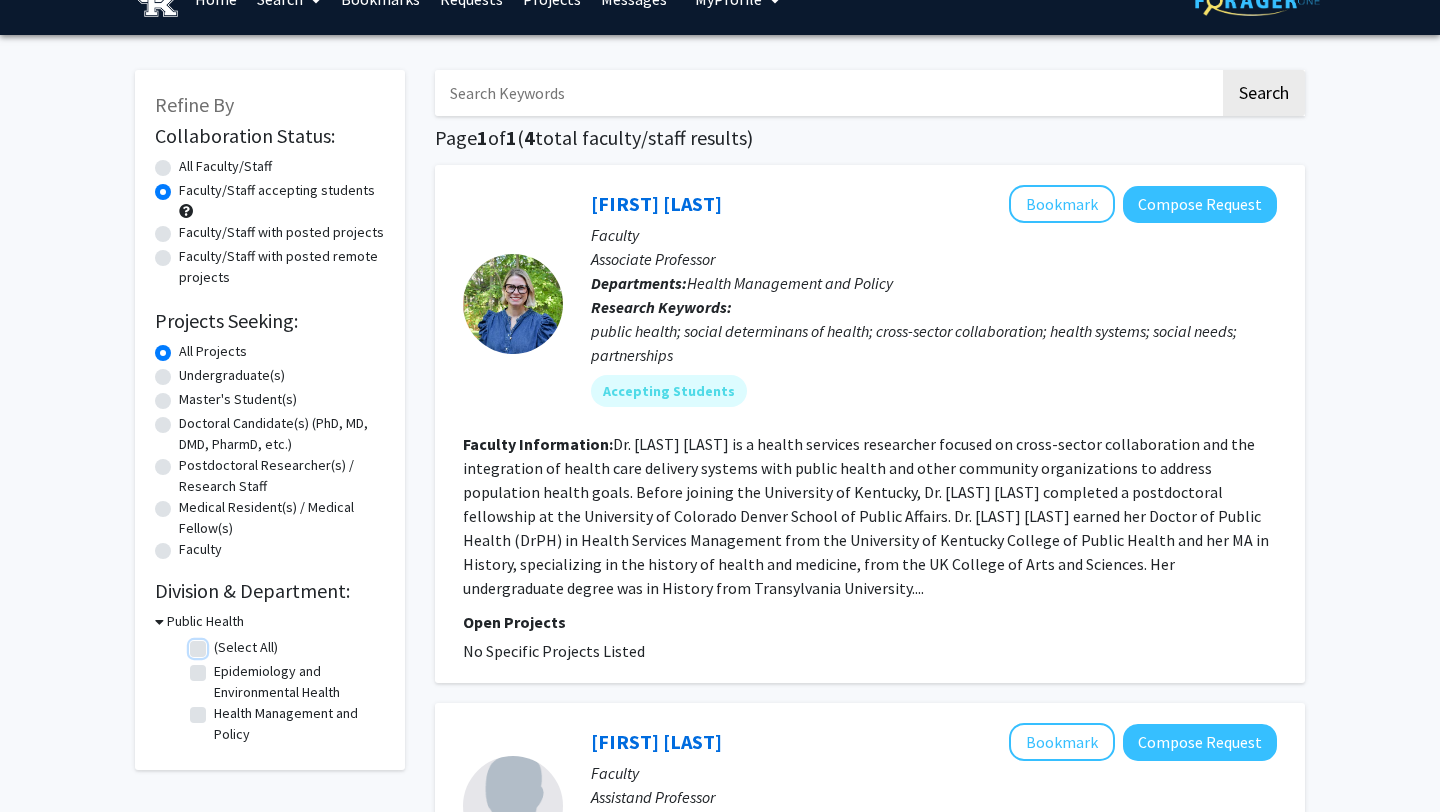 checkbox on "false" 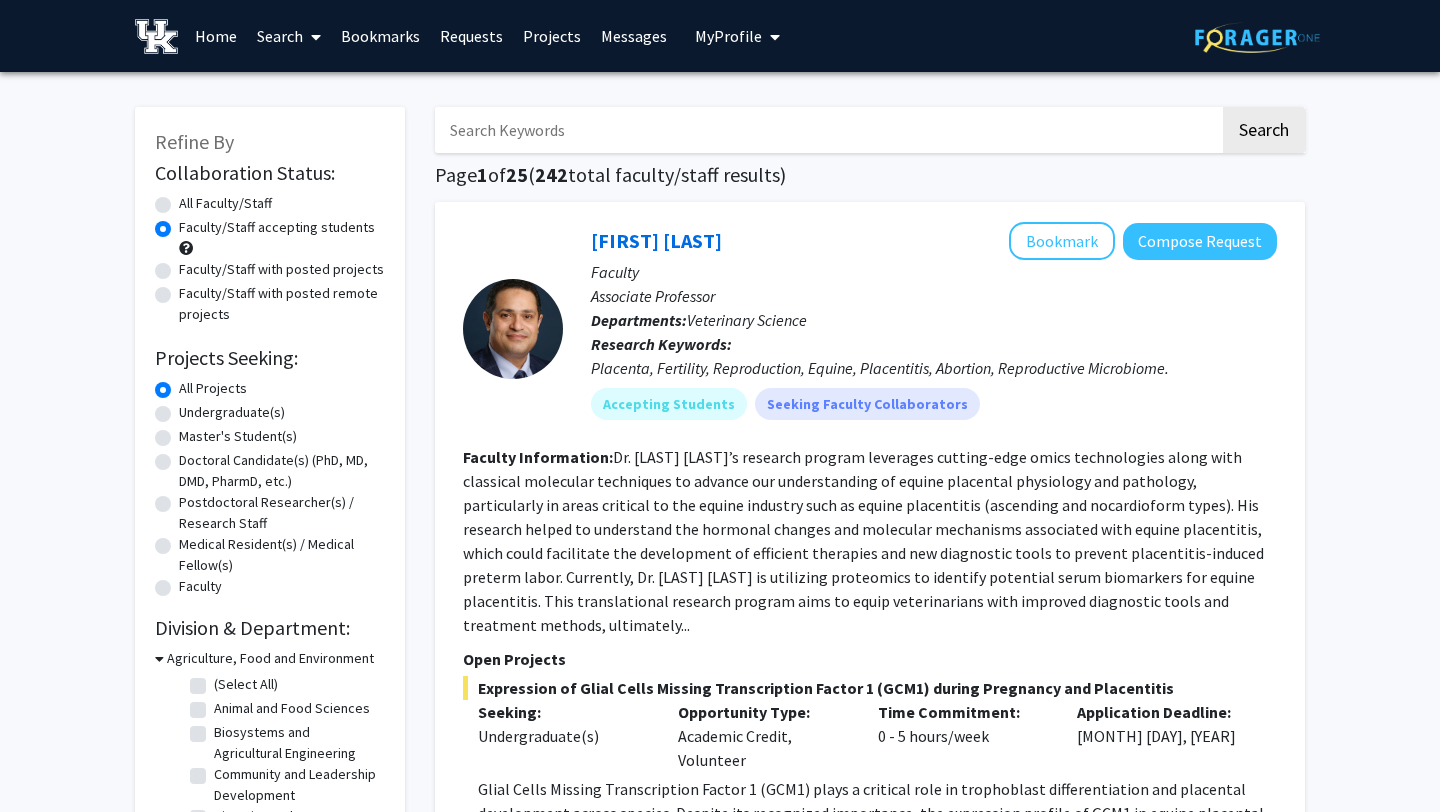click on "Agriculture, Food and Environment" at bounding box center [270, 658] 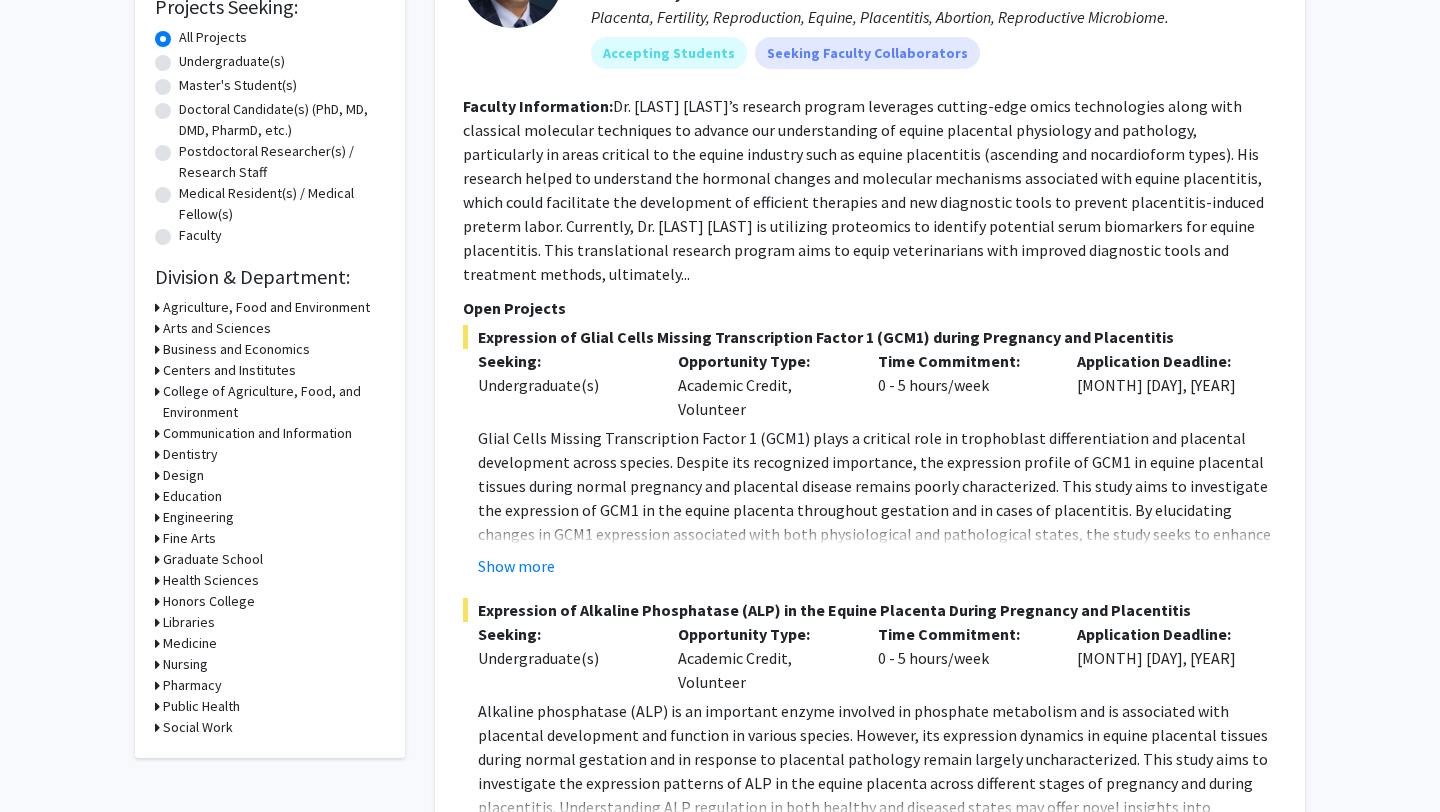 scroll, scrollTop: 353, scrollLeft: 0, axis: vertical 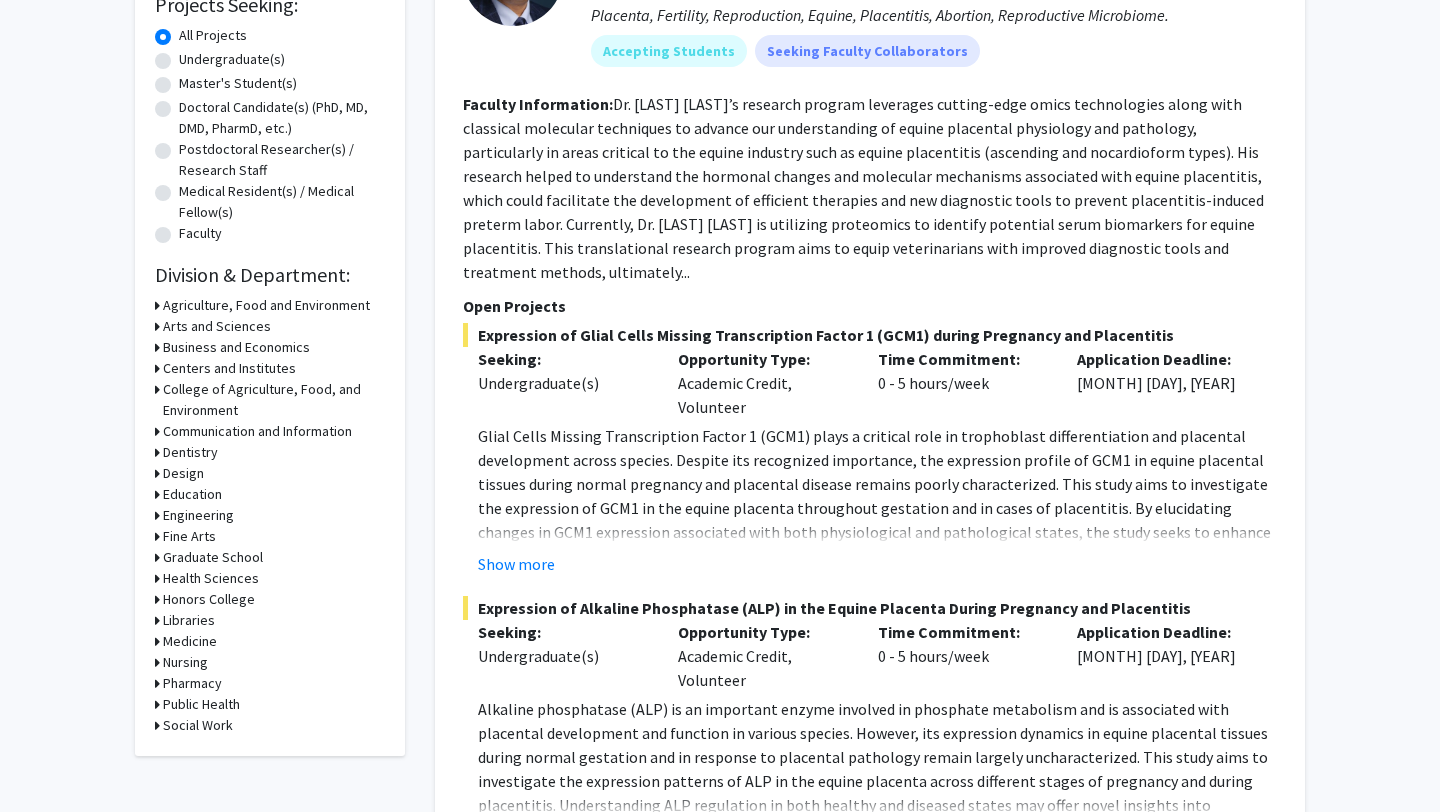 click on "Medicine" at bounding box center (190, 641) 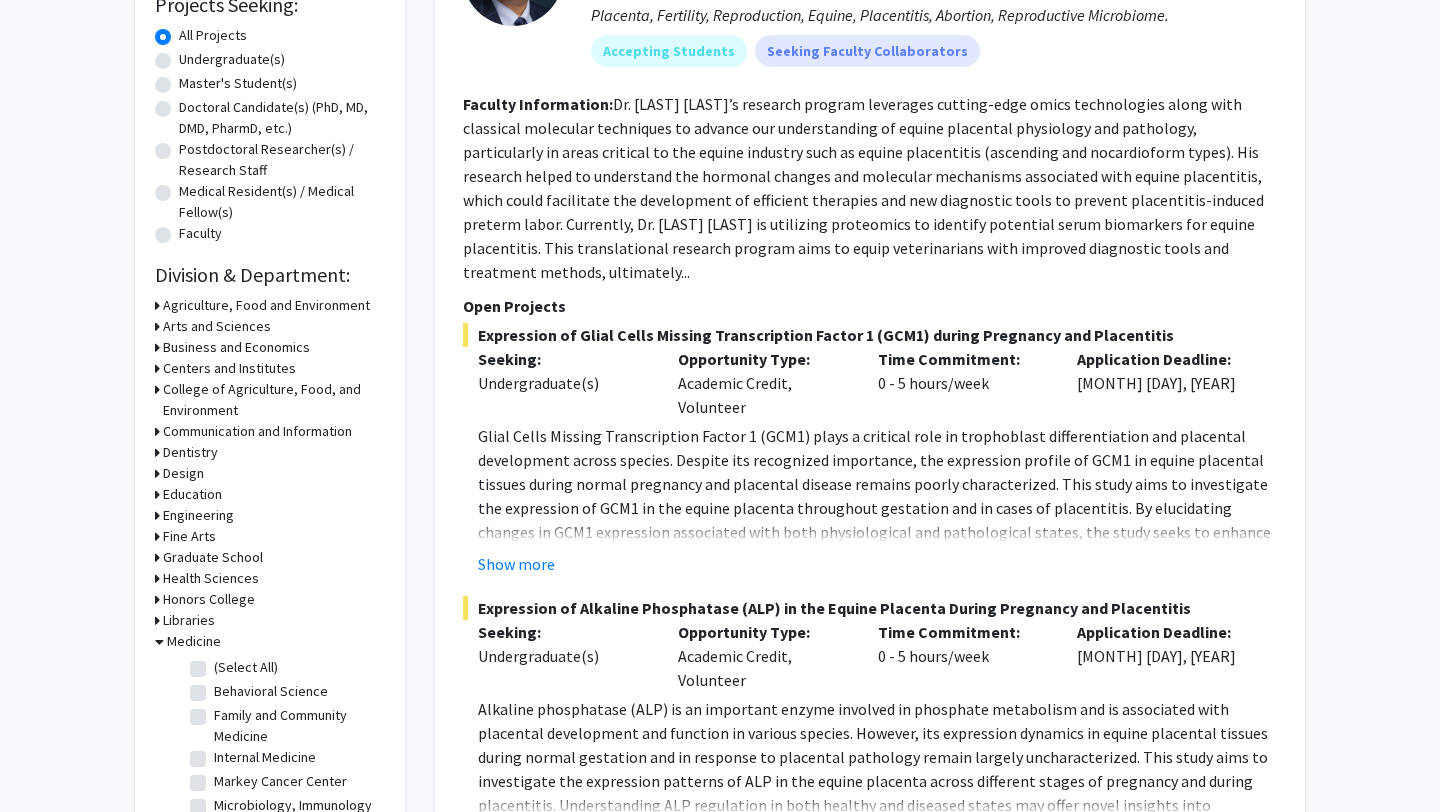 click on "(Select All)" 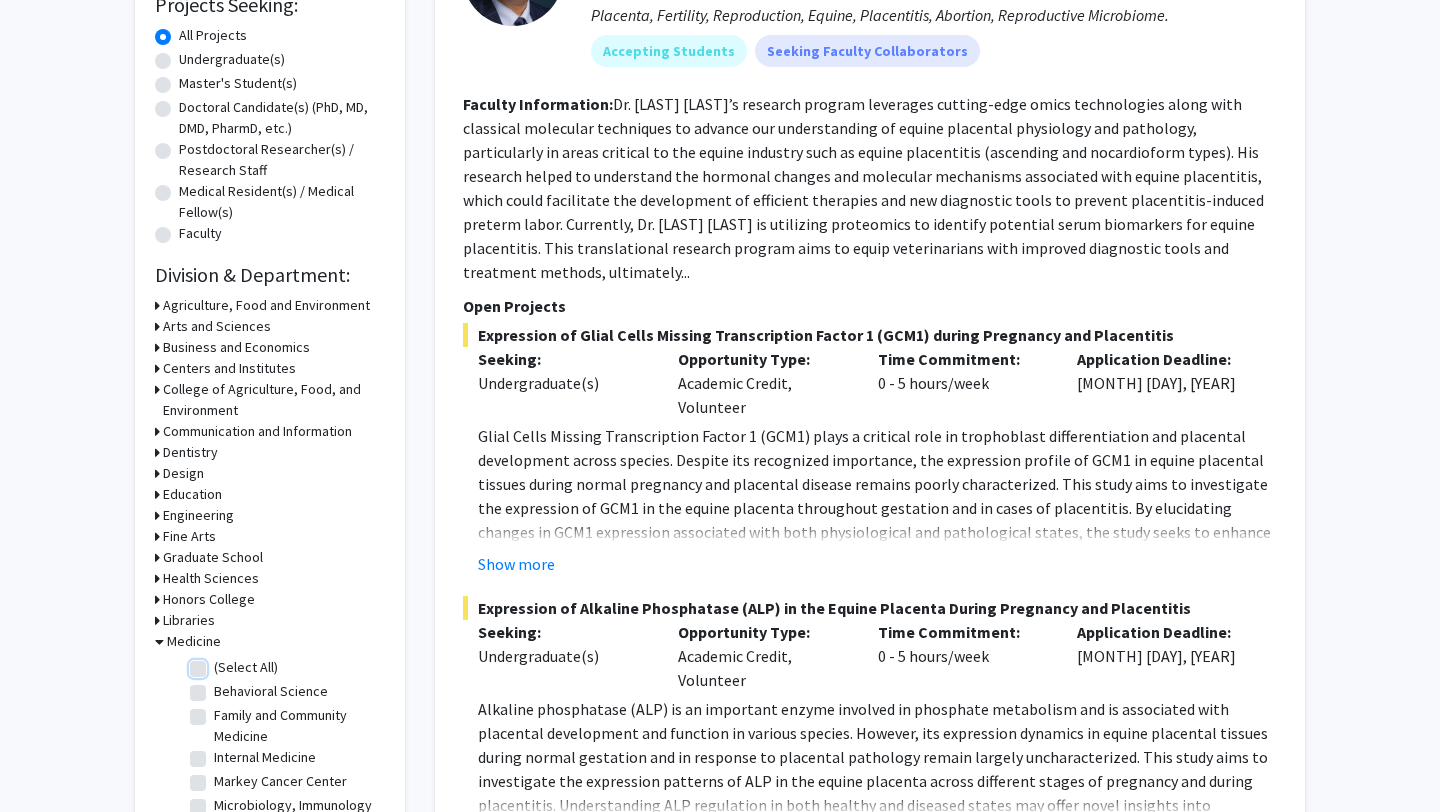 click on "(Select All)" at bounding box center [220, 663] 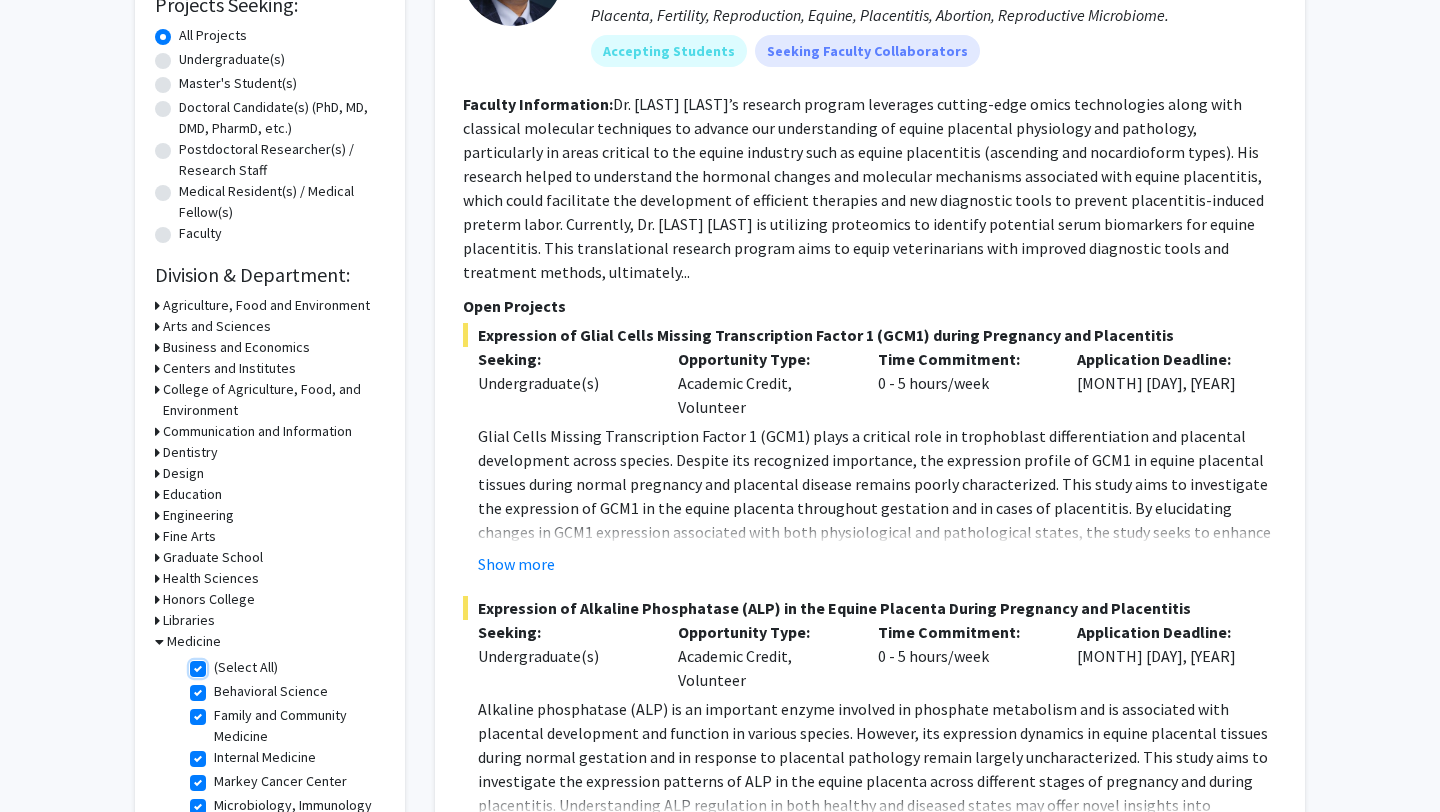 checkbox on "true" 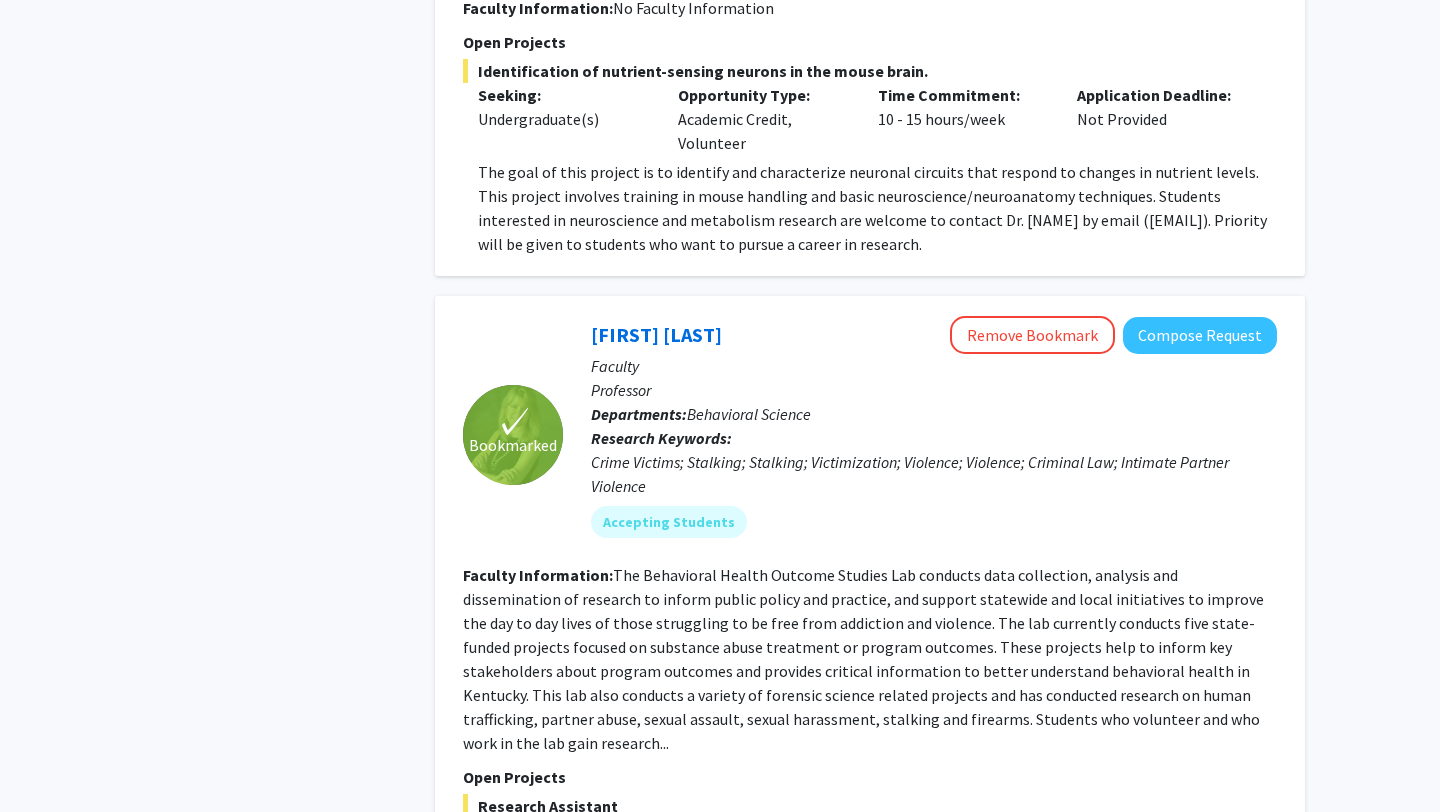 scroll, scrollTop: 2628, scrollLeft: 0, axis: vertical 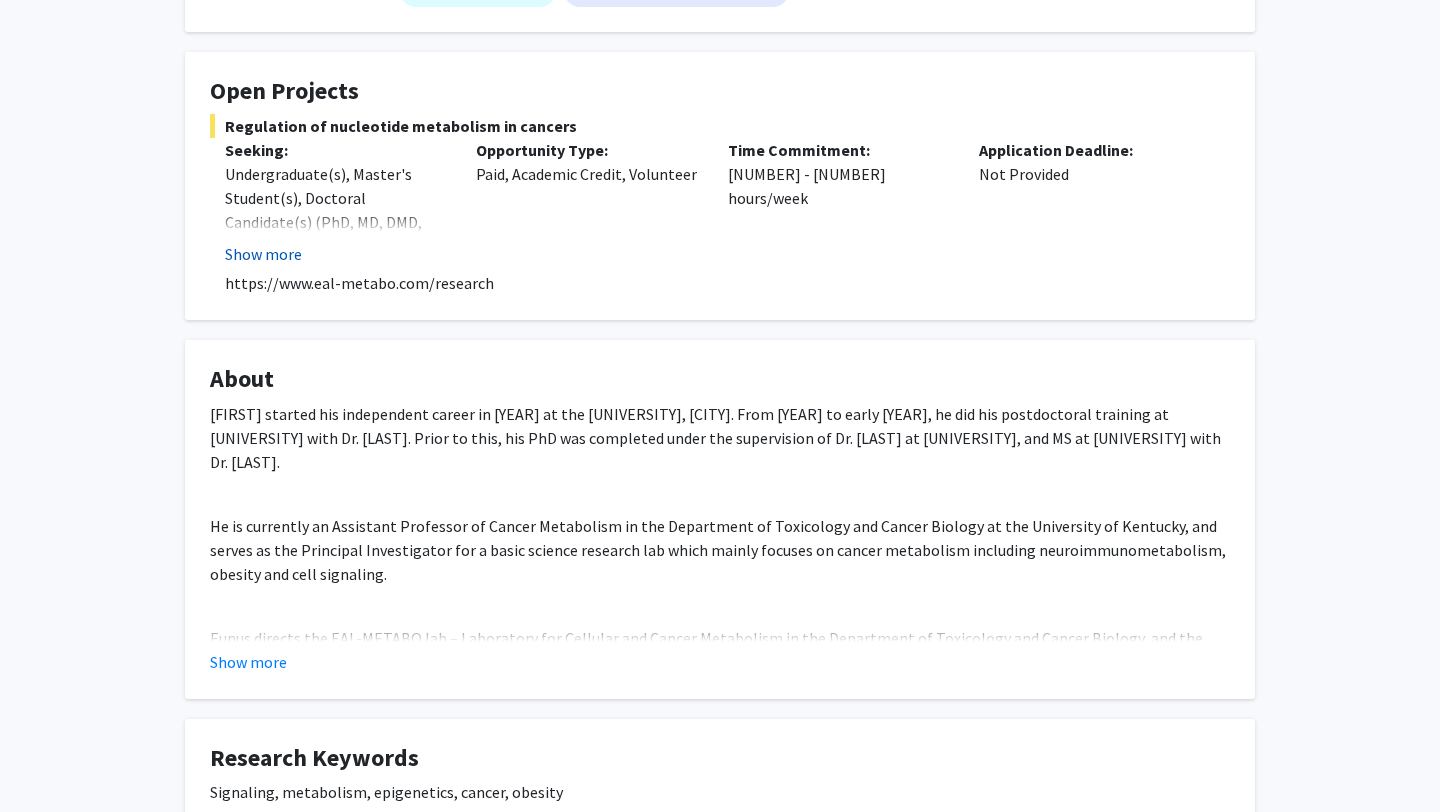 click on "Show more" 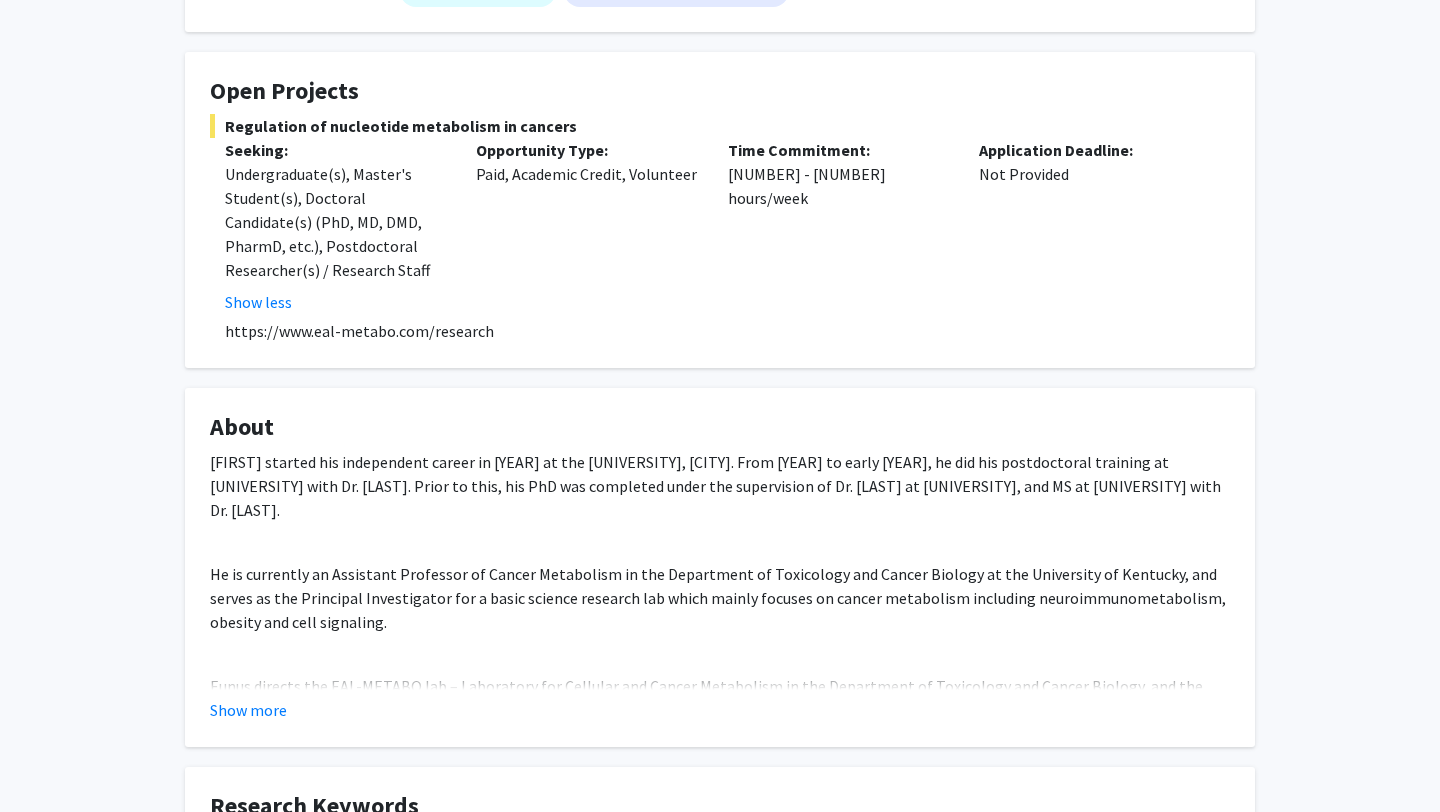 click on "https://www.eal-metabo.com/research" 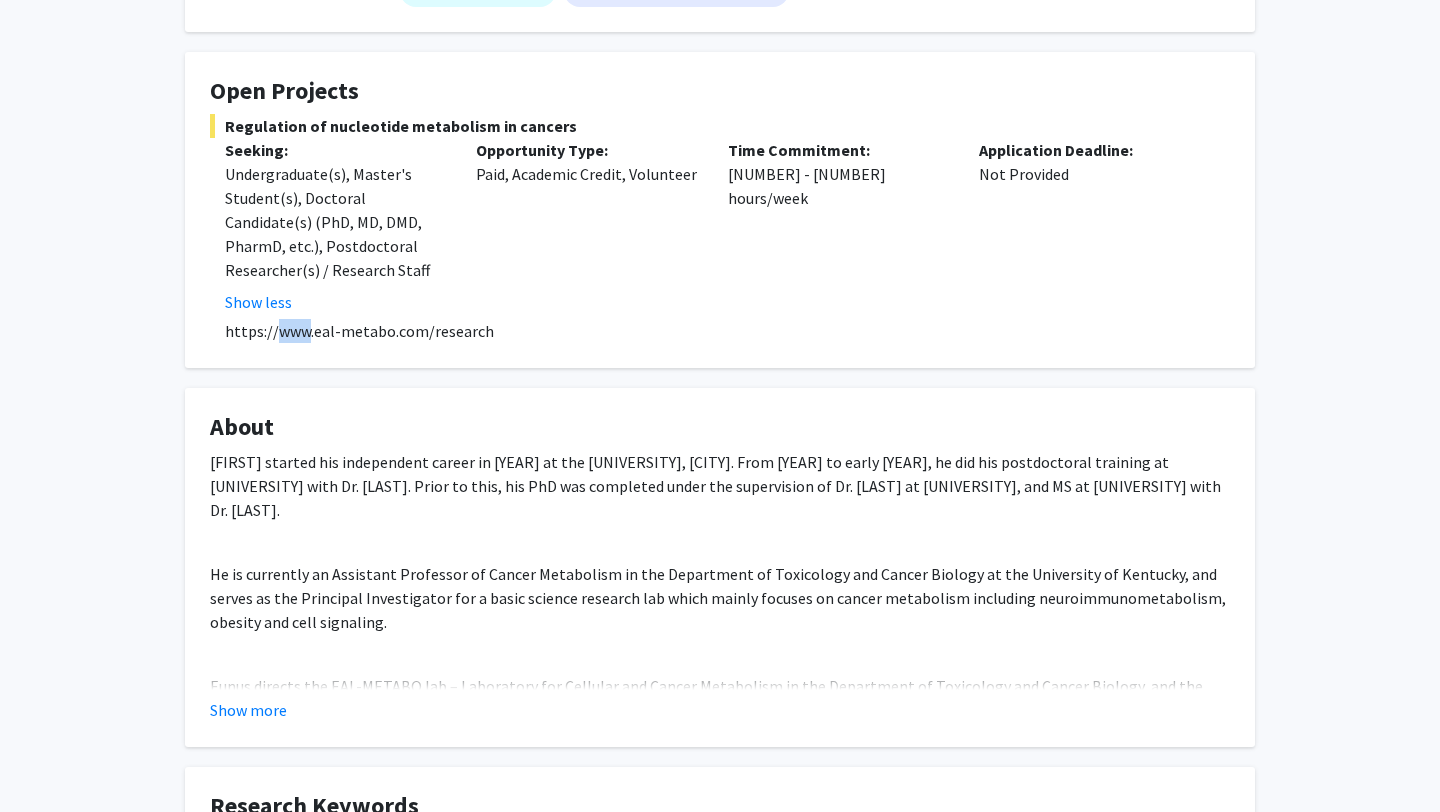 click on "https://www.eal-metabo.com/research" 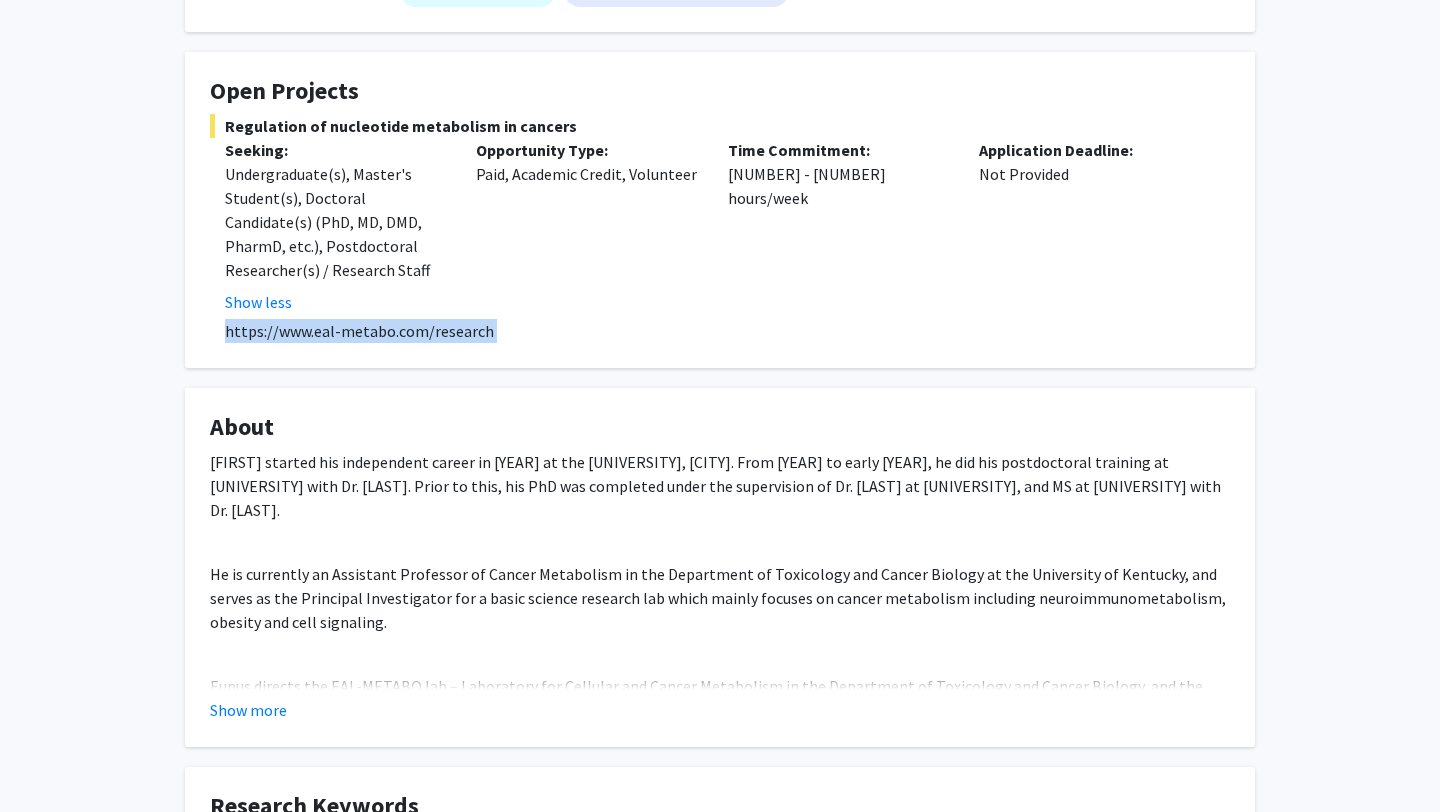 click on "https://www.eal-metabo.com/research" 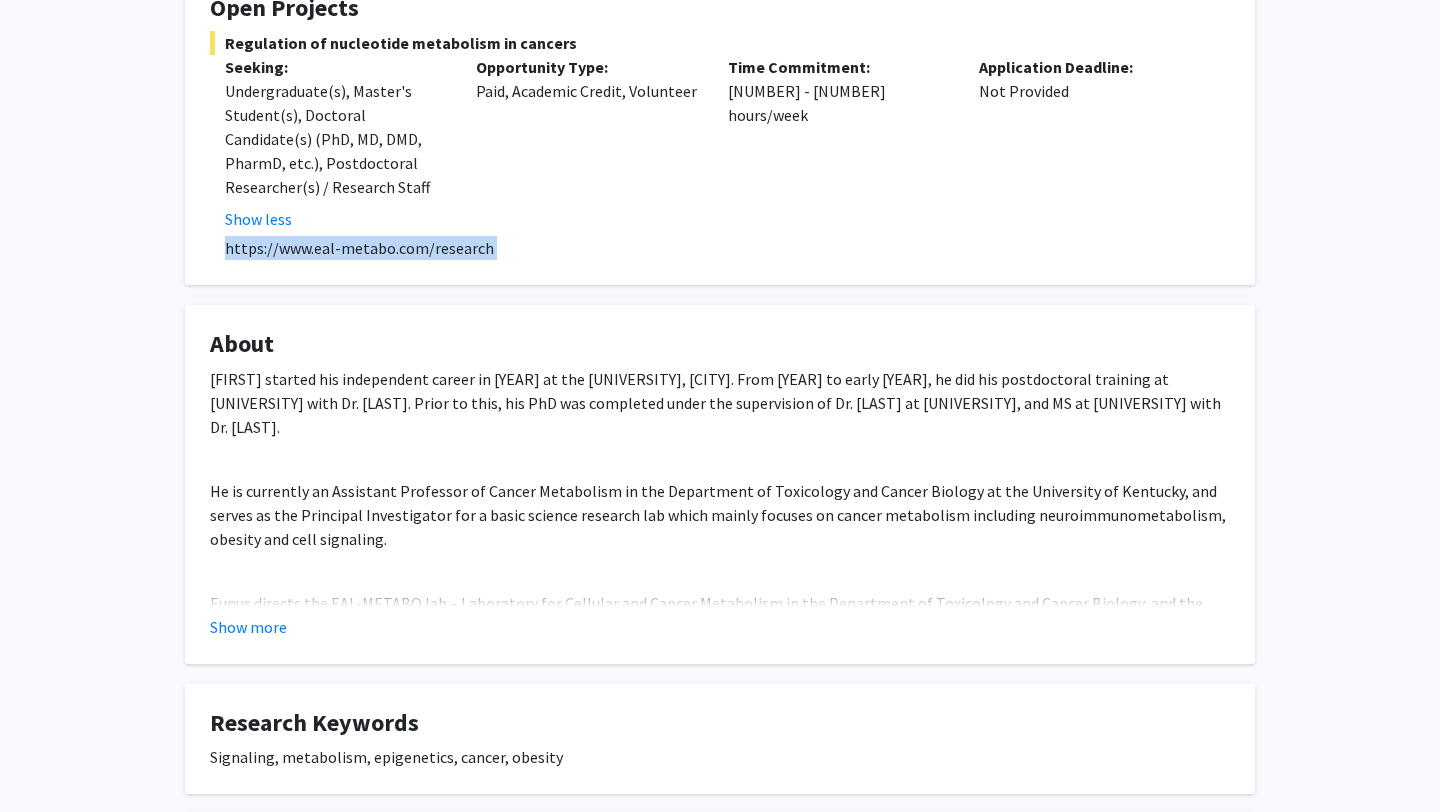 scroll, scrollTop: 395, scrollLeft: 0, axis: vertical 